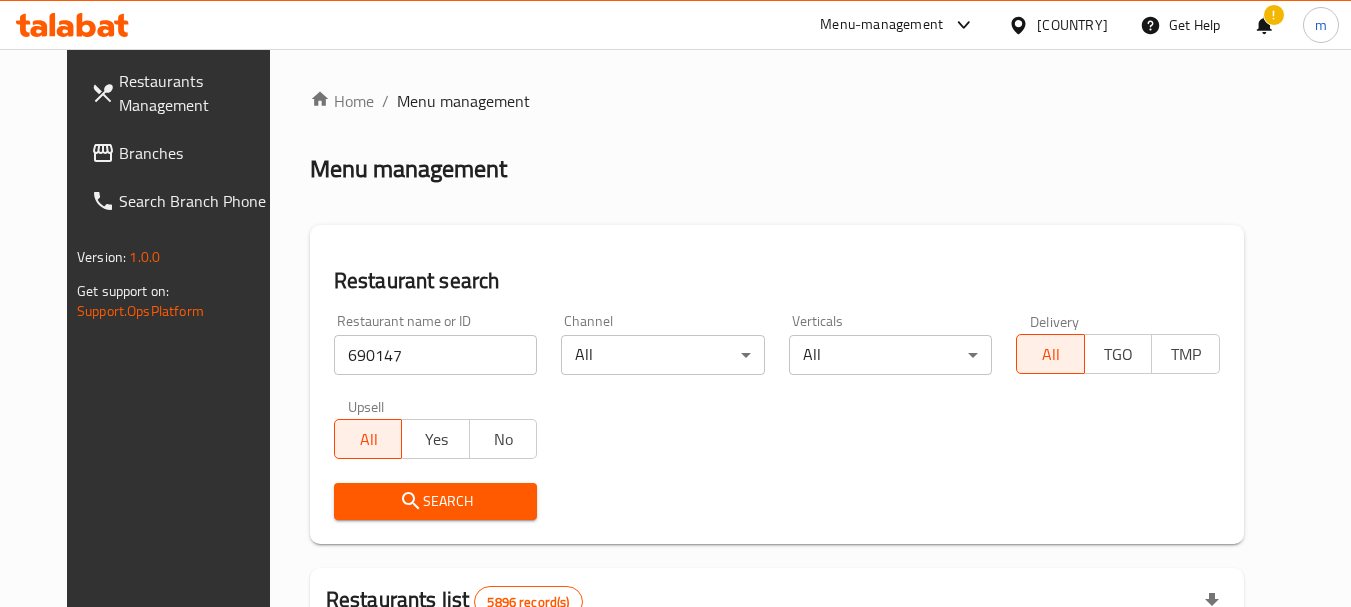 scroll, scrollTop: 300, scrollLeft: 0, axis: vertical 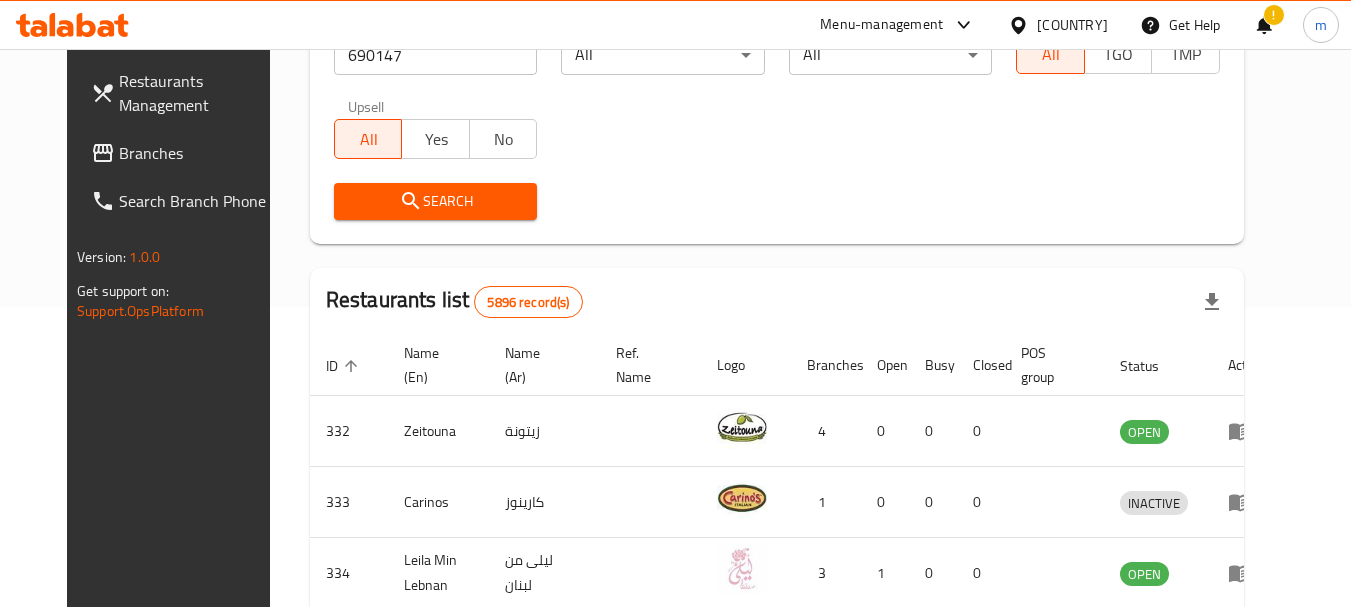 click 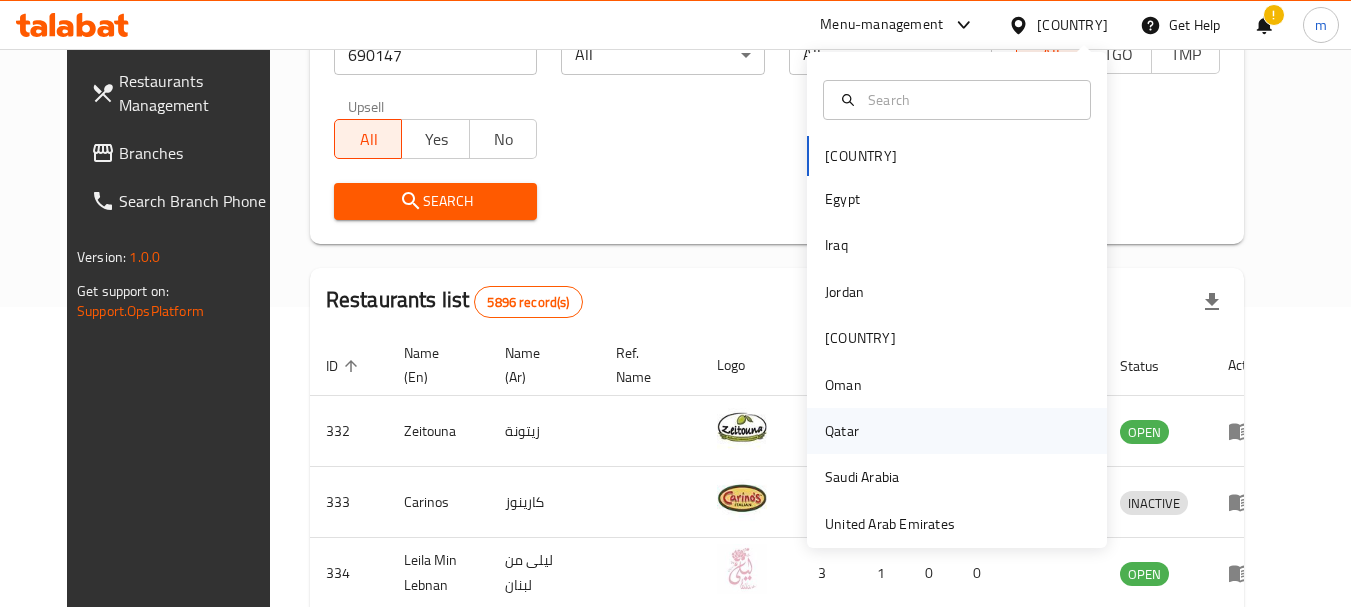 click on "Qatar" at bounding box center [842, 431] 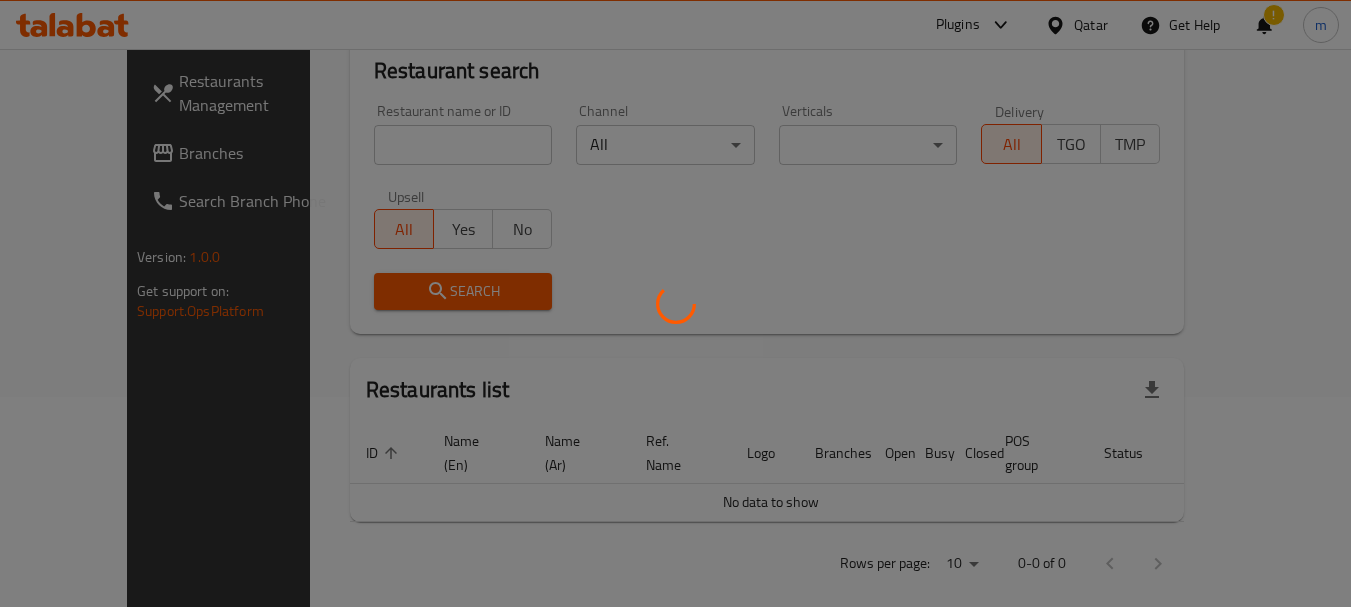 scroll, scrollTop: 300, scrollLeft: 0, axis: vertical 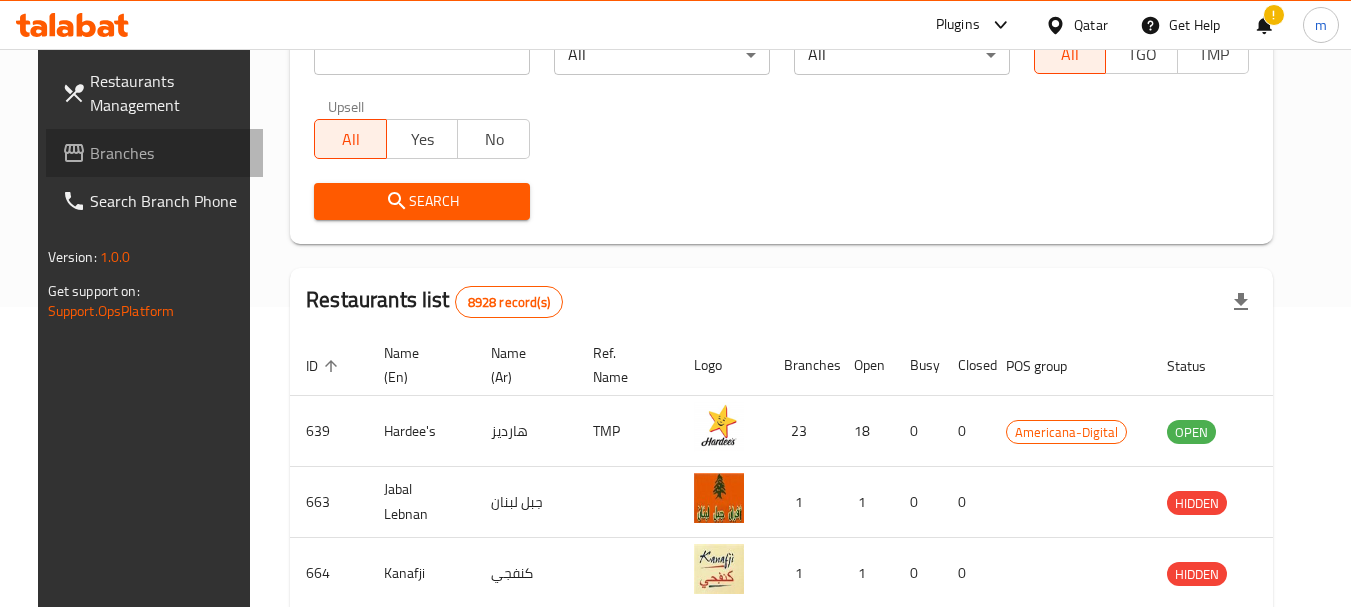 click on "Branches" at bounding box center (169, 153) 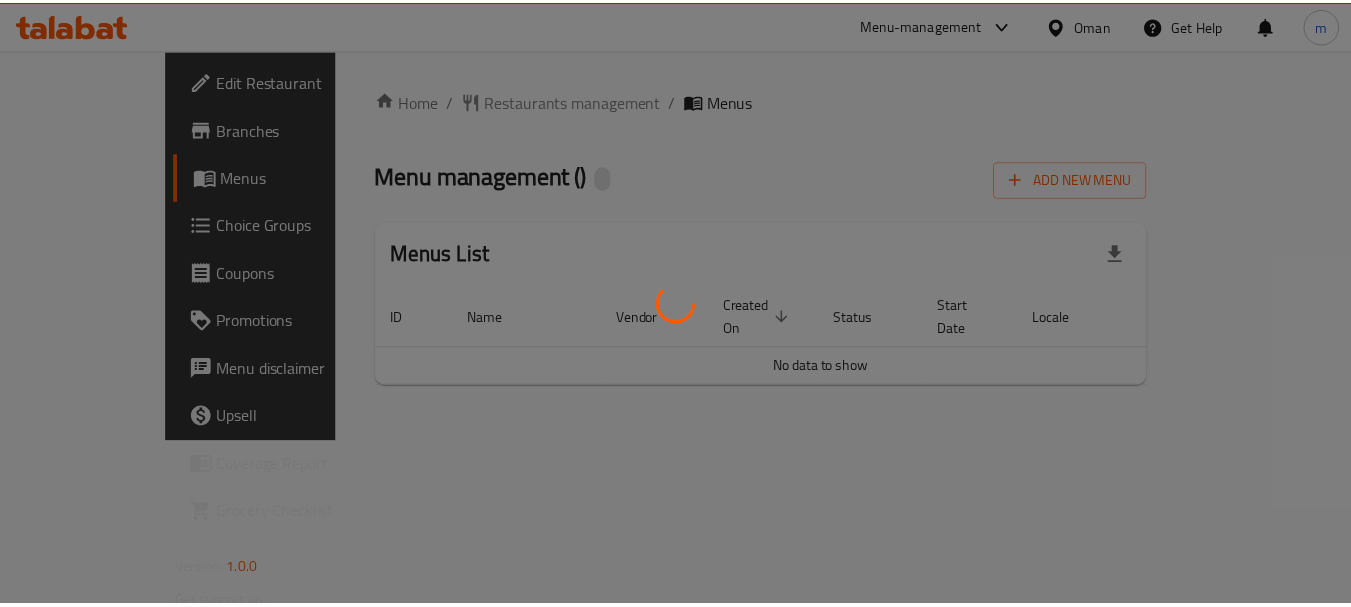 scroll, scrollTop: 0, scrollLeft: 0, axis: both 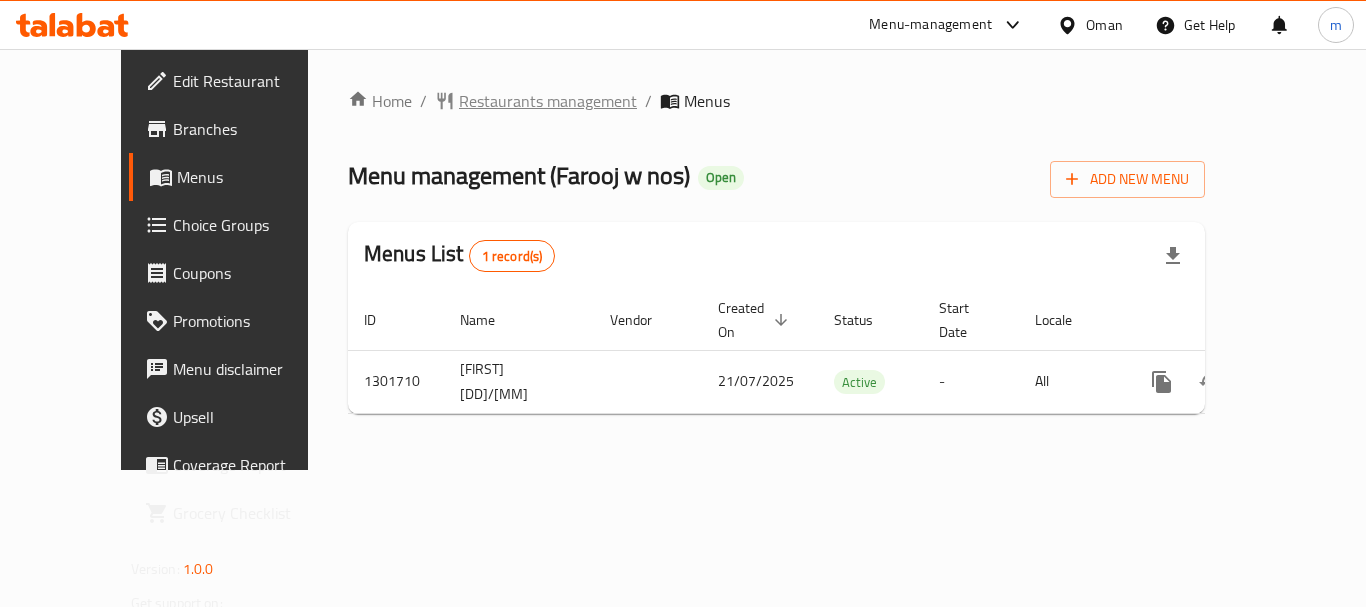 click on "Restaurants management" at bounding box center [548, 101] 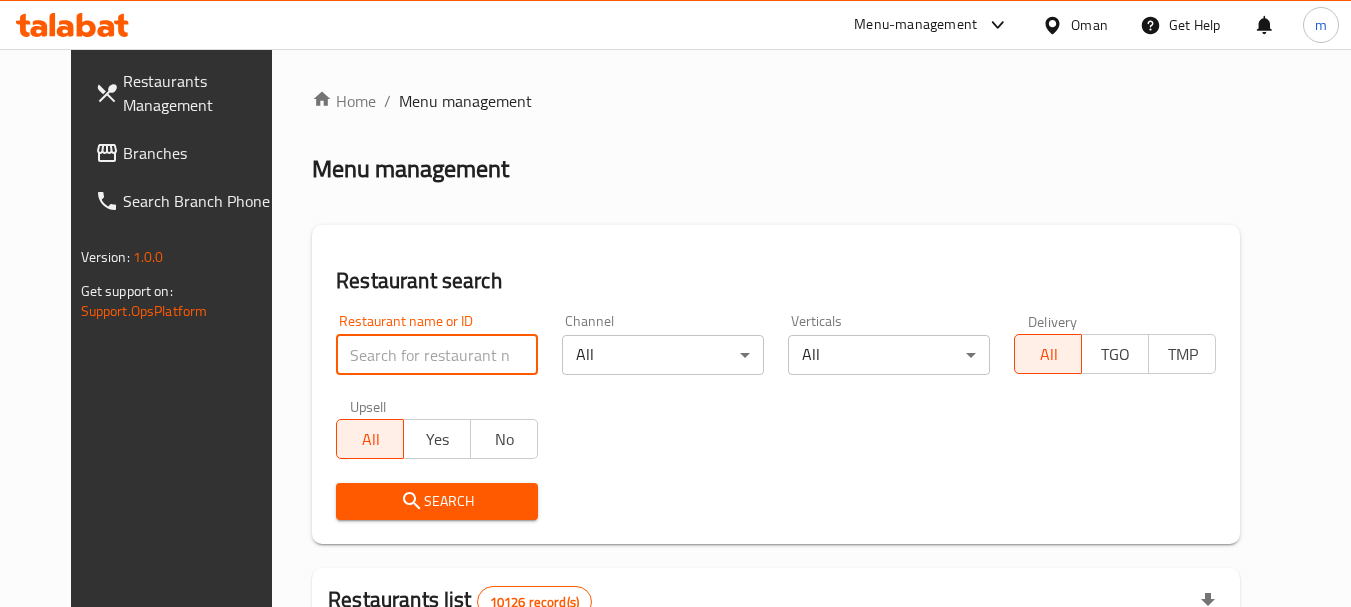 click at bounding box center (437, 355) 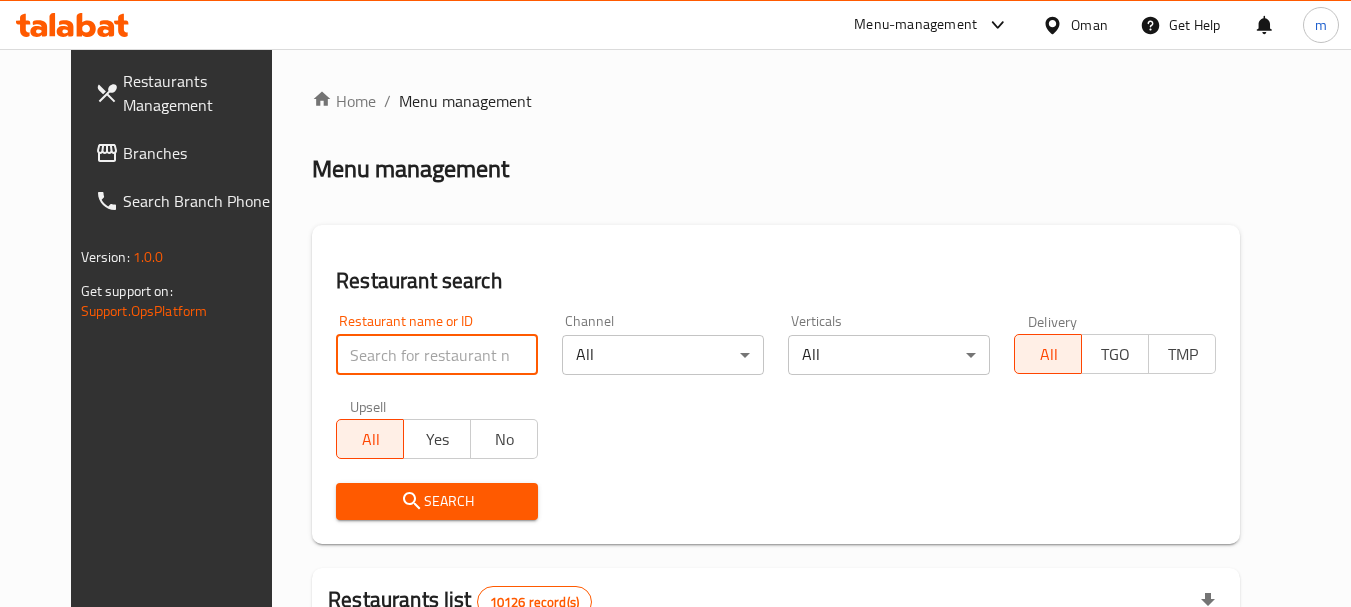 paste on "702164" 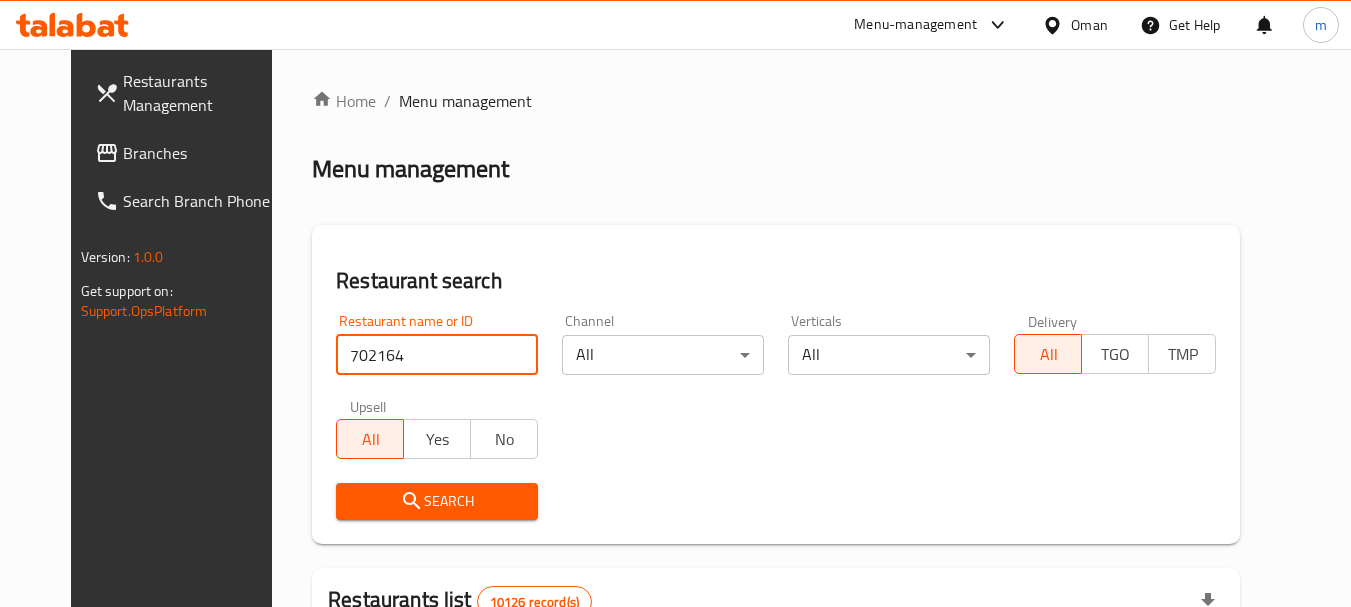 type on "702164" 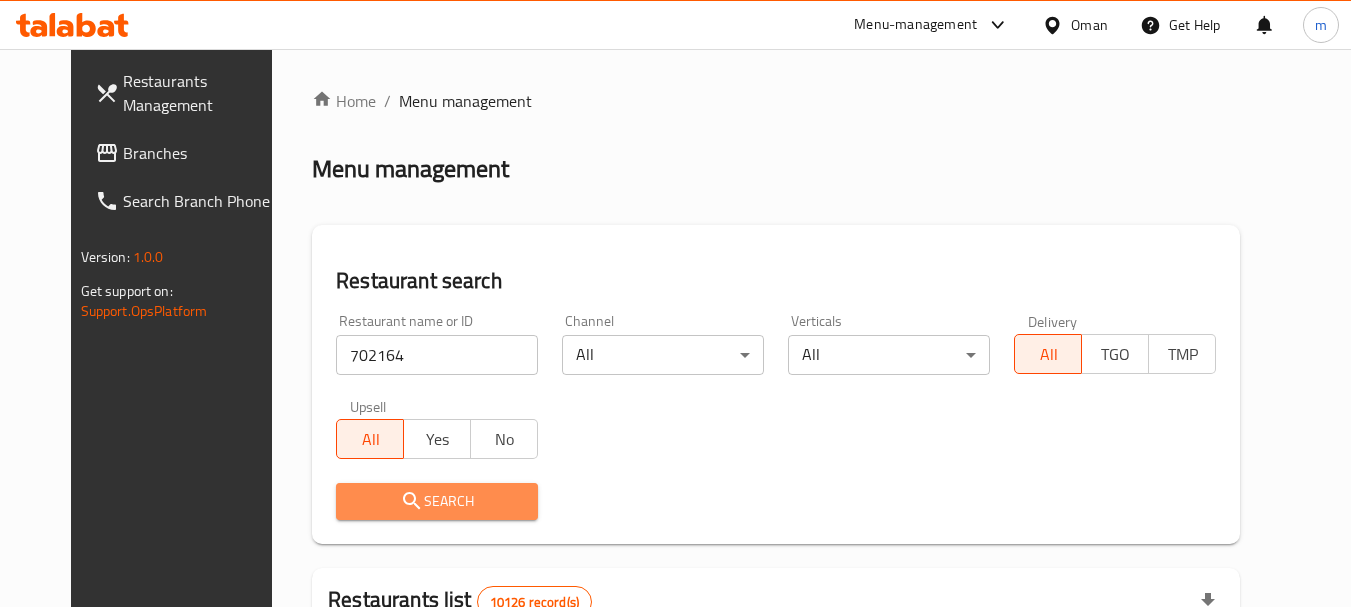 click on "Search" at bounding box center (437, 501) 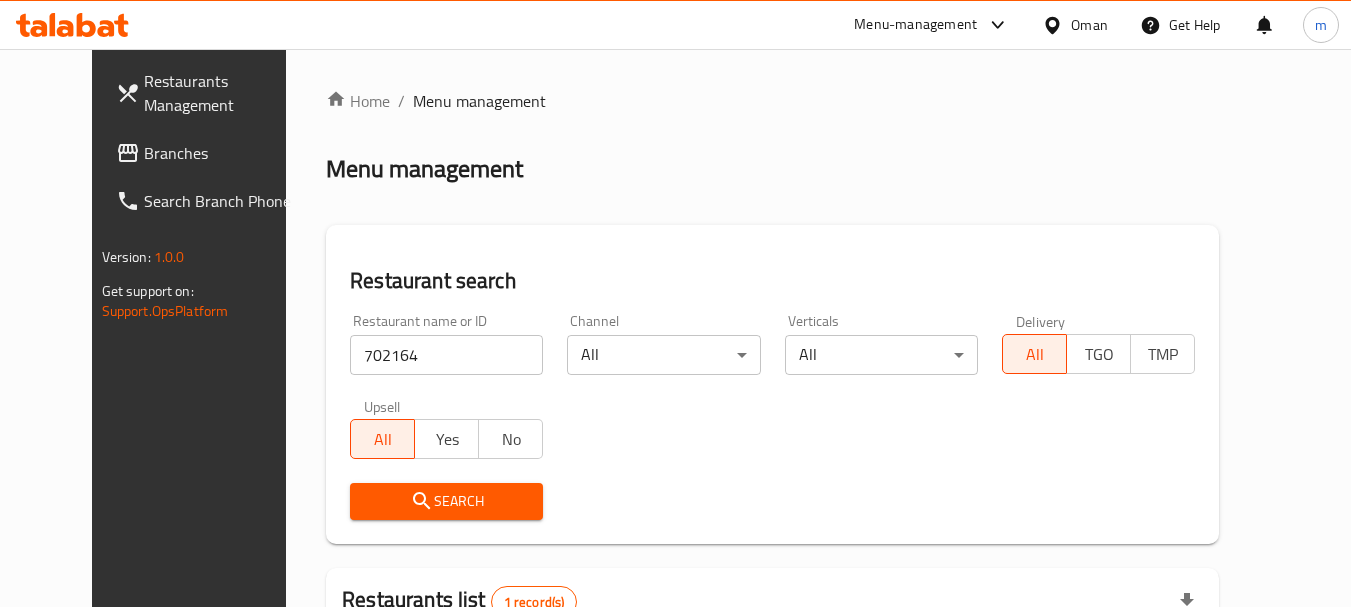 scroll, scrollTop: 260, scrollLeft: 0, axis: vertical 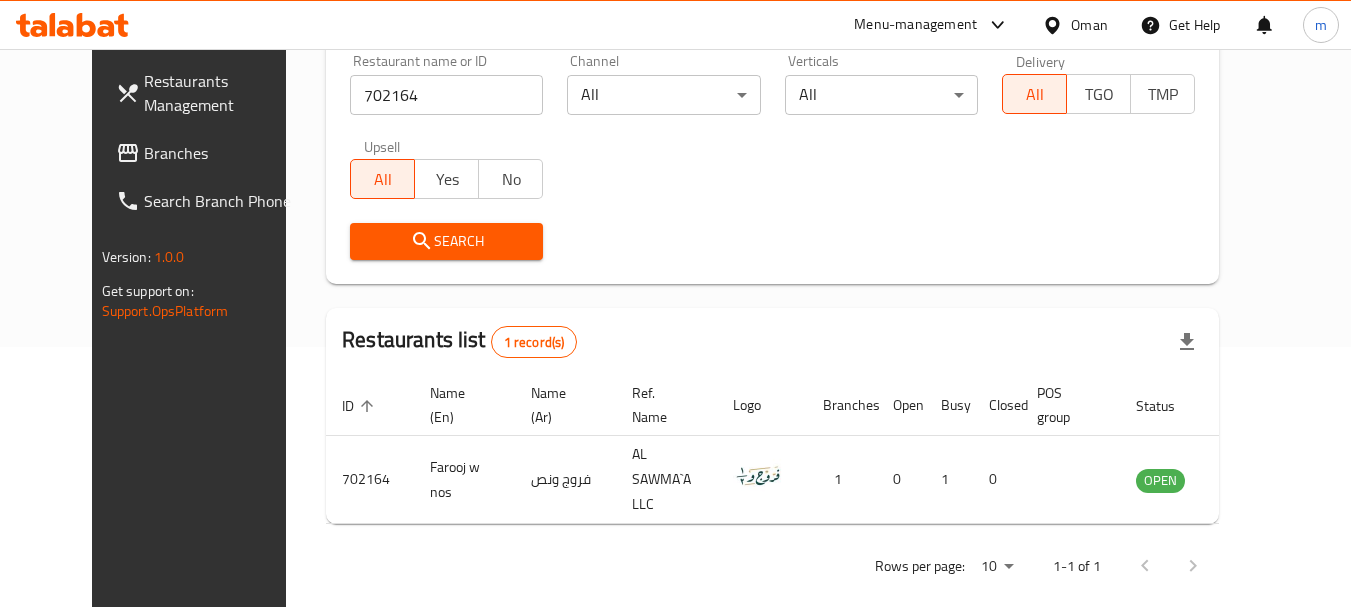 click 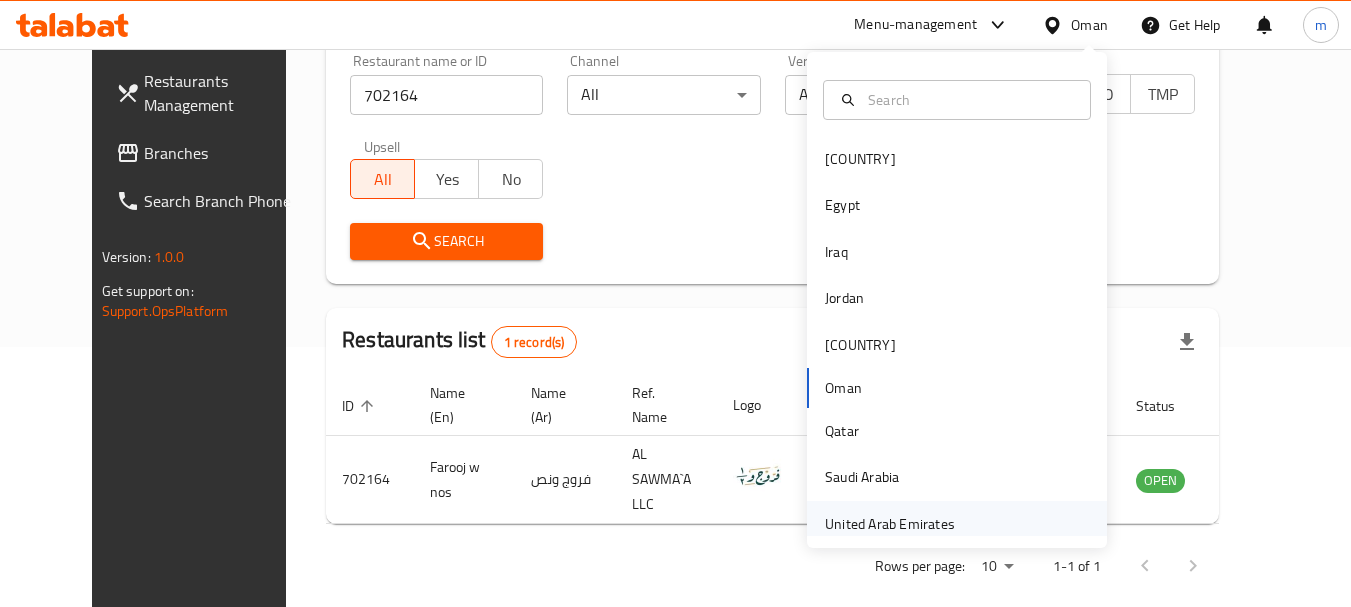 click on "United Arab Emirates" at bounding box center [890, 524] 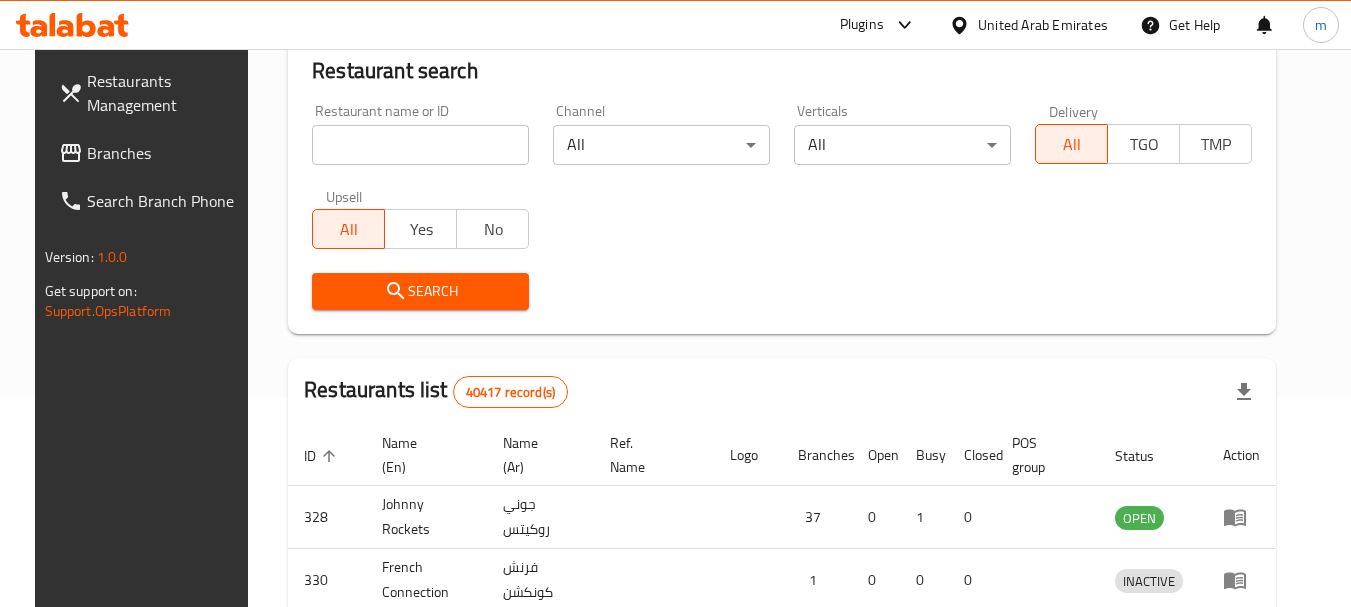 scroll, scrollTop: 260, scrollLeft: 0, axis: vertical 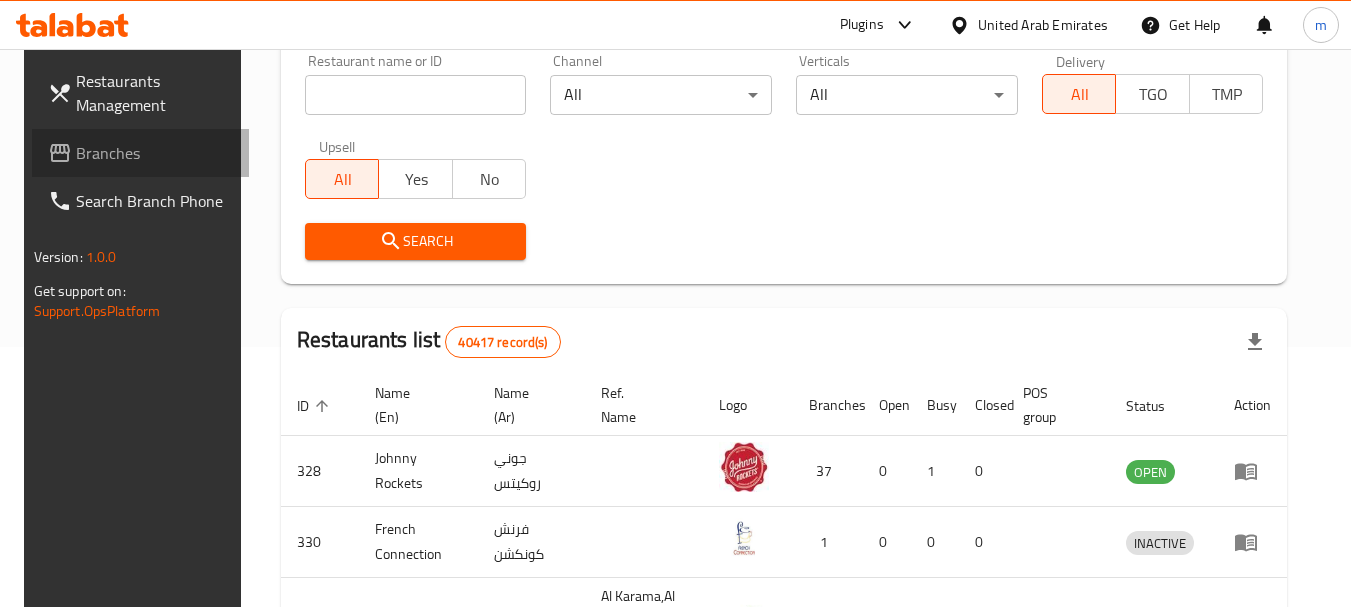 click on "Branches" at bounding box center (155, 153) 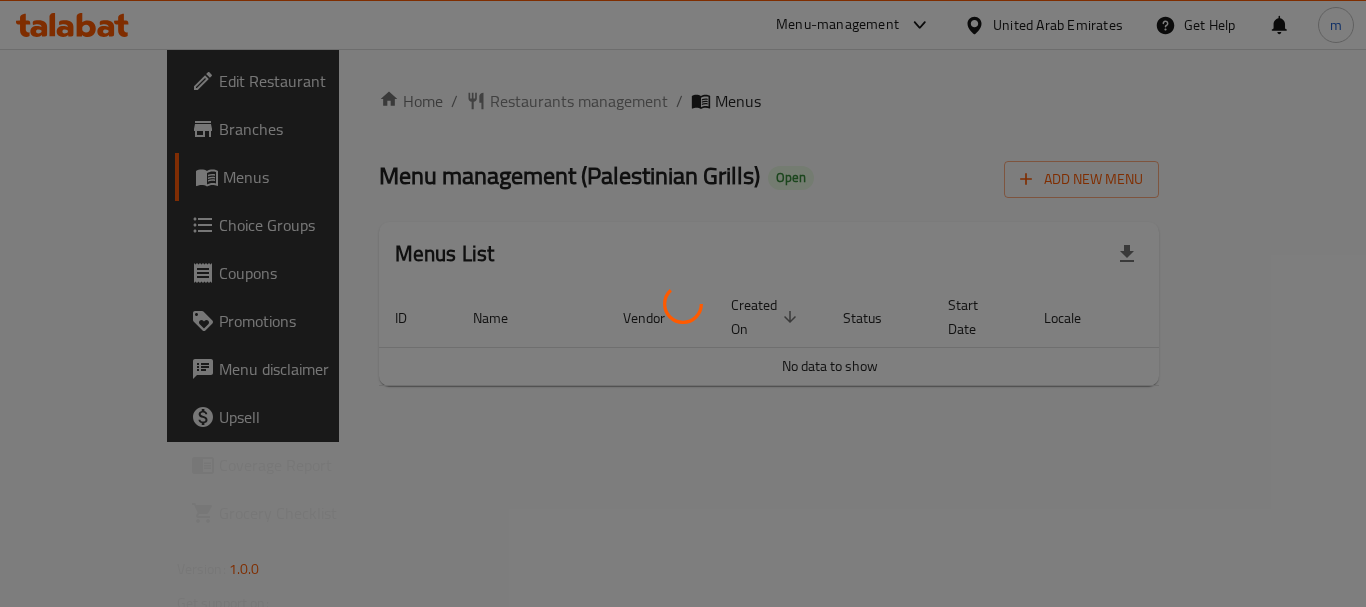 scroll, scrollTop: 0, scrollLeft: 0, axis: both 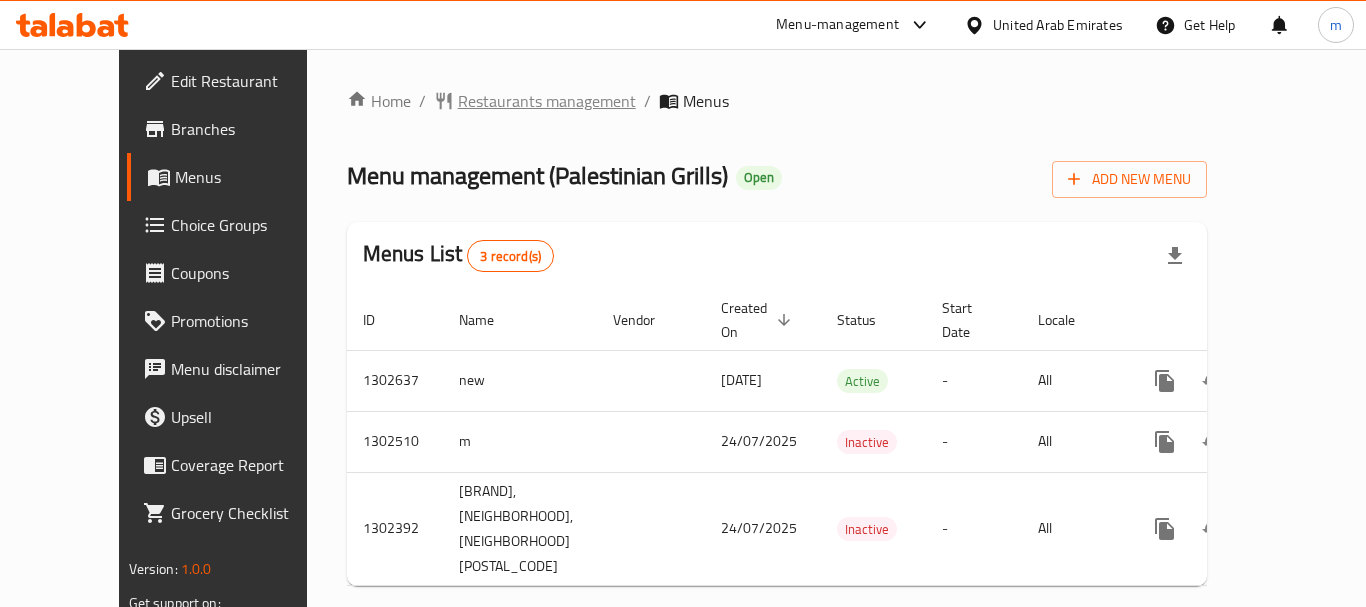 click on "Restaurants management" at bounding box center (547, 101) 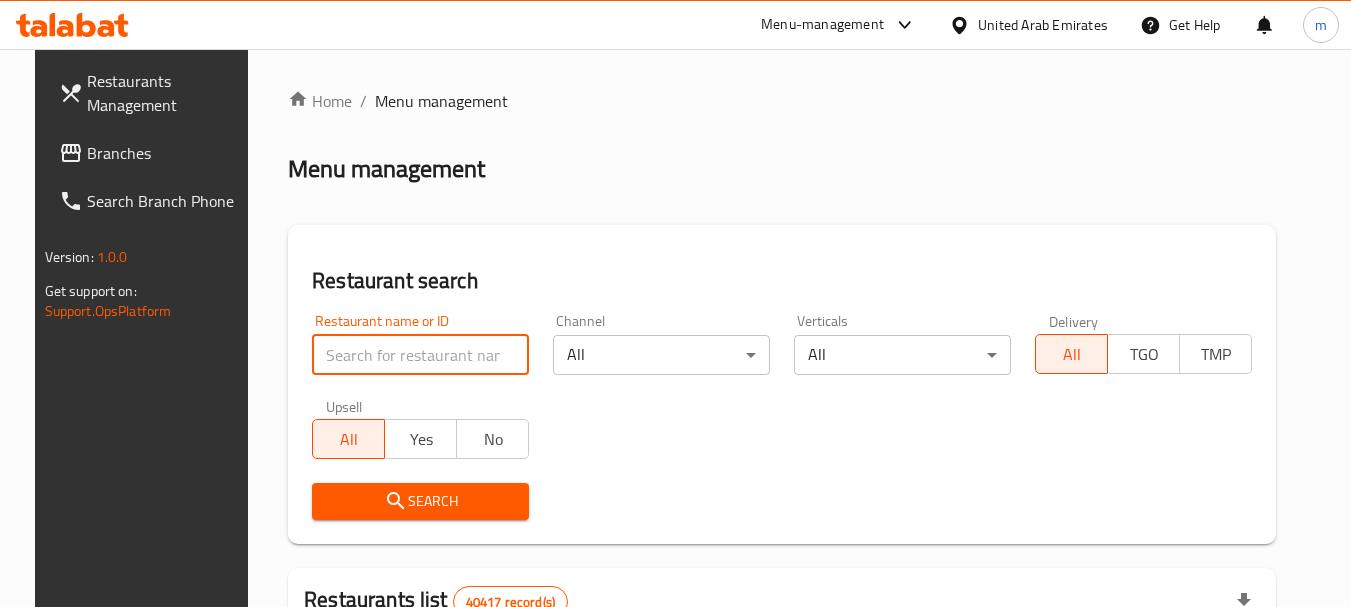 click at bounding box center [420, 355] 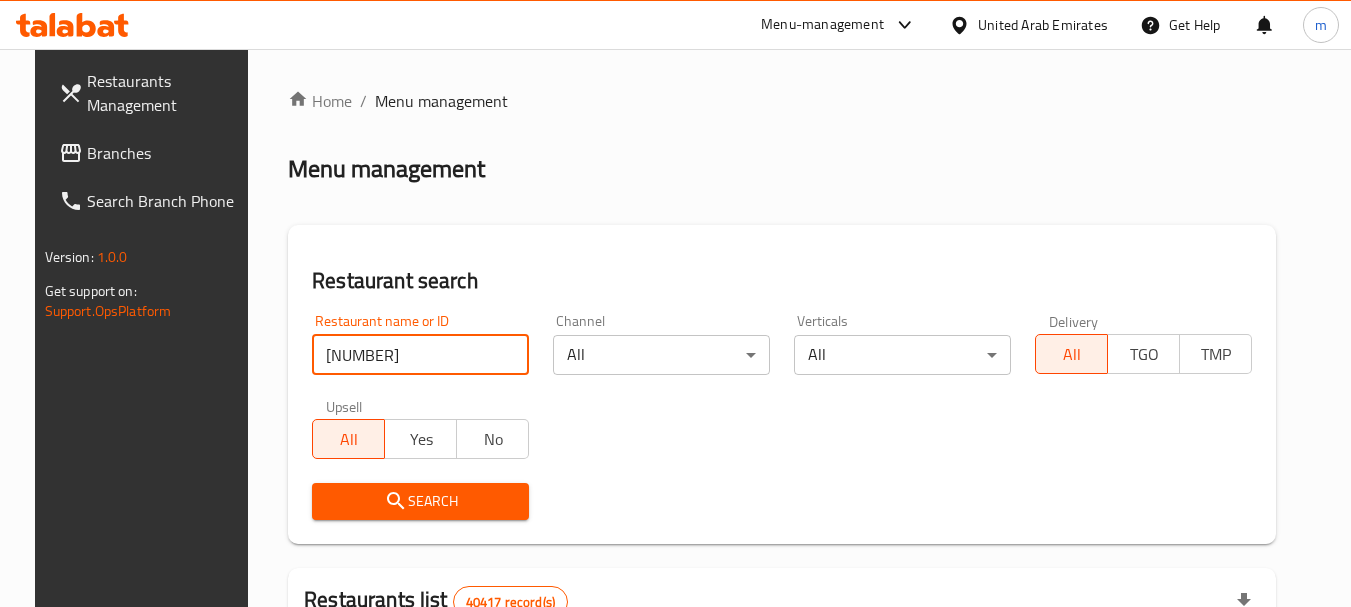 type on "702424" 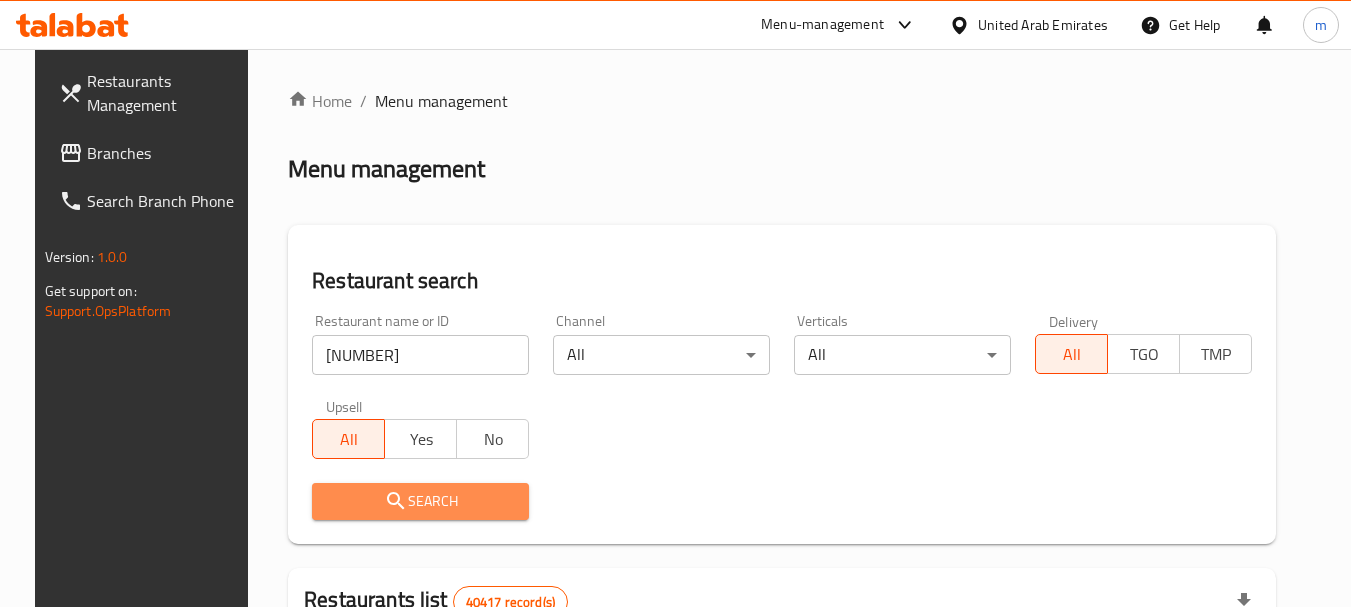 click 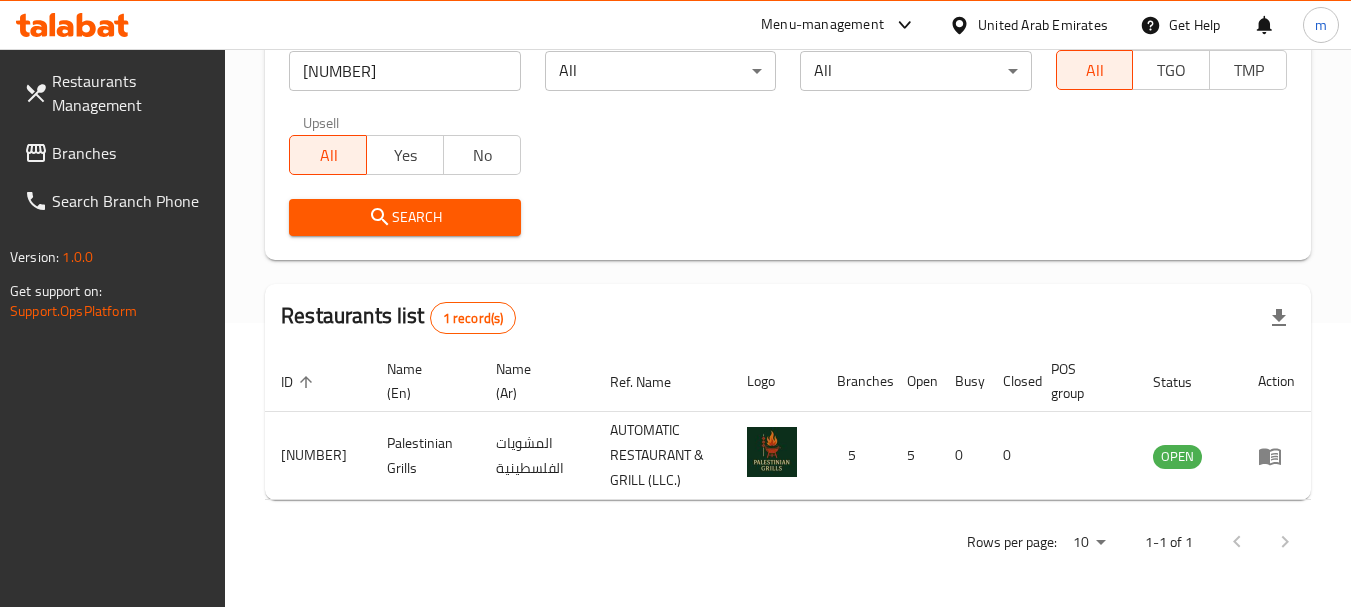 scroll, scrollTop: 285, scrollLeft: 0, axis: vertical 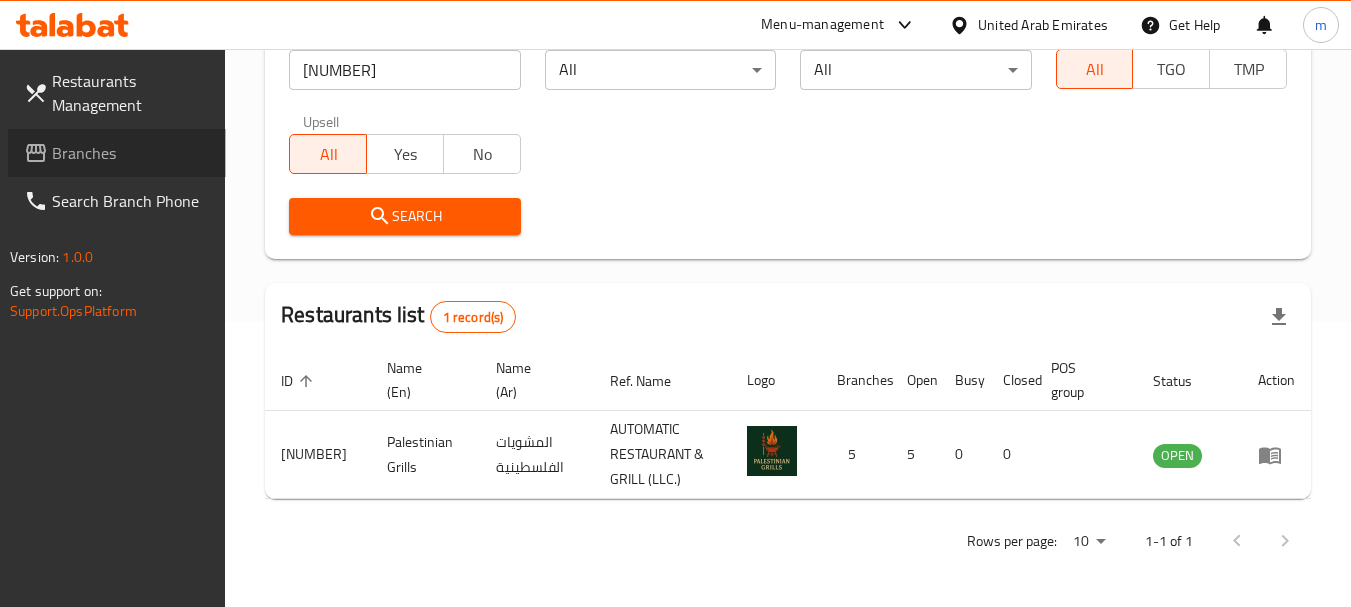 click on "Branches" at bounding box center [131, 153] 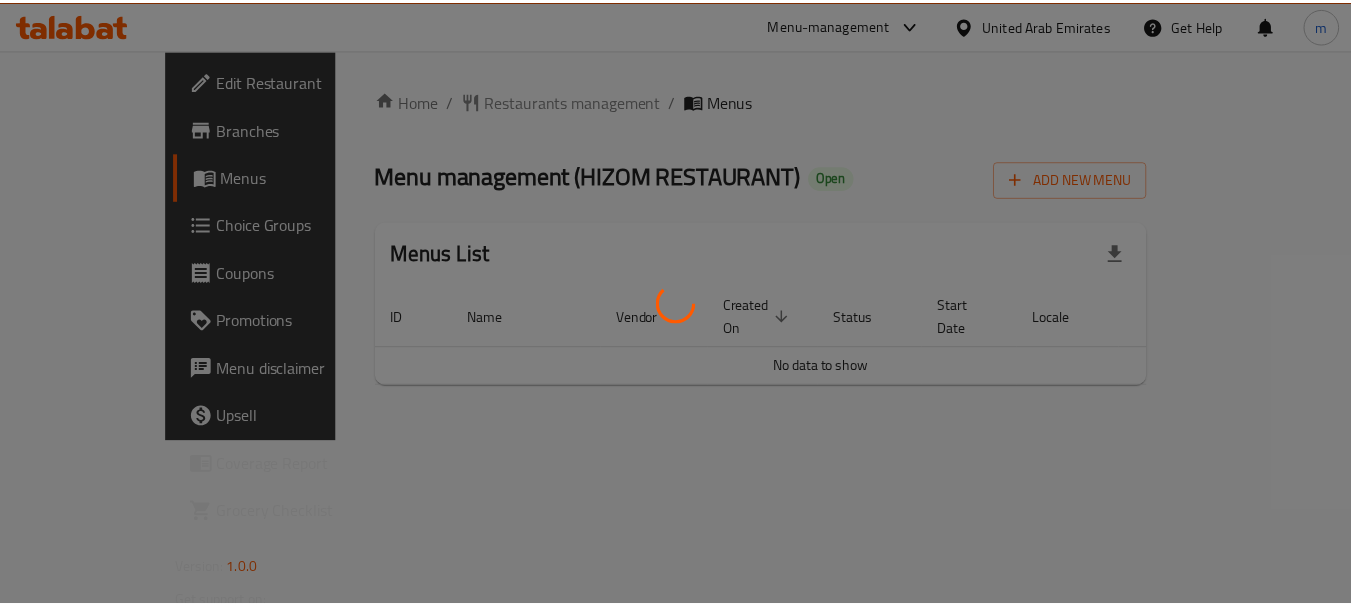 scroll, scrollTop: 0, scrollLeft: 0, axis: both 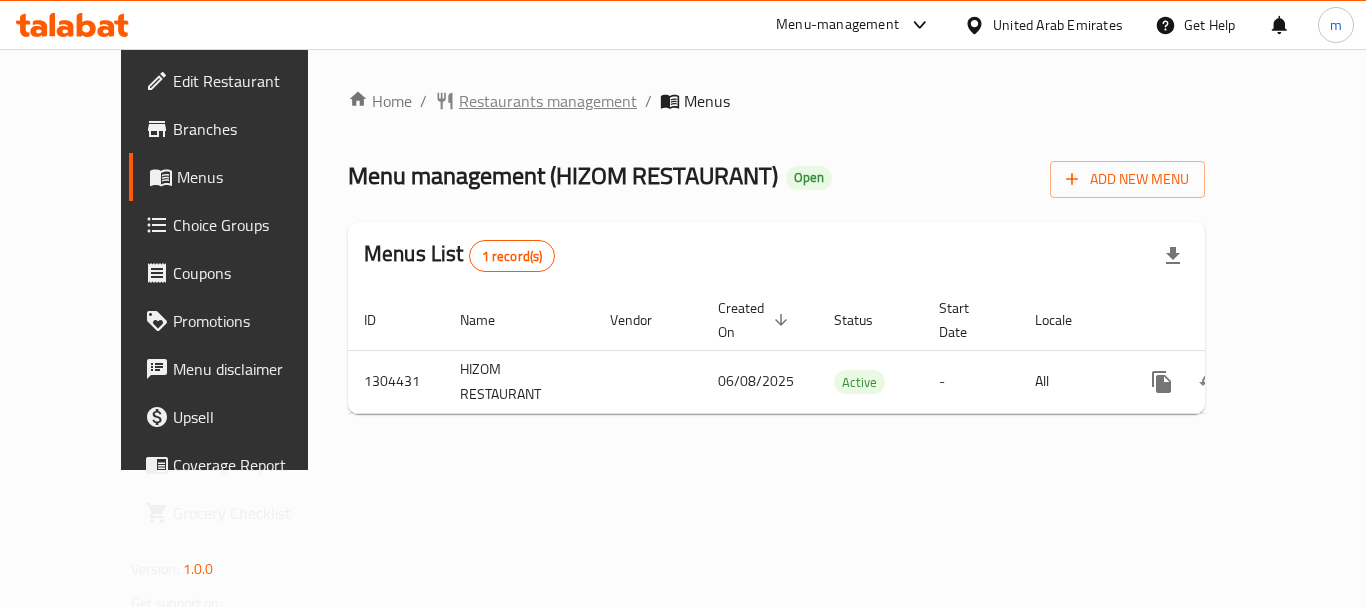 click on "Restaurants management" at bounding box center [548, 101] 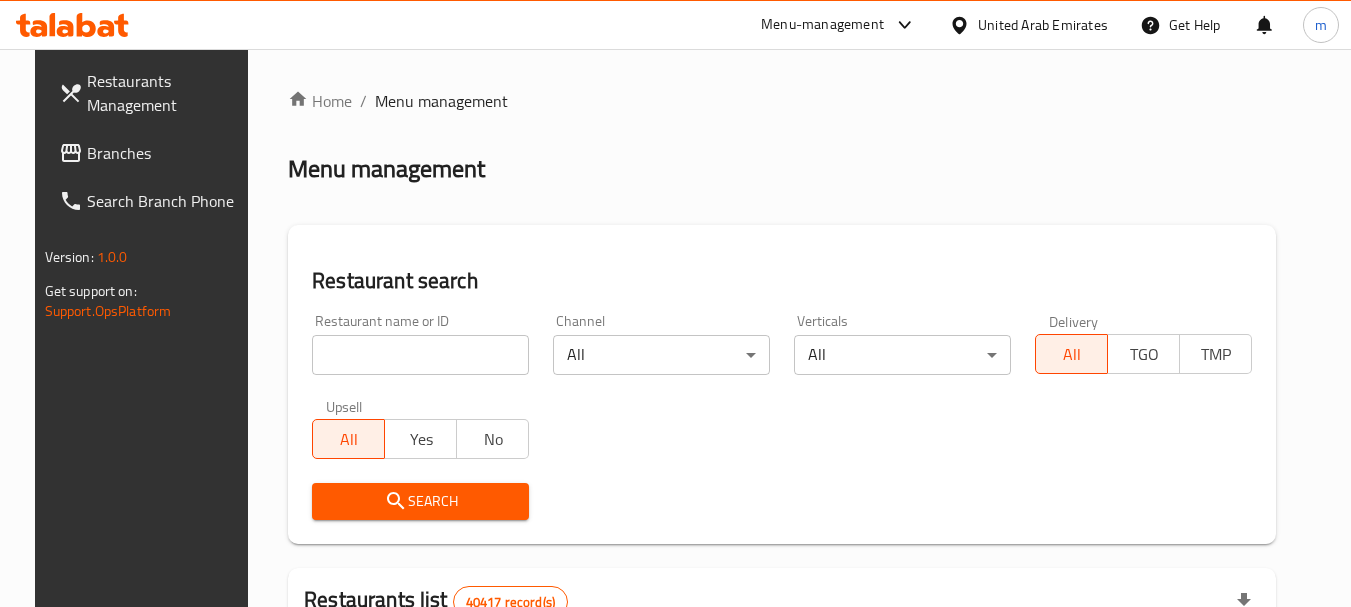 click at bounding box center (420, 355) 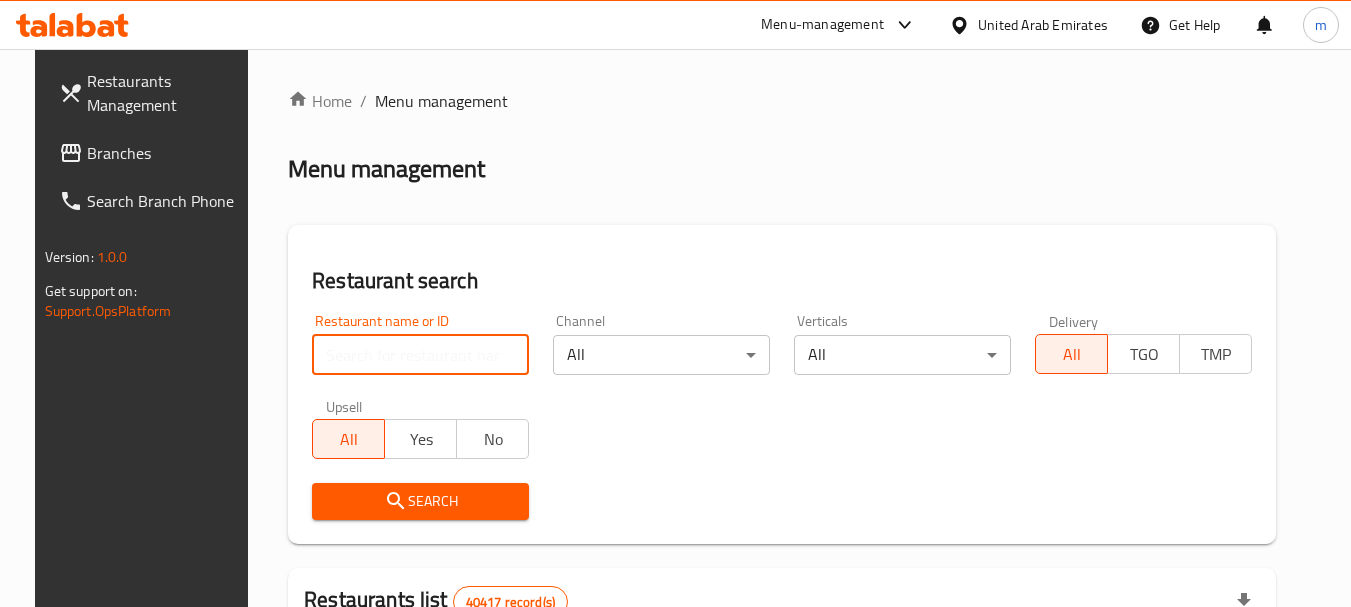 paste on "[PHONE]" 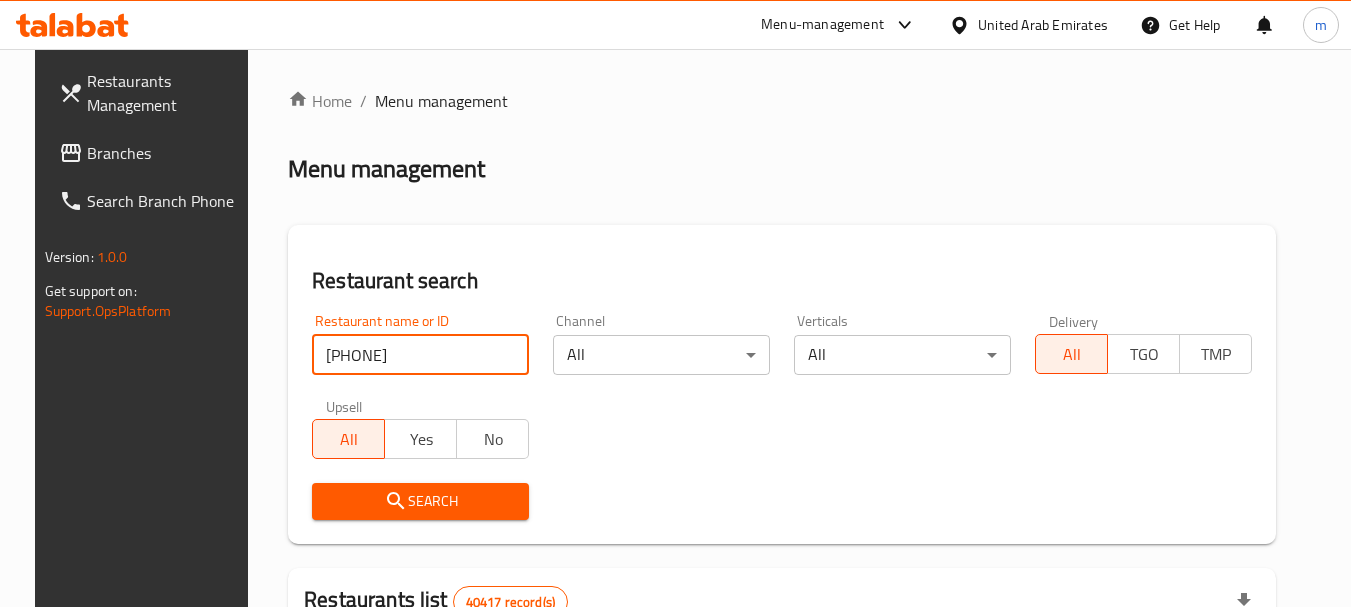 type on "[PHONE]" 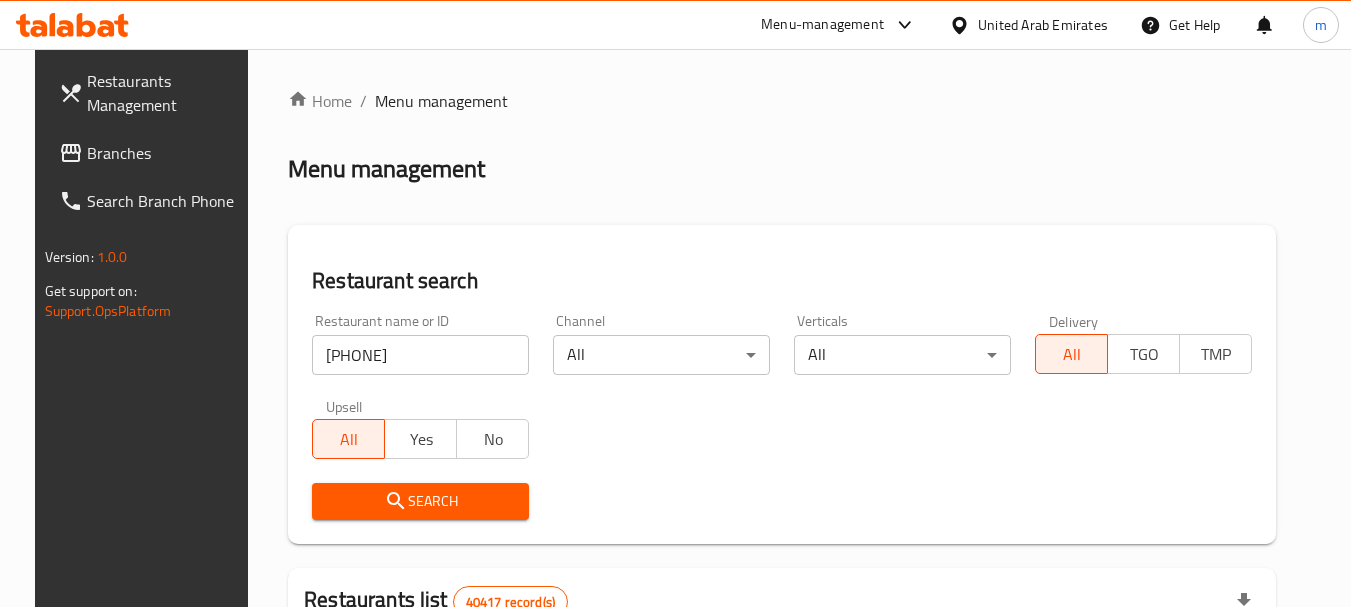 click on "Search" at bounding box center [420, 501] 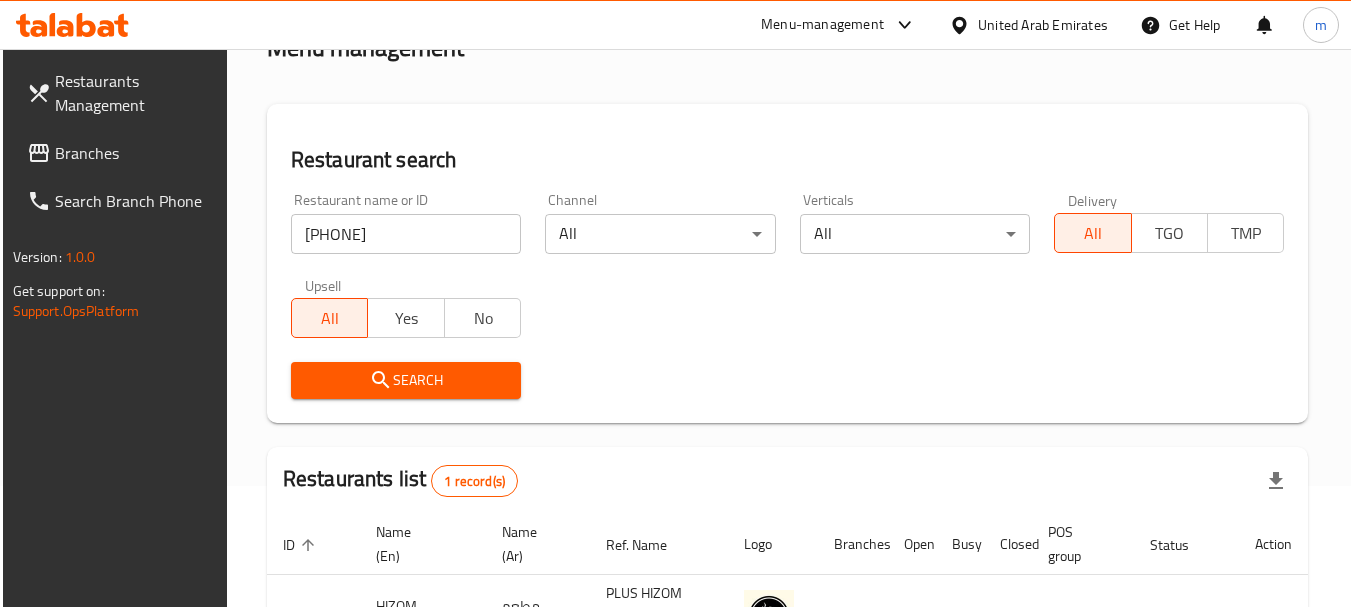 scroll, scrollTop: 285, scrollLeft: 0, axis: vertical 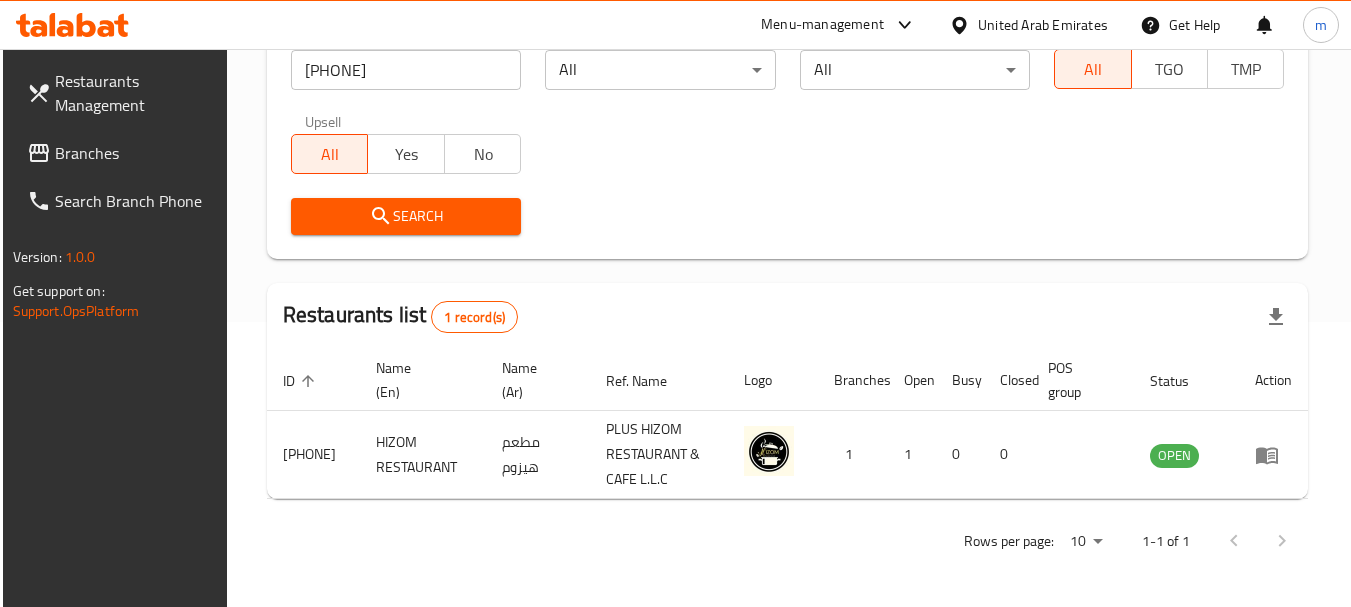 click 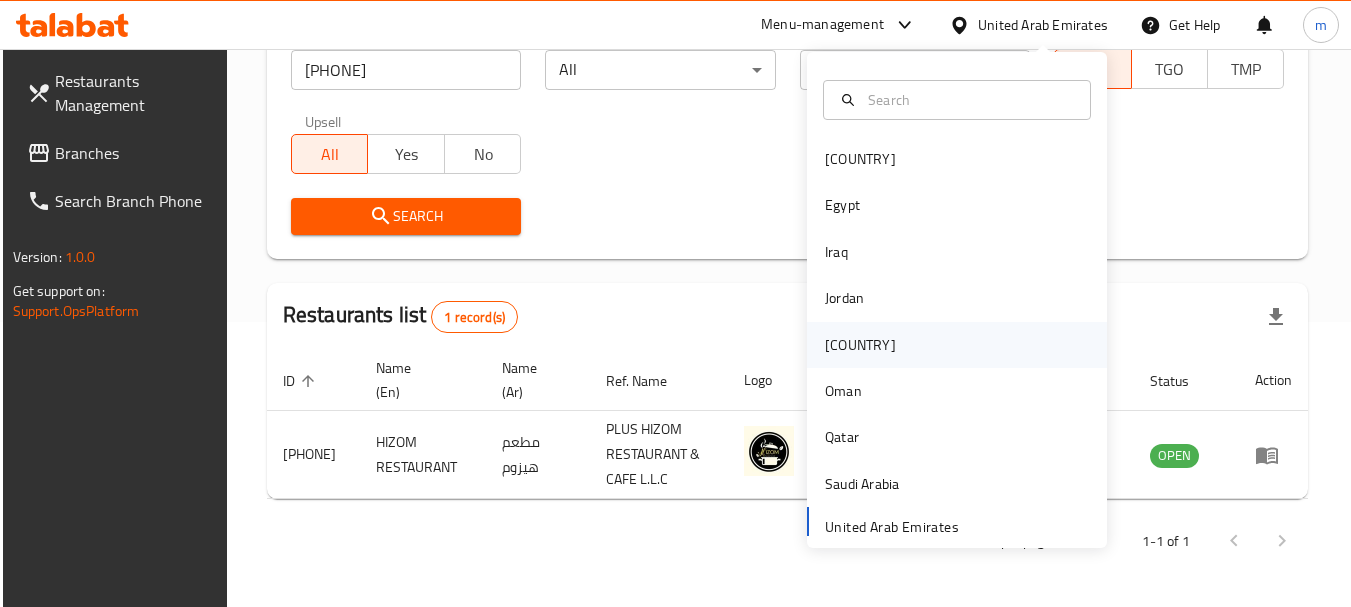 click on "[COUNTRY]" at bounding box center [860, 345] 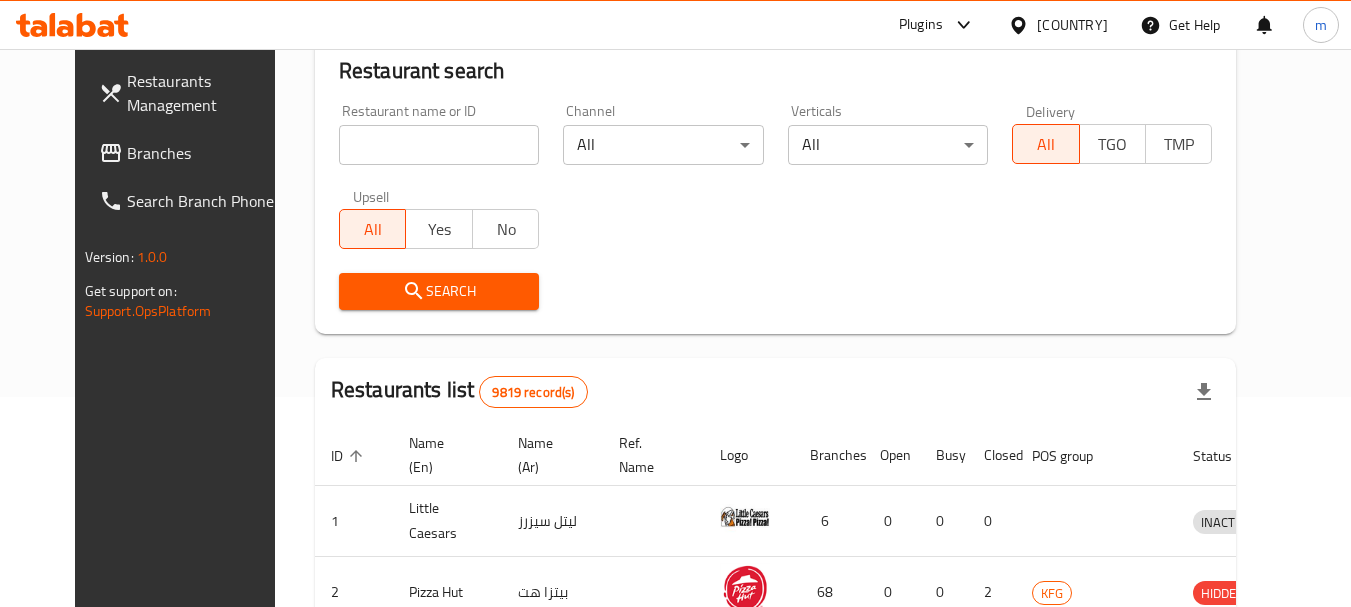 scroll, scrollTop: 285, scrollLeft: 0, axis: vertical 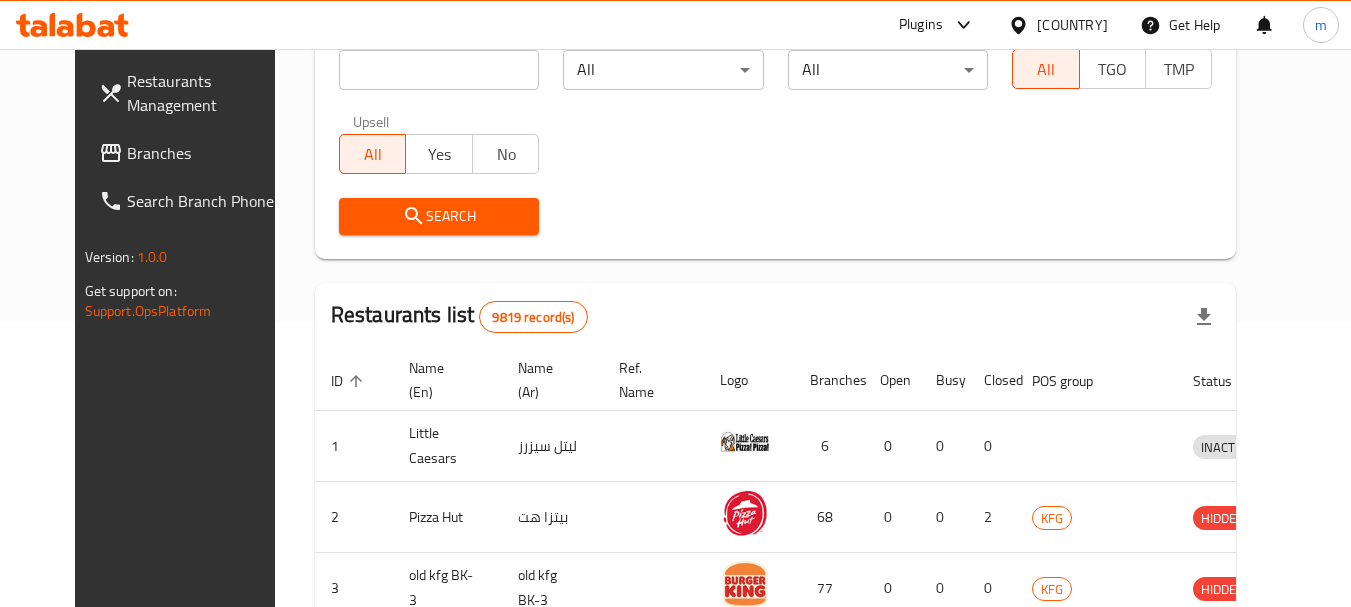 click on "Branches" at bounding box center [206, 153] 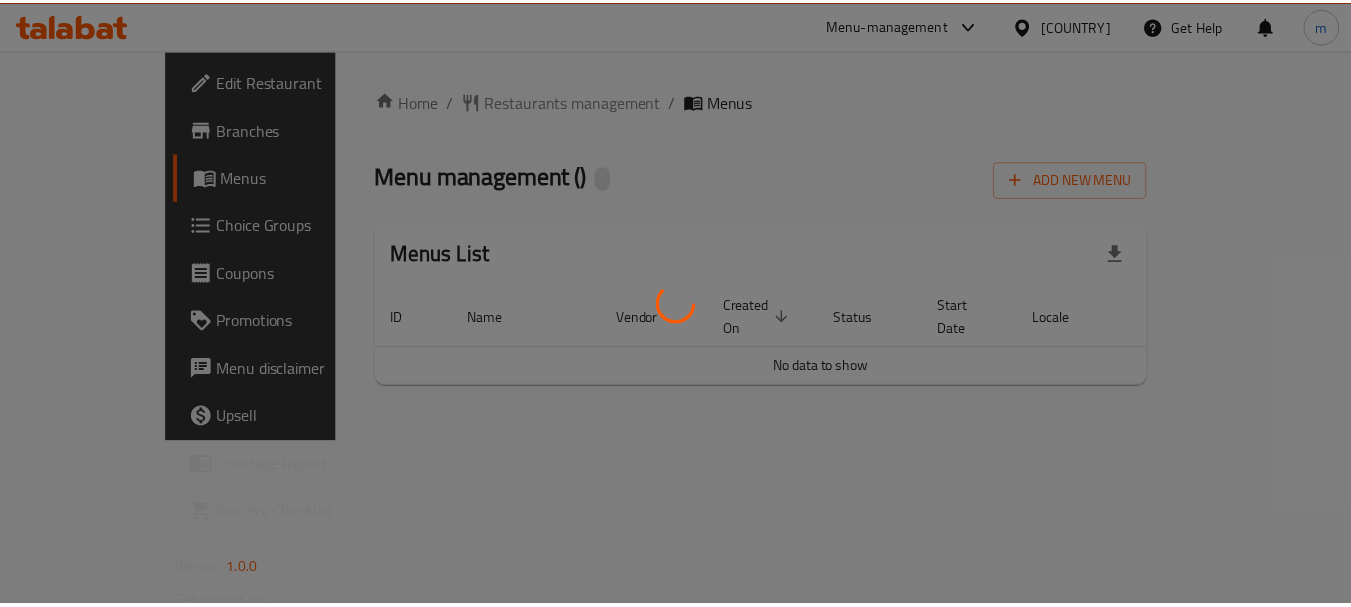 scroll, scrollTop: 0, scrollLeft: 0, axis: both 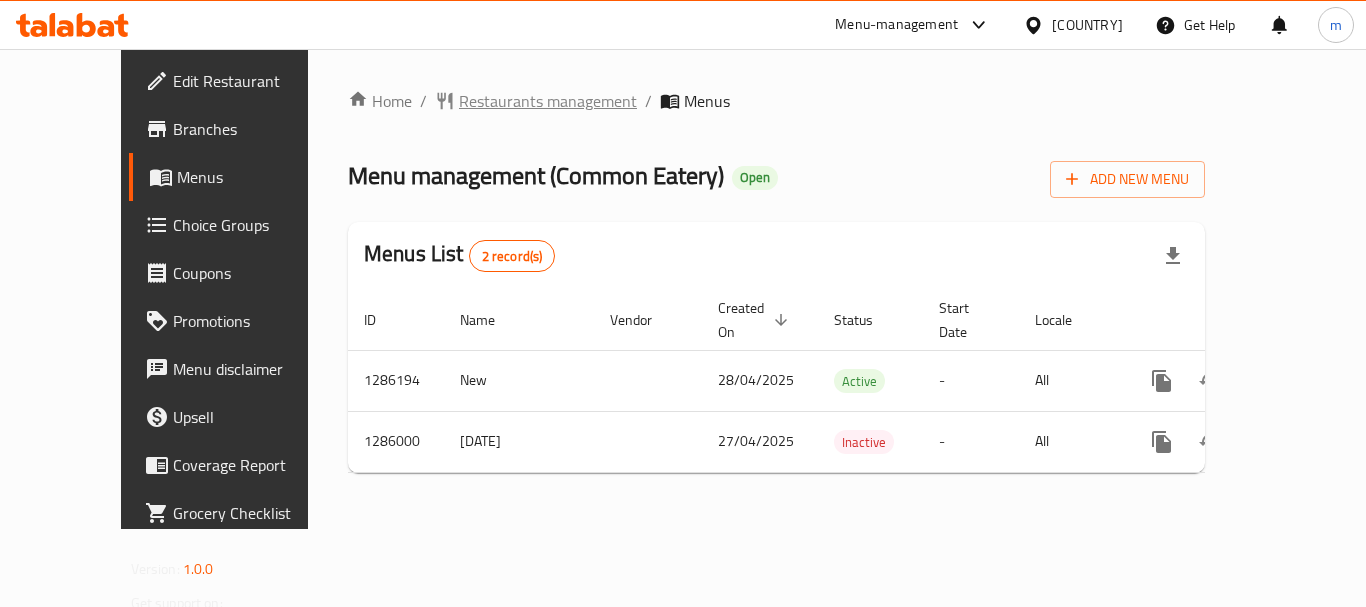 click on "Restaurants management" at bounding box center (548, 101) 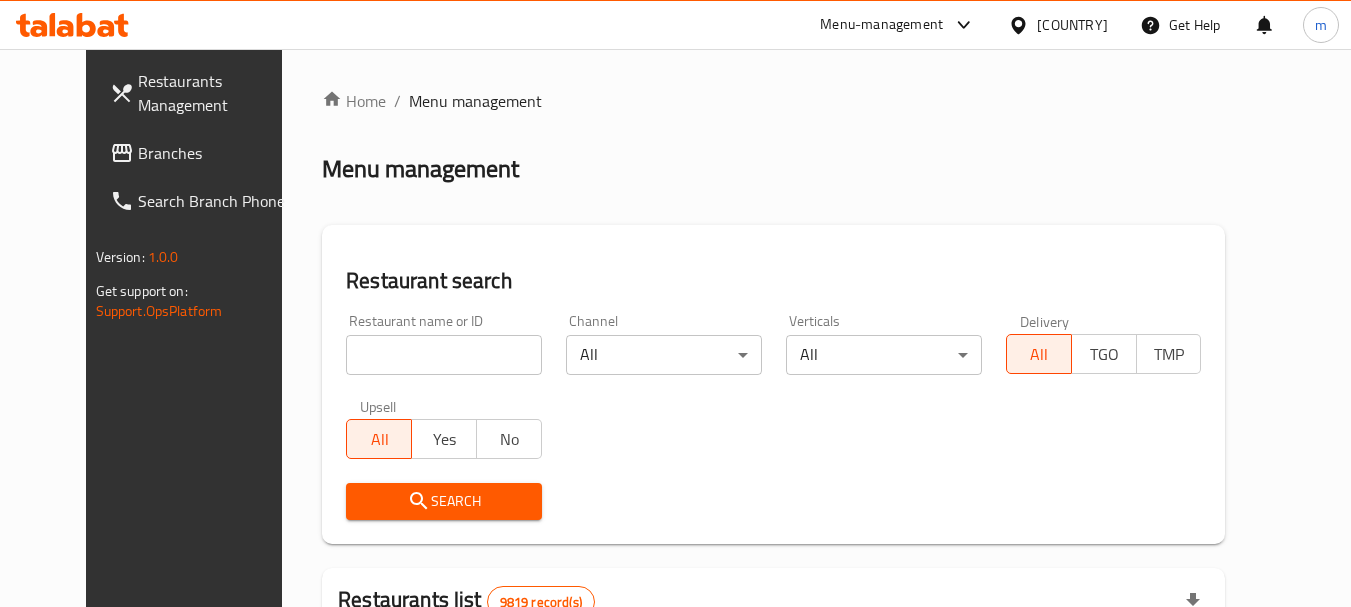 click at bounding box center (444, 355) 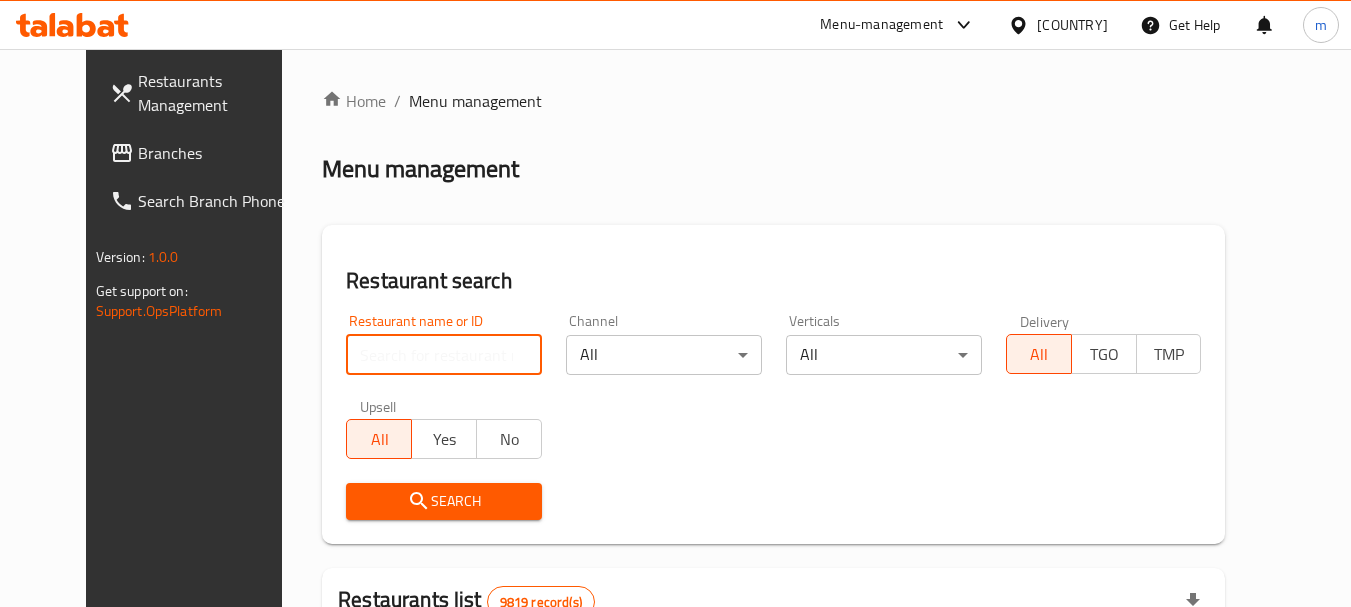 paste on "696154" 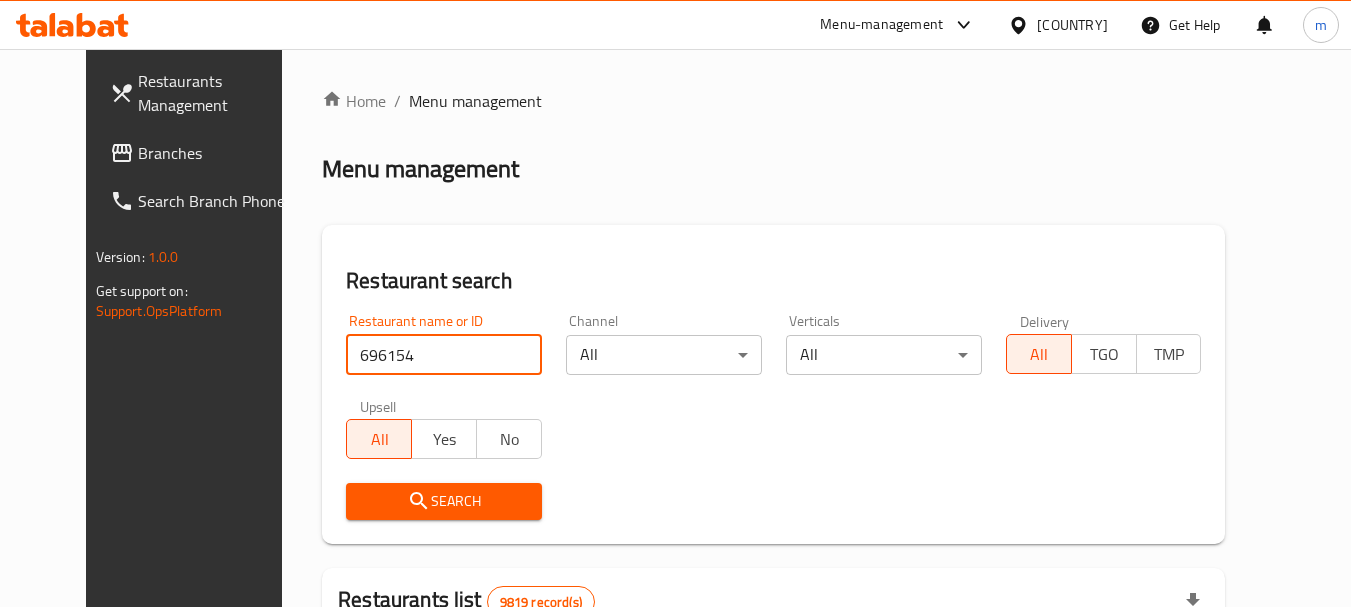 type on "696154" 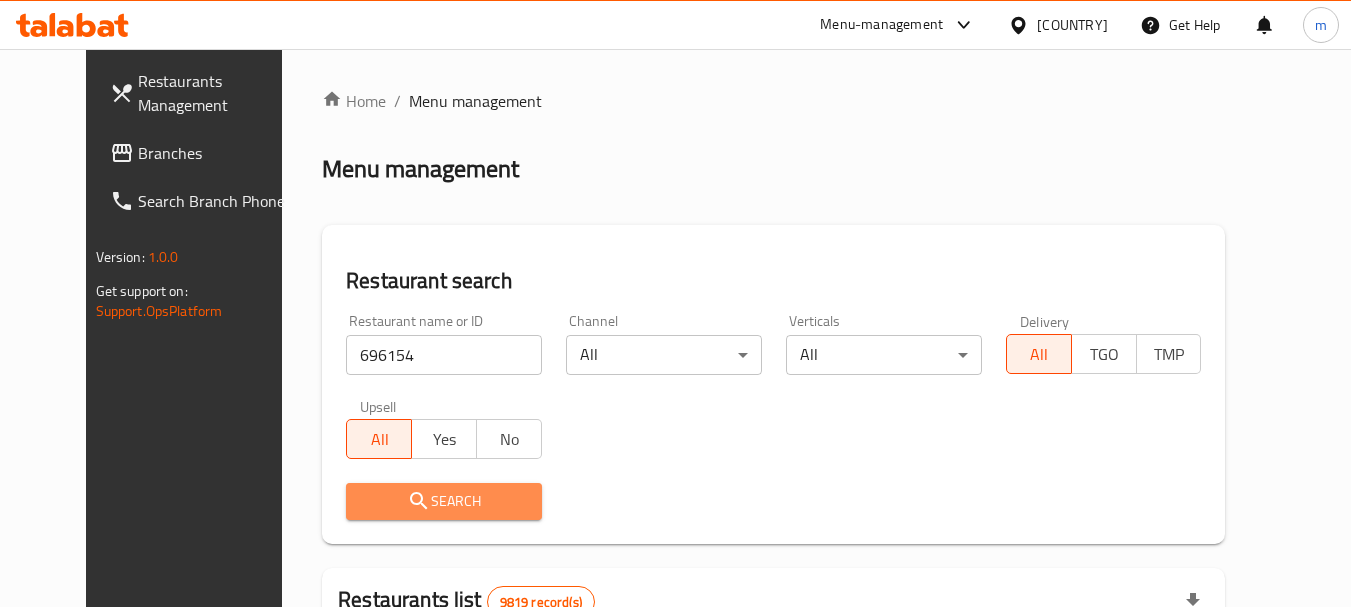 click on "Search" at bounding box center (444, 501) 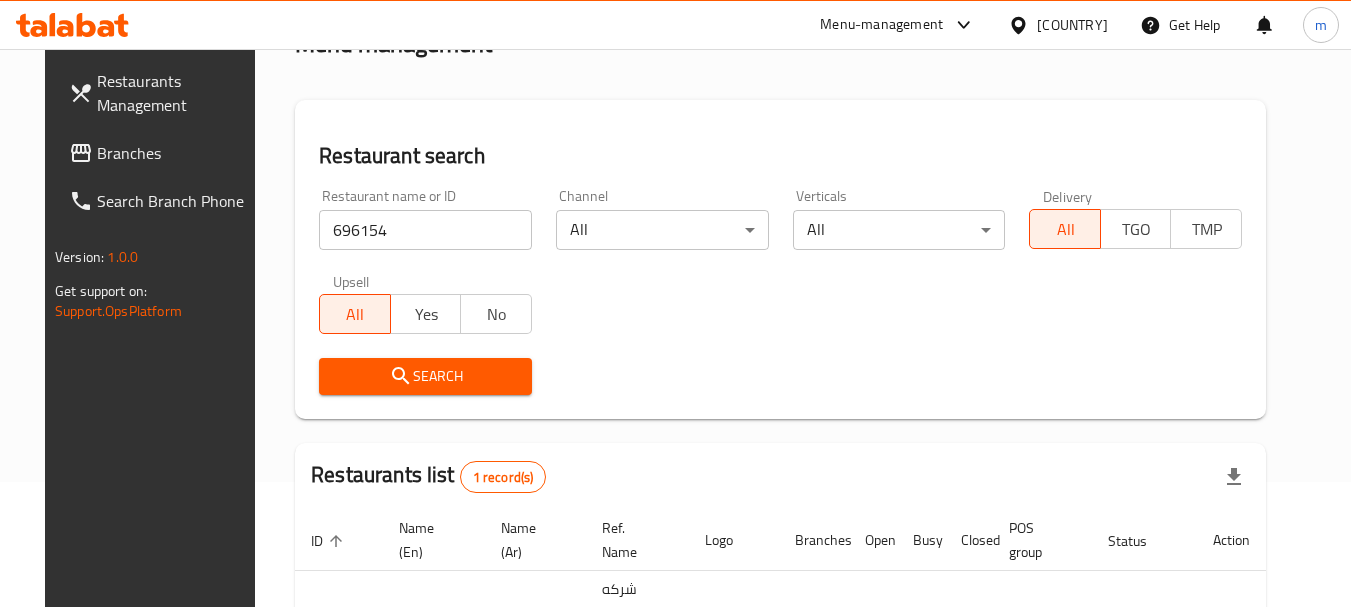 scroll, scrollTop: 260, scrollLeft: 0, axis: vertical 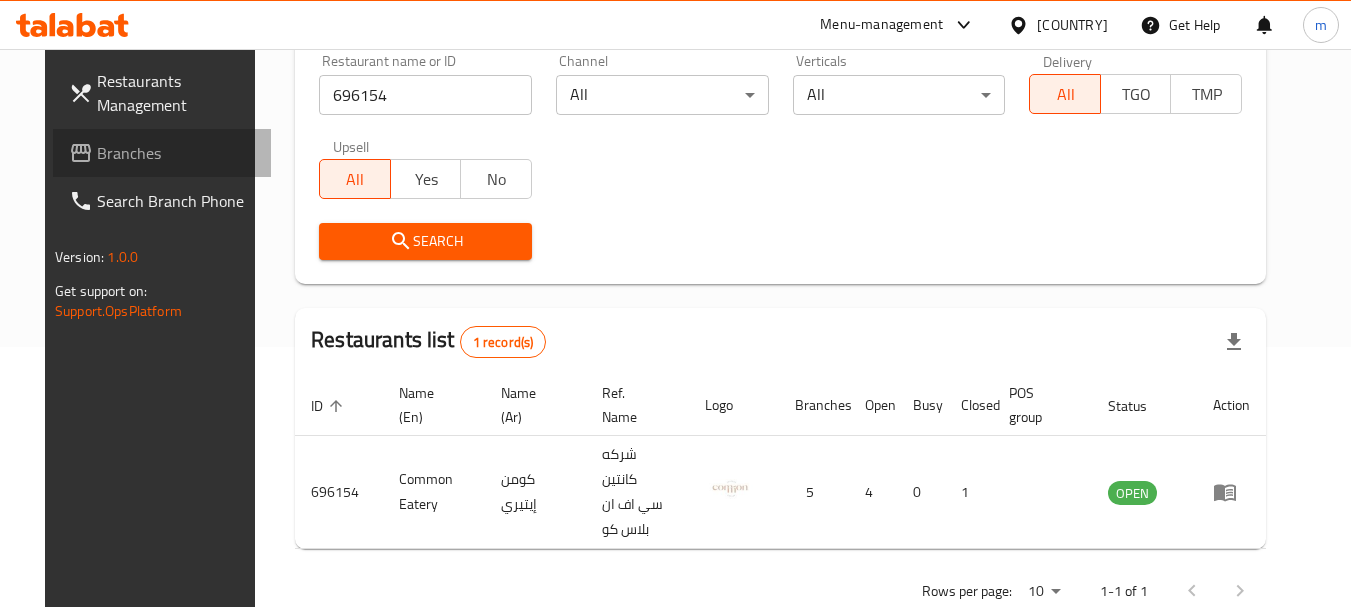click on "Branches" at bounding box center (176, 153) 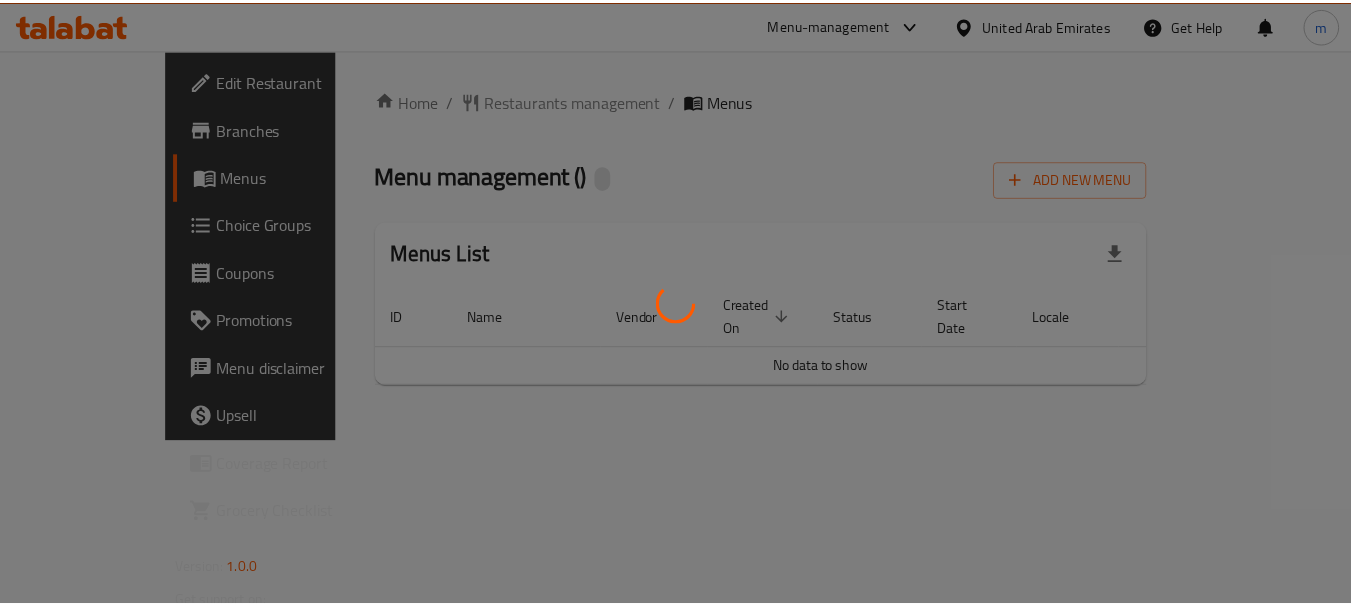 scroll, scrollTop: 0, scrollLeft: 0, axis: both 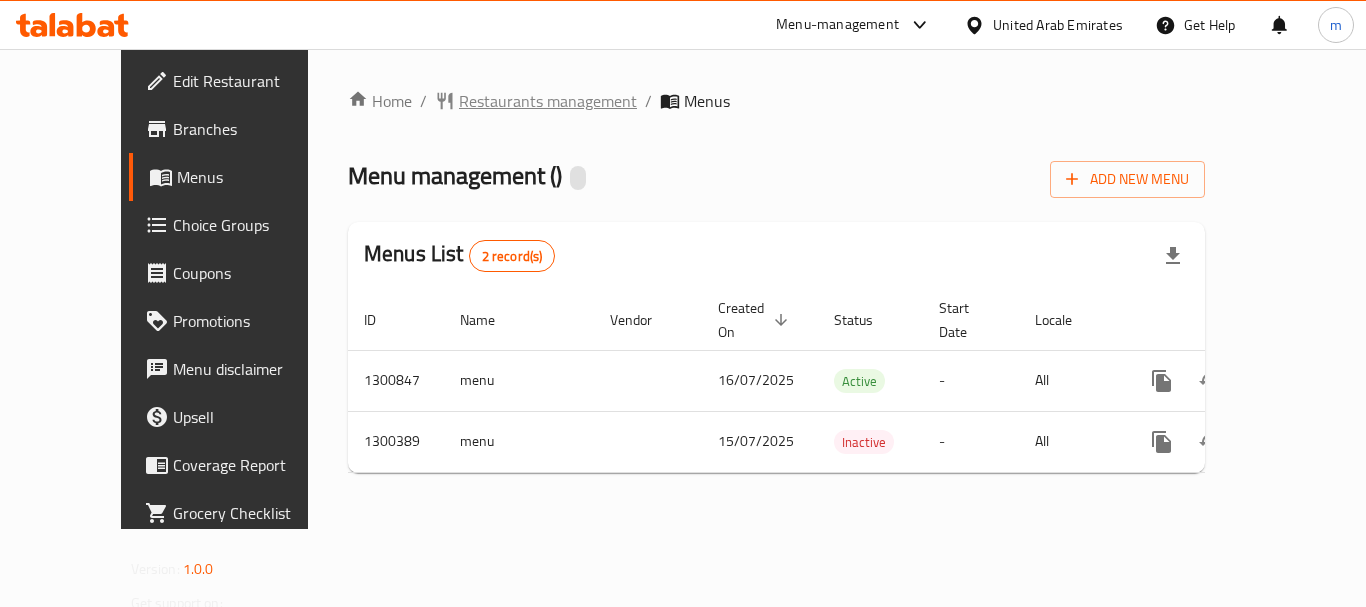 click on "Restaurants management" at bounding box center (548, 101) 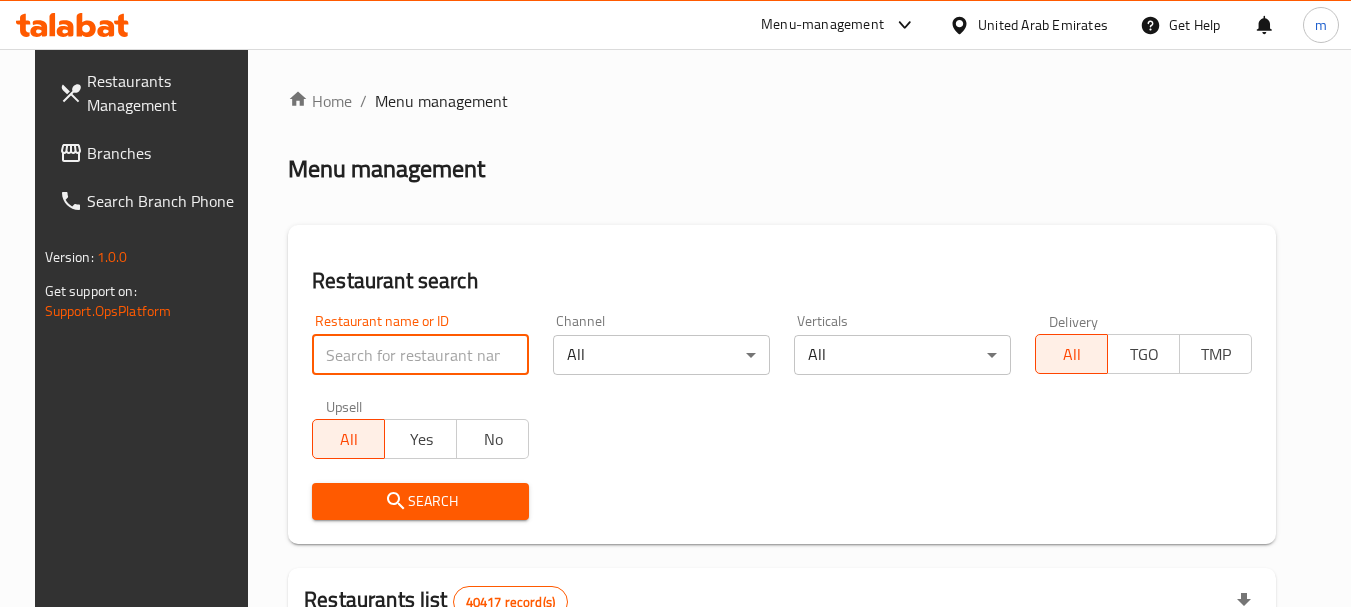 click at bounding box center [420, 355] 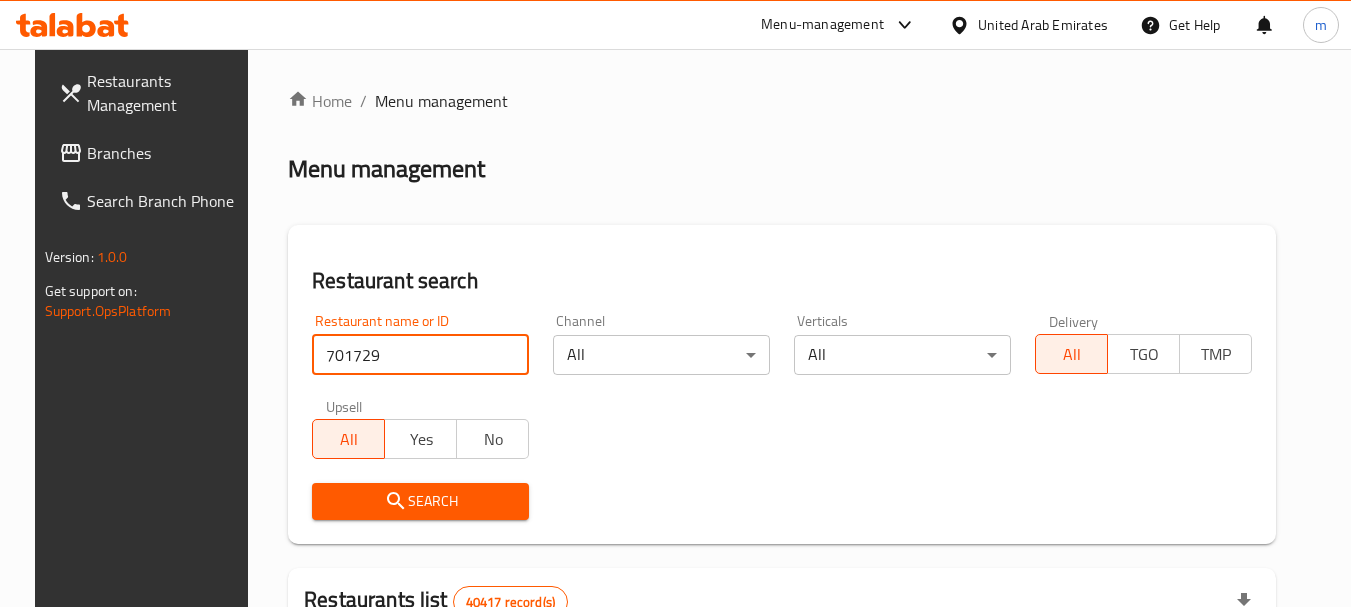 type on "701729" 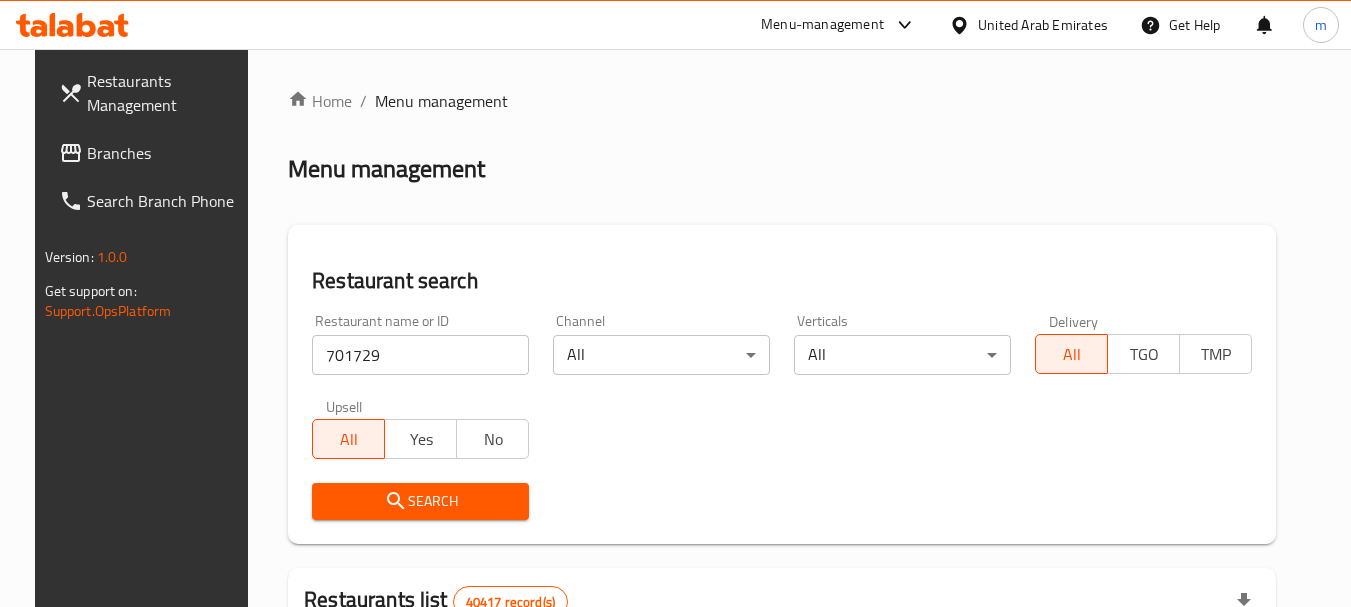 click on "Search" at bounding box center [420, 501] 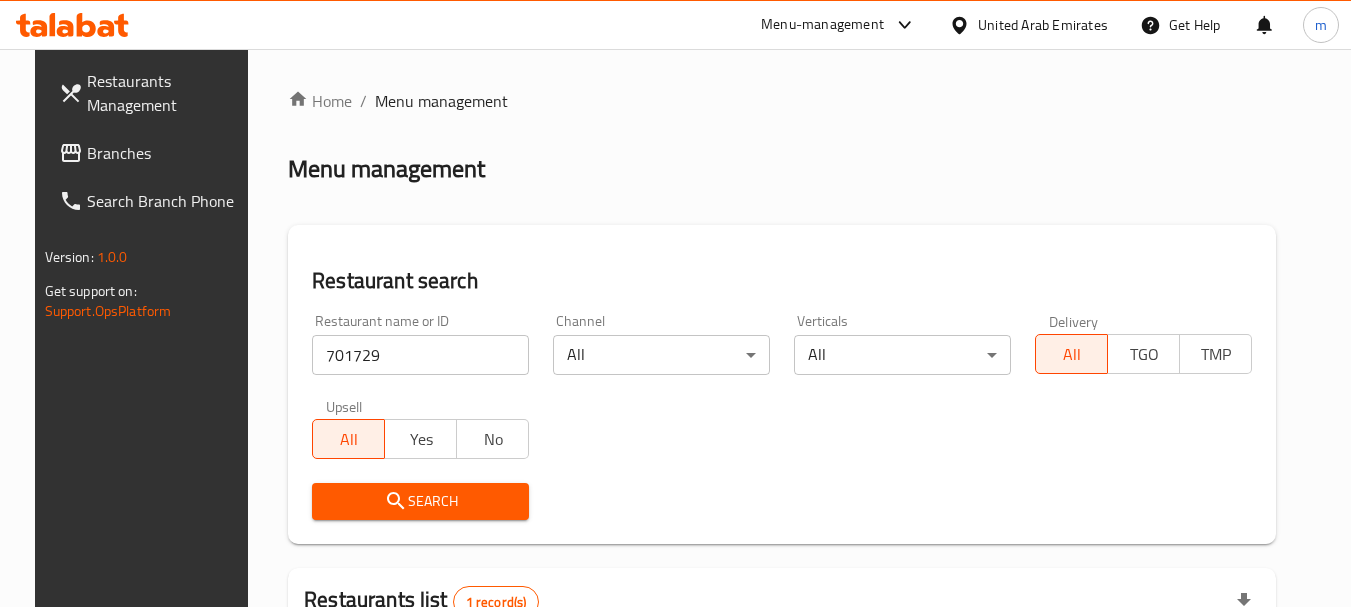scroll, scrollTop: 260, scrollLeft: 0, axis: vertical 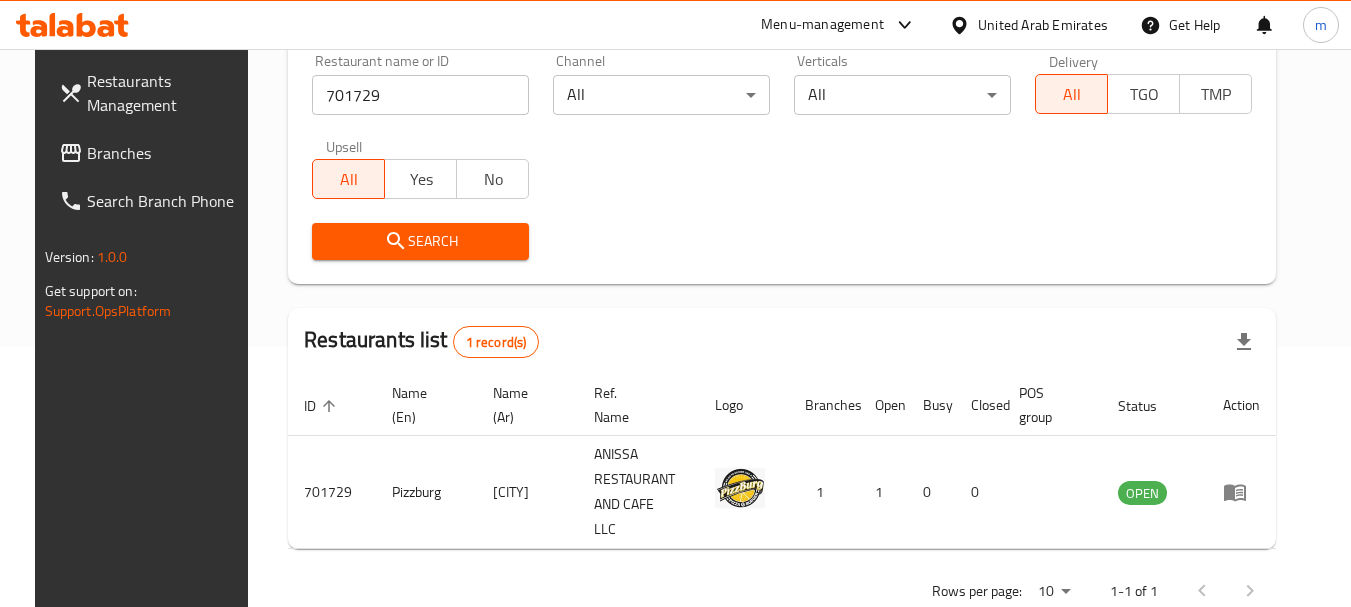click 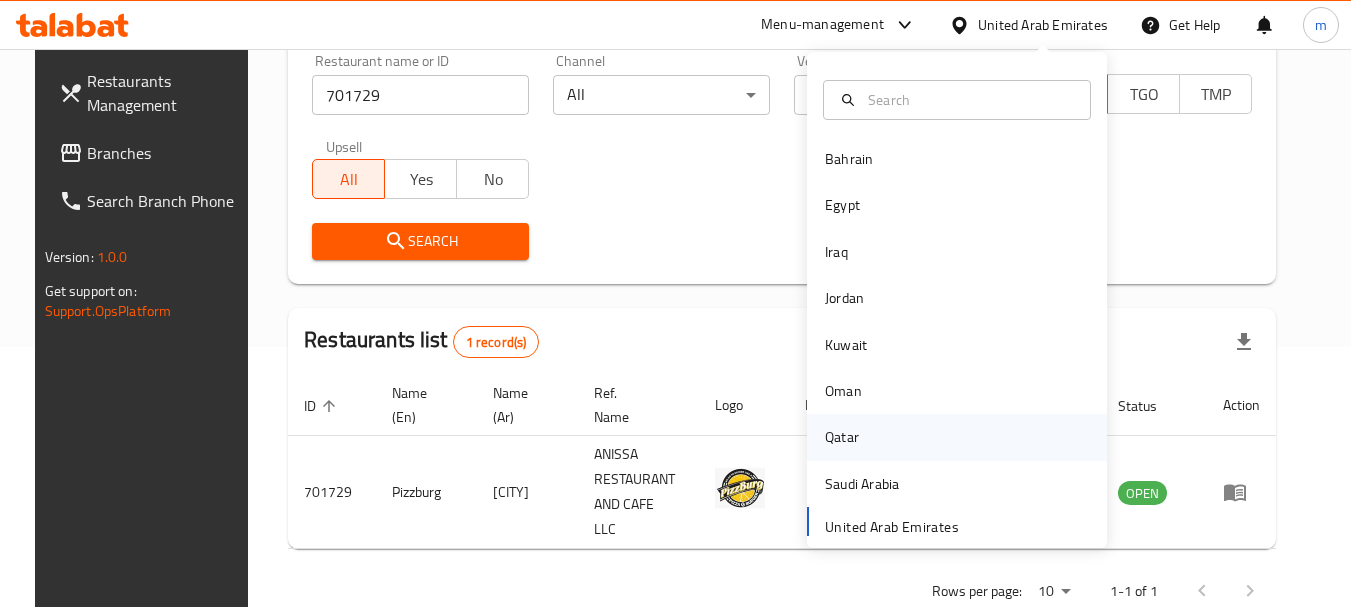 click on "Qatar" at bounding box center (842, 437) 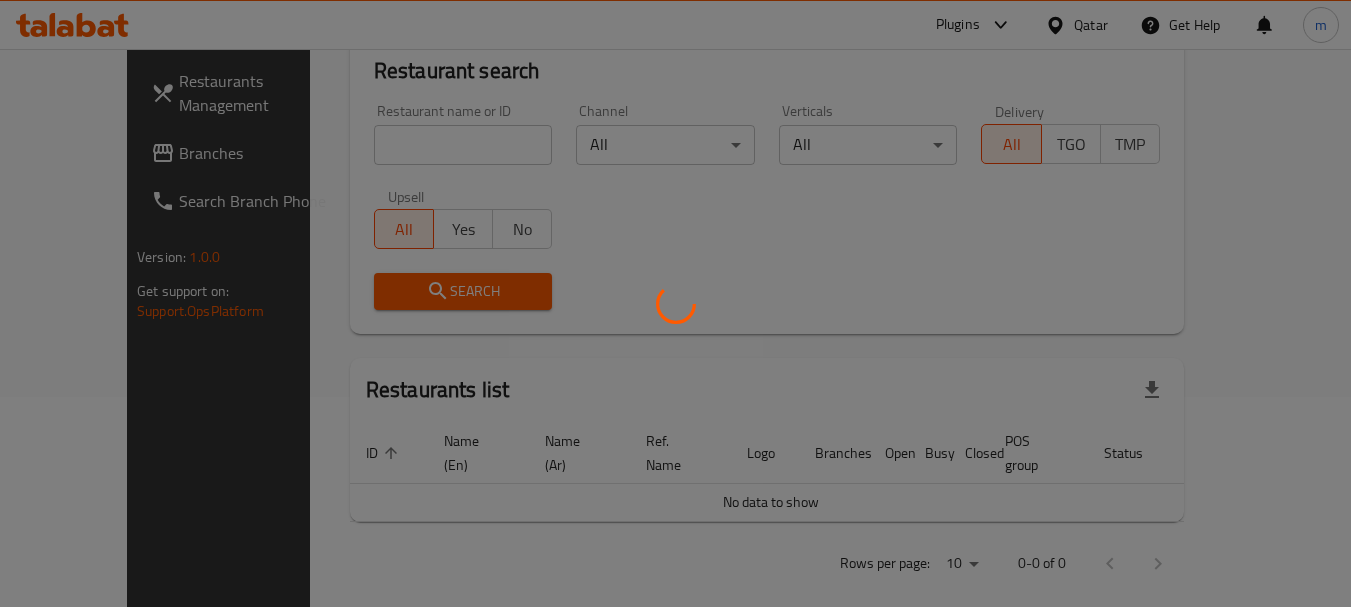 scroll, scrollTop: 260, scrollLeft: 0, axis: vertical 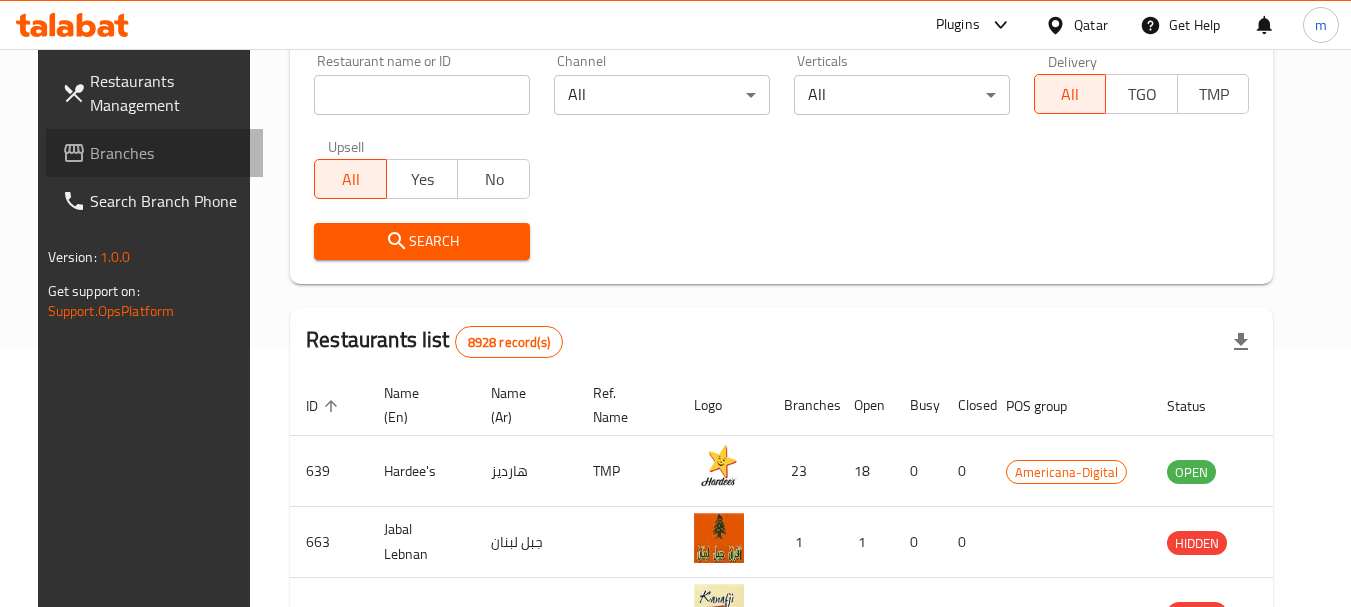 click on "Branches" at bounding box center [169, 153] 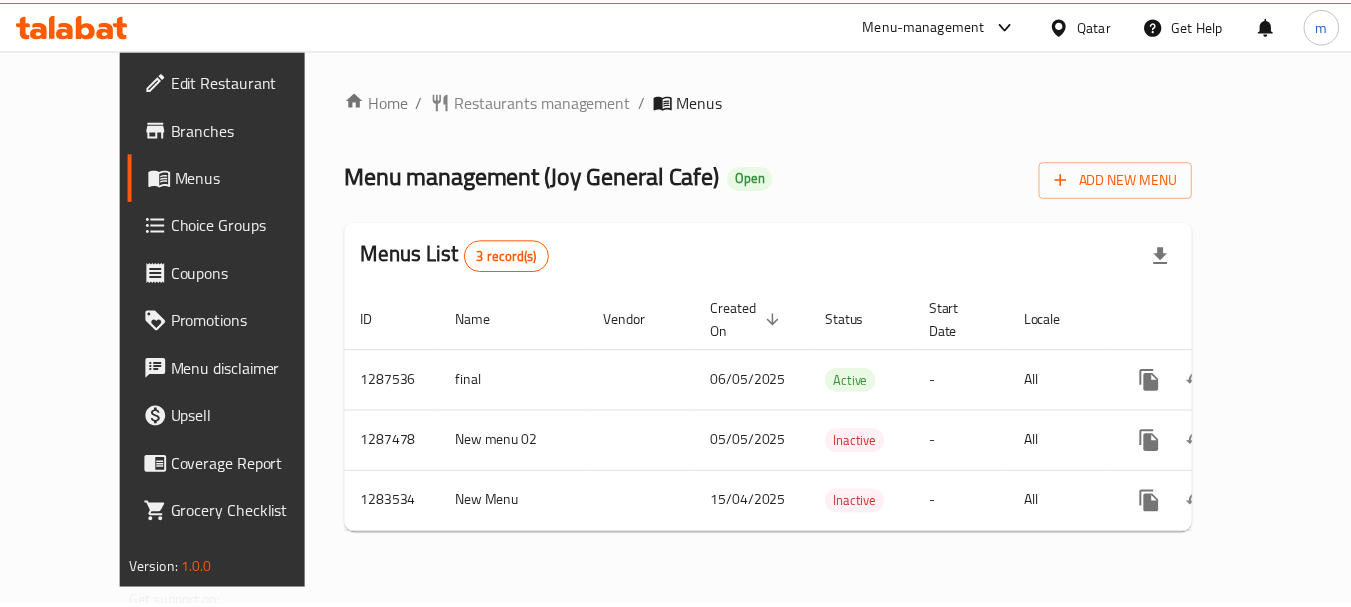 scroll, scrollTop: 0, scrollLeft: 0, axis: both 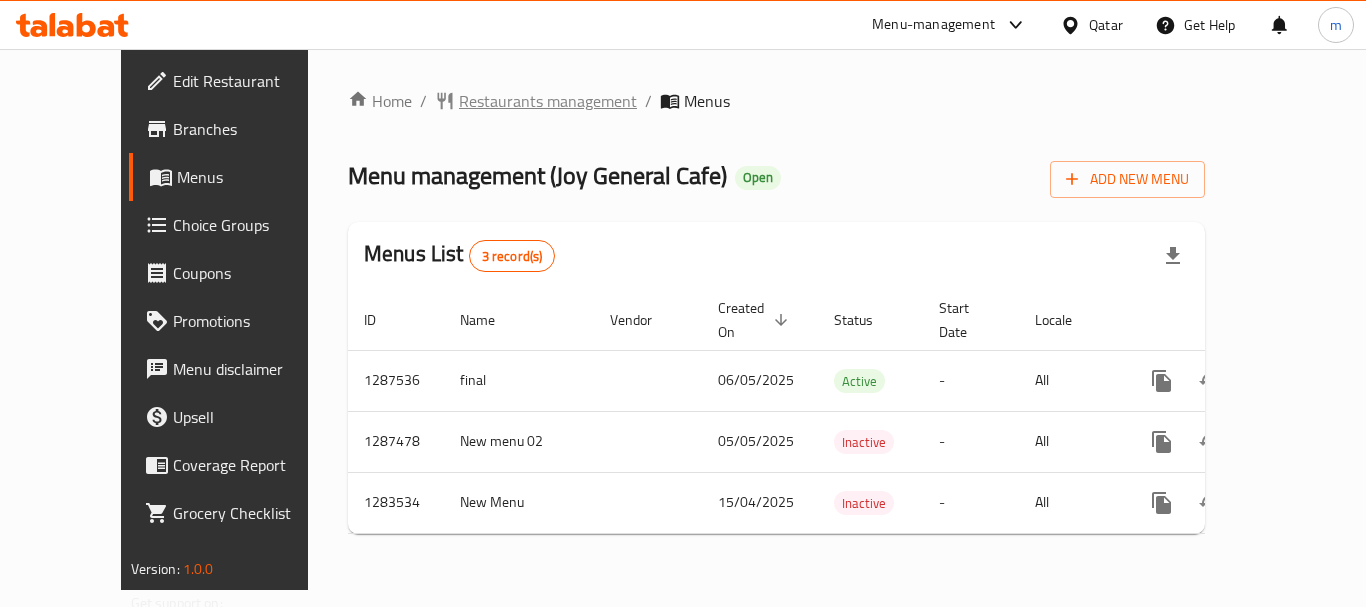 click on "Restaurants management" at bounding box center (548, 101) 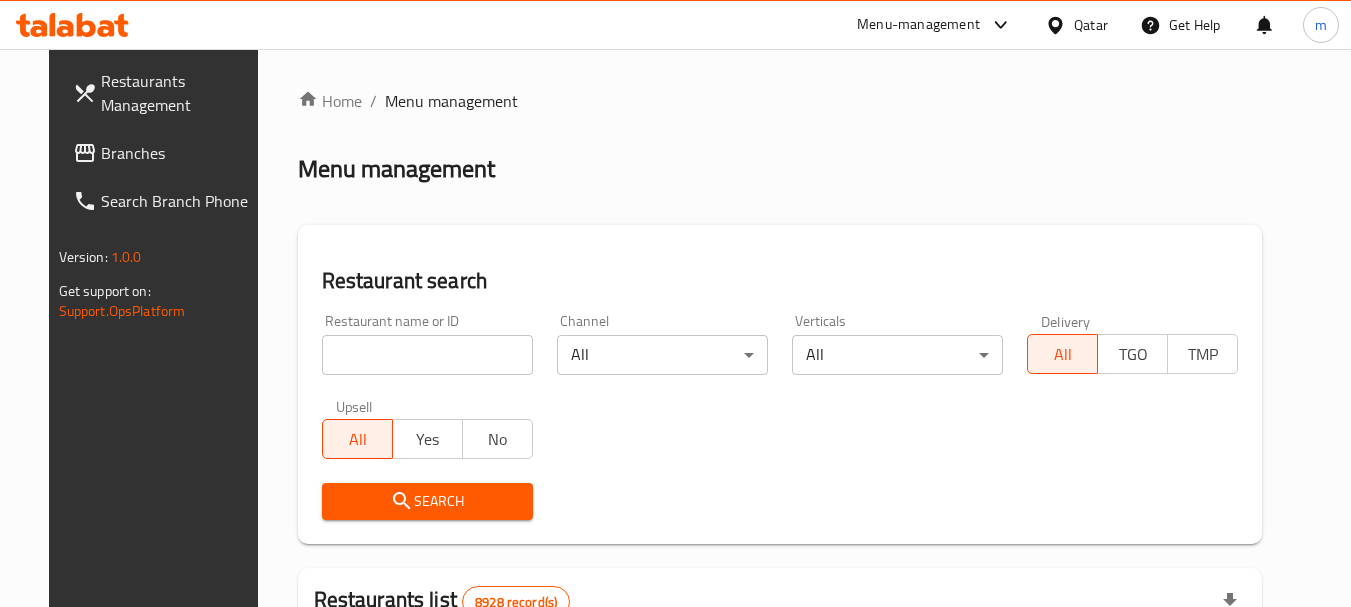 click at bounding box center [427, 355] 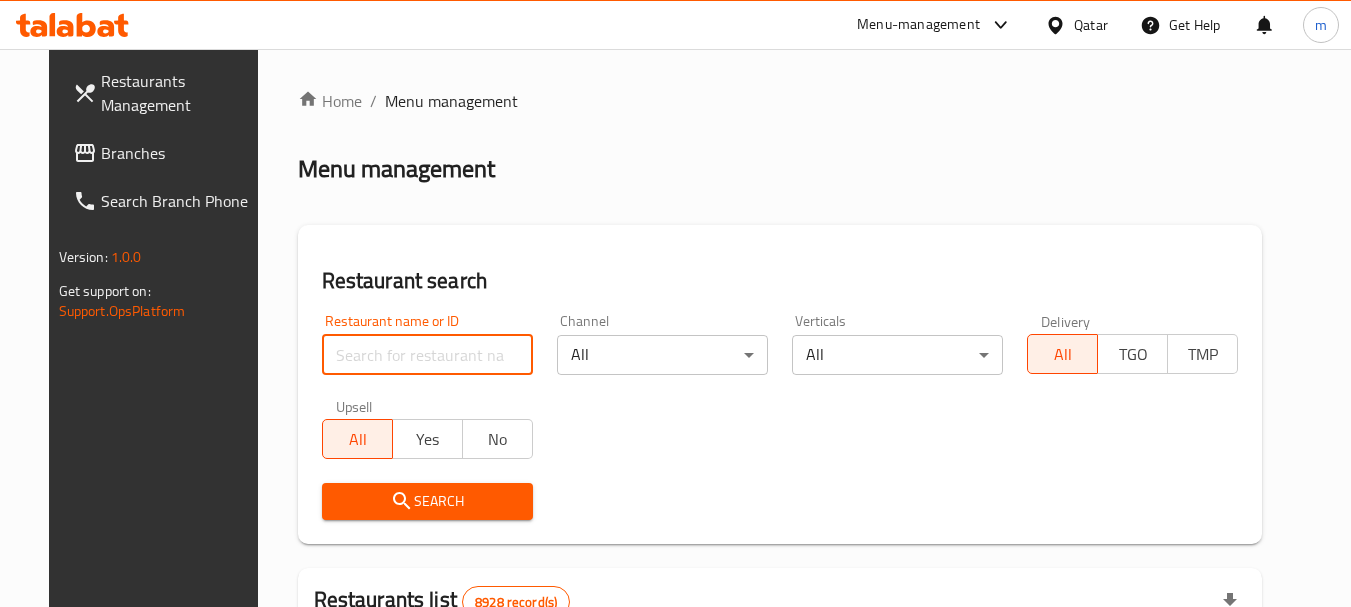 paste on "695161" 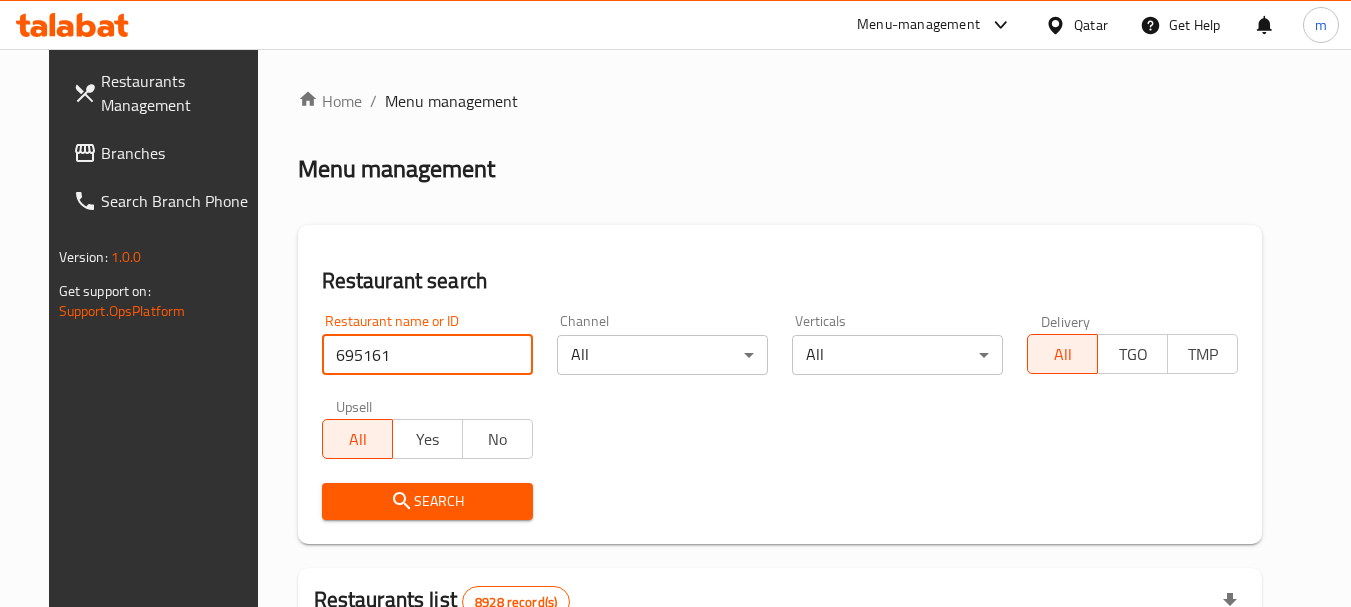 type on "695161" 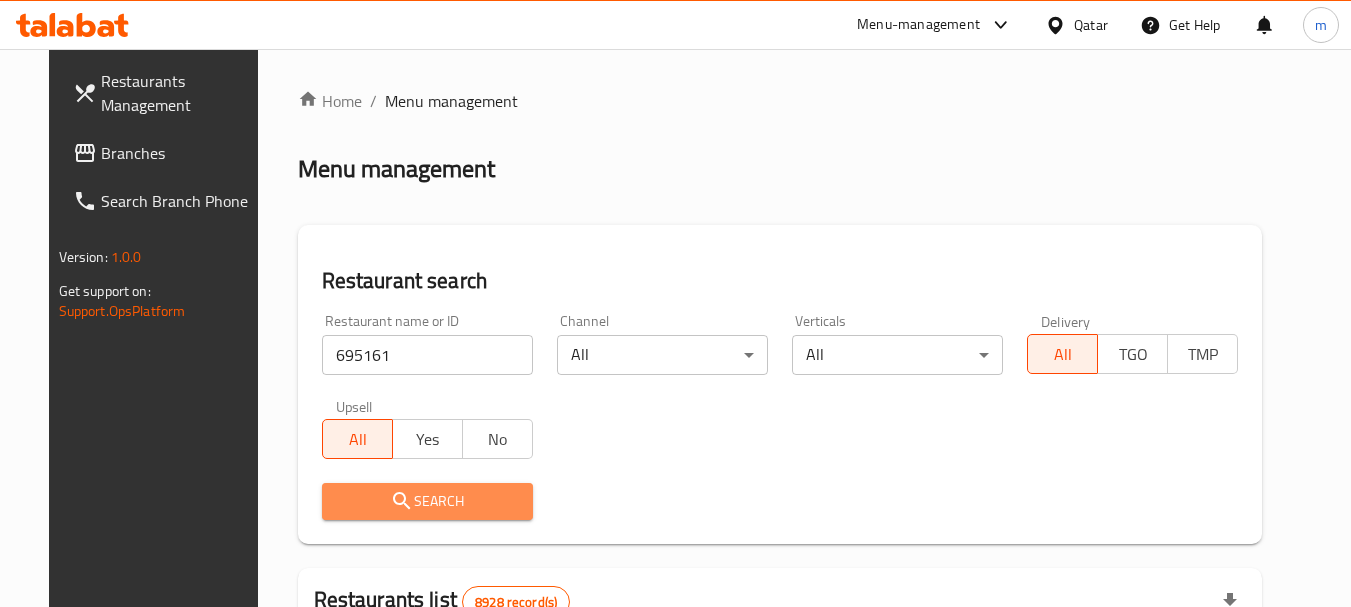 click on "Search" at bounding box center (427, 501) 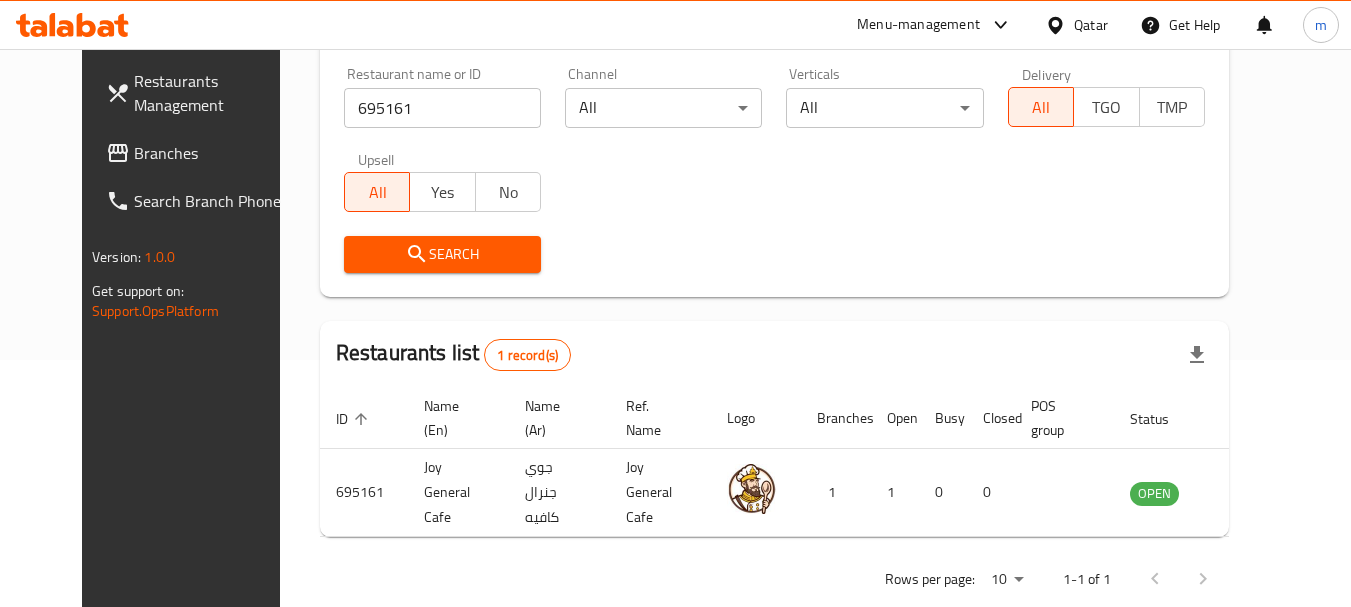 scroll, scrollTop: 260, scrollLeft: 0, axis: vertical 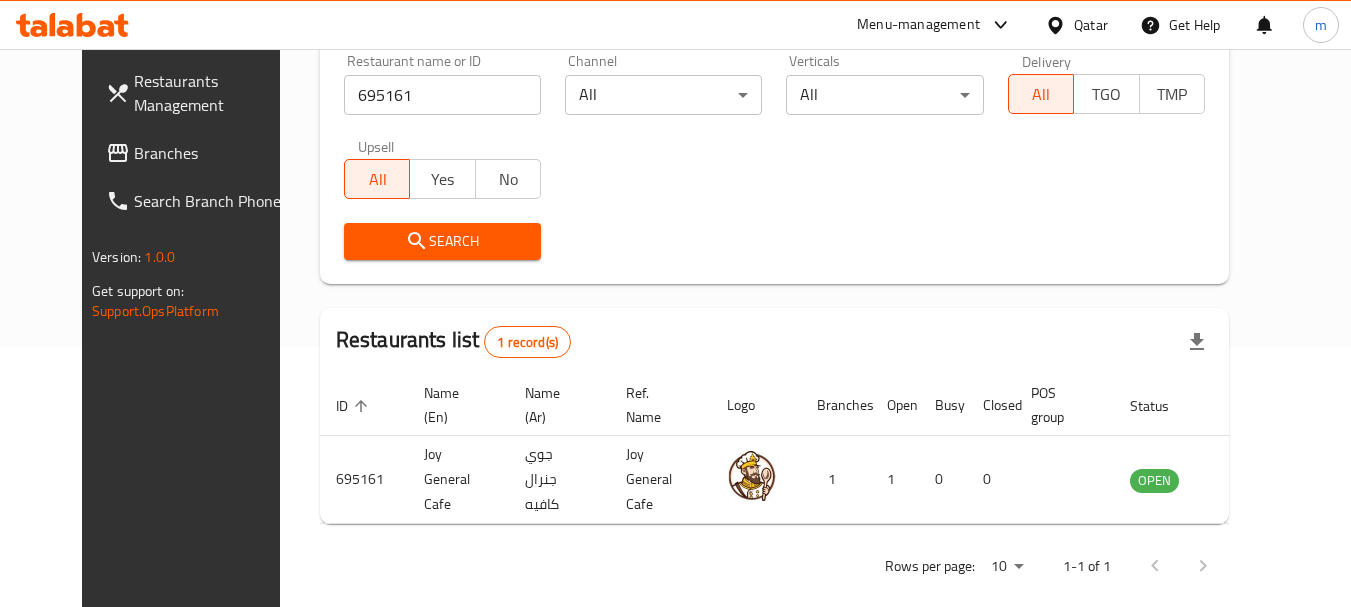 click 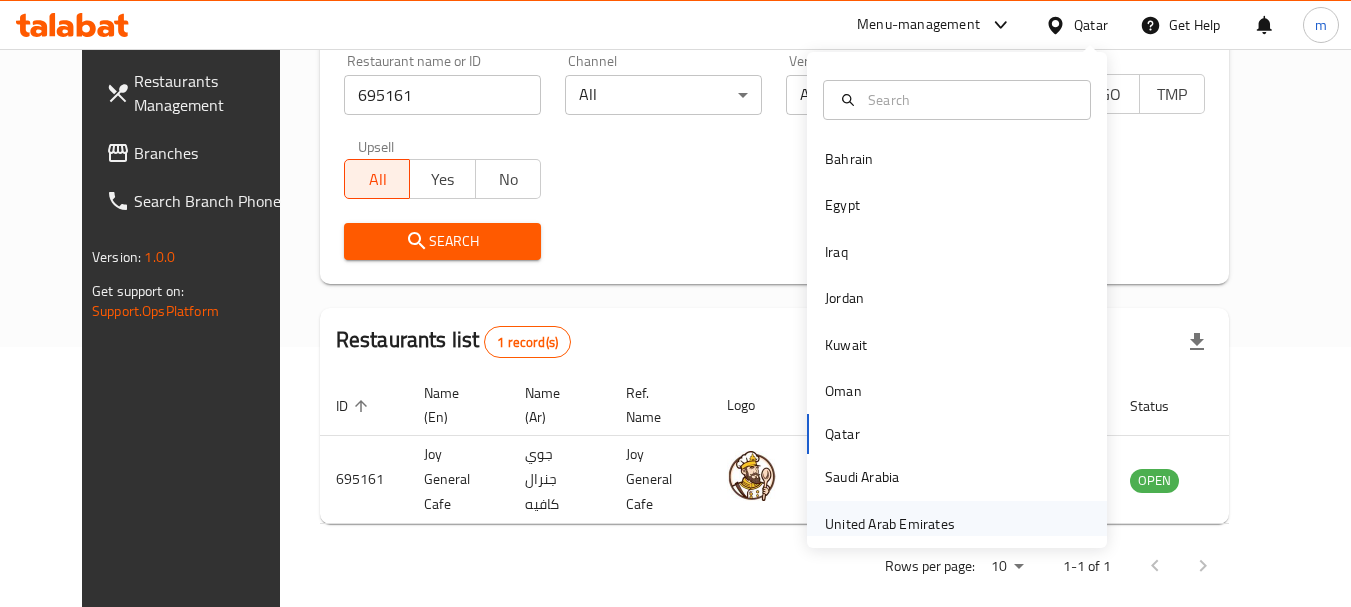 click on "United Arab Emirates" at bounding box center [890, 524] 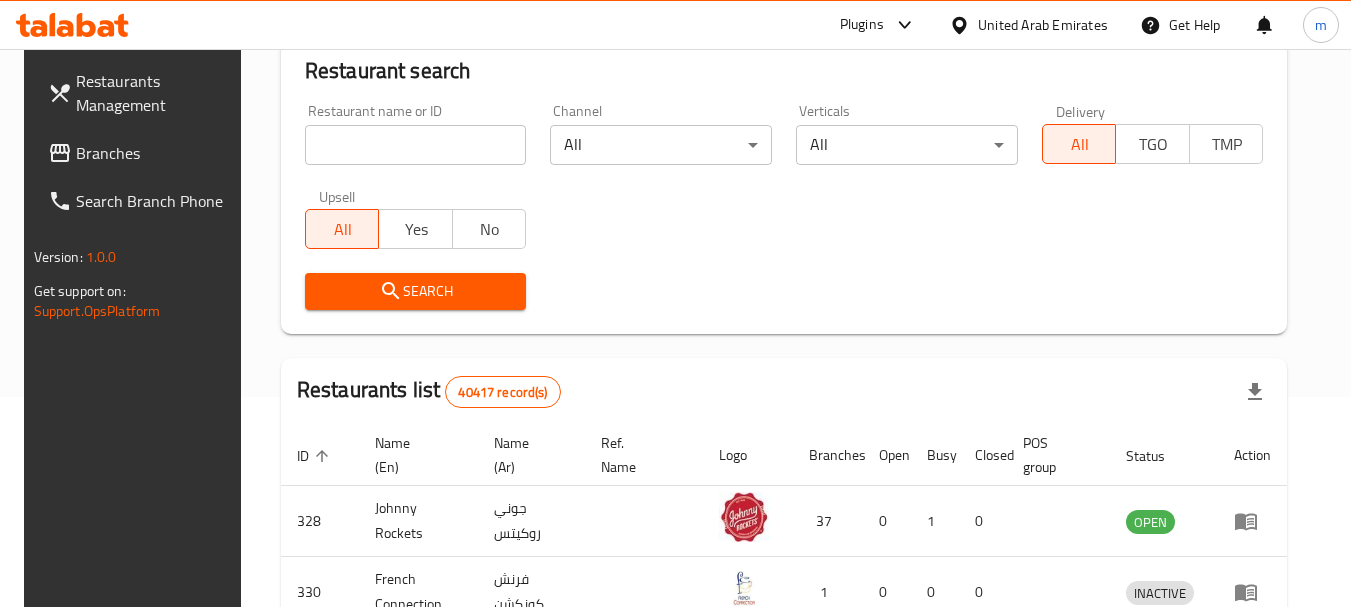 scroll, scrollTop: 260, scrollLeft: 0, axis: vertical 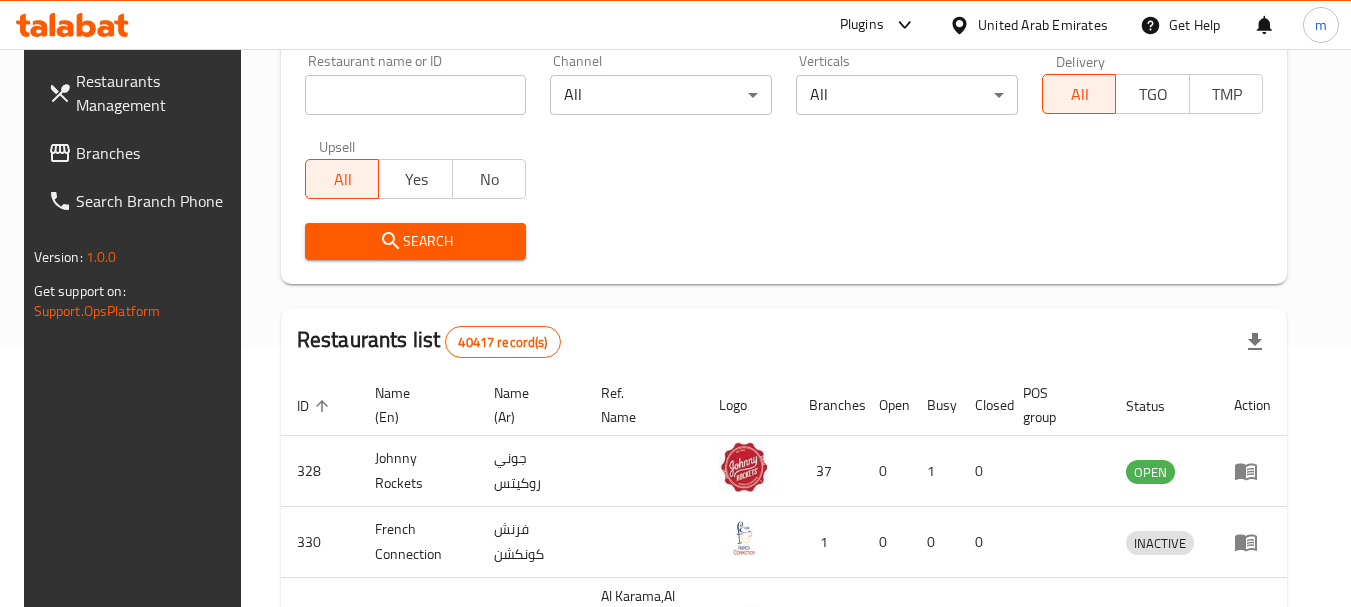 click on "Branches" at bounding box center (155, 153) 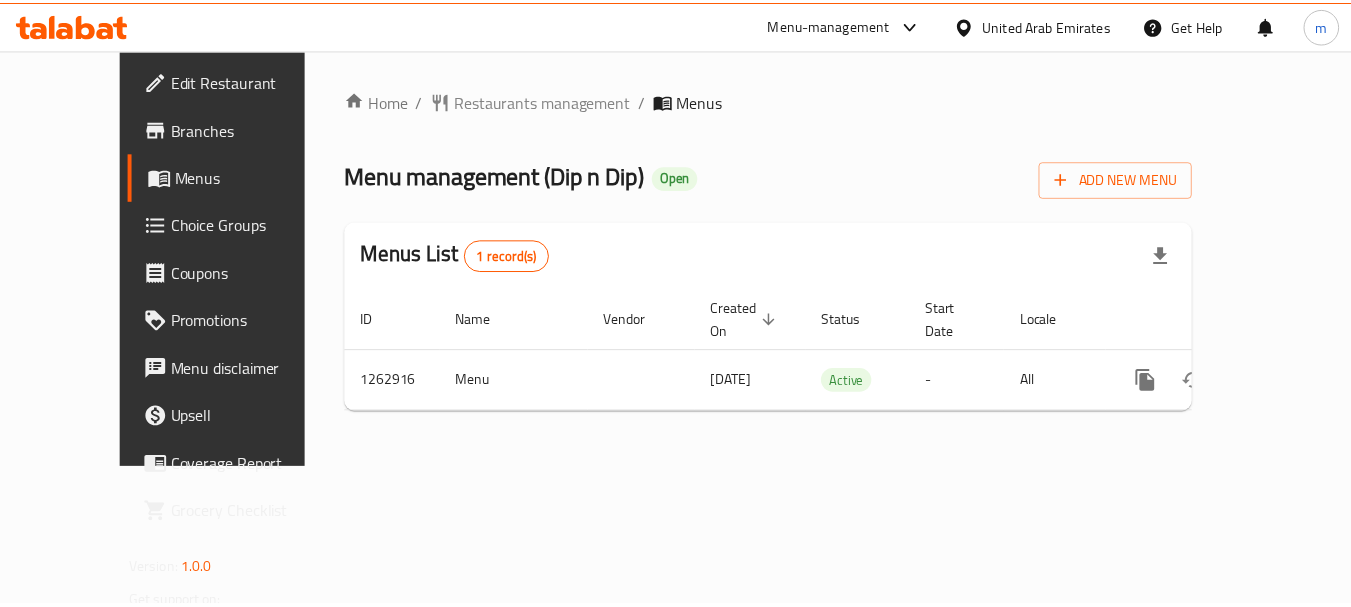 scroll, scrollTop: 0, scrollLeft: 0, axis: both 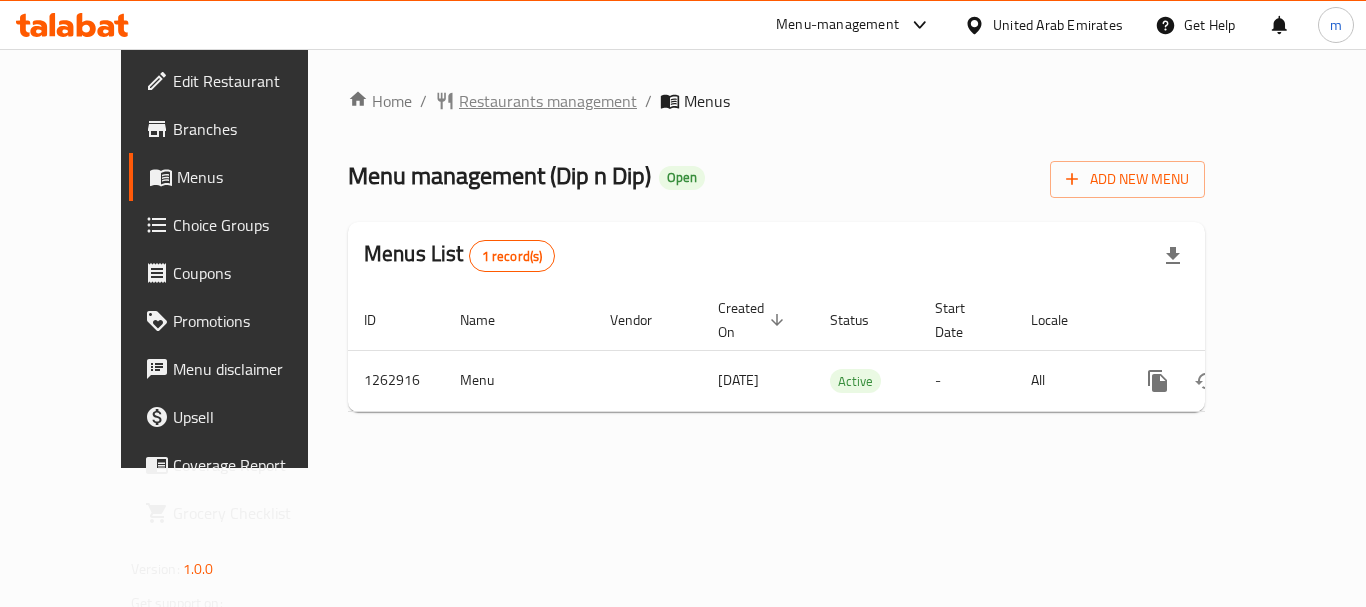 click on "Restaurants management" at bounding box center [548, 101] 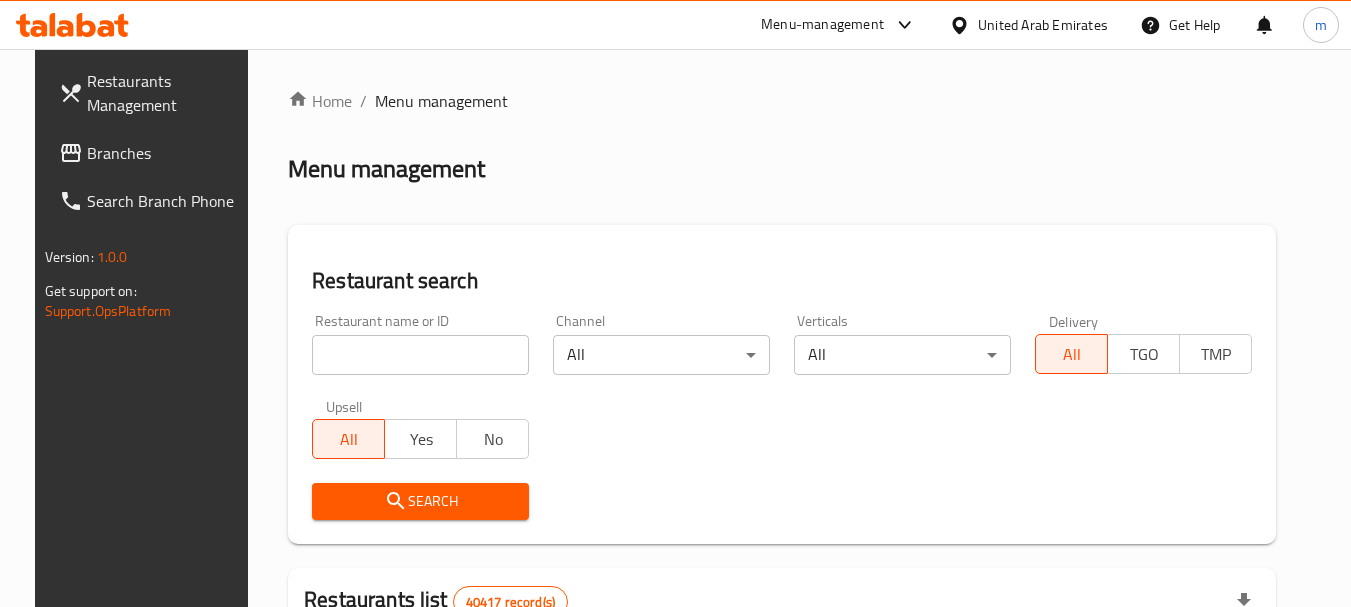 click at bounding box center (420, 355) 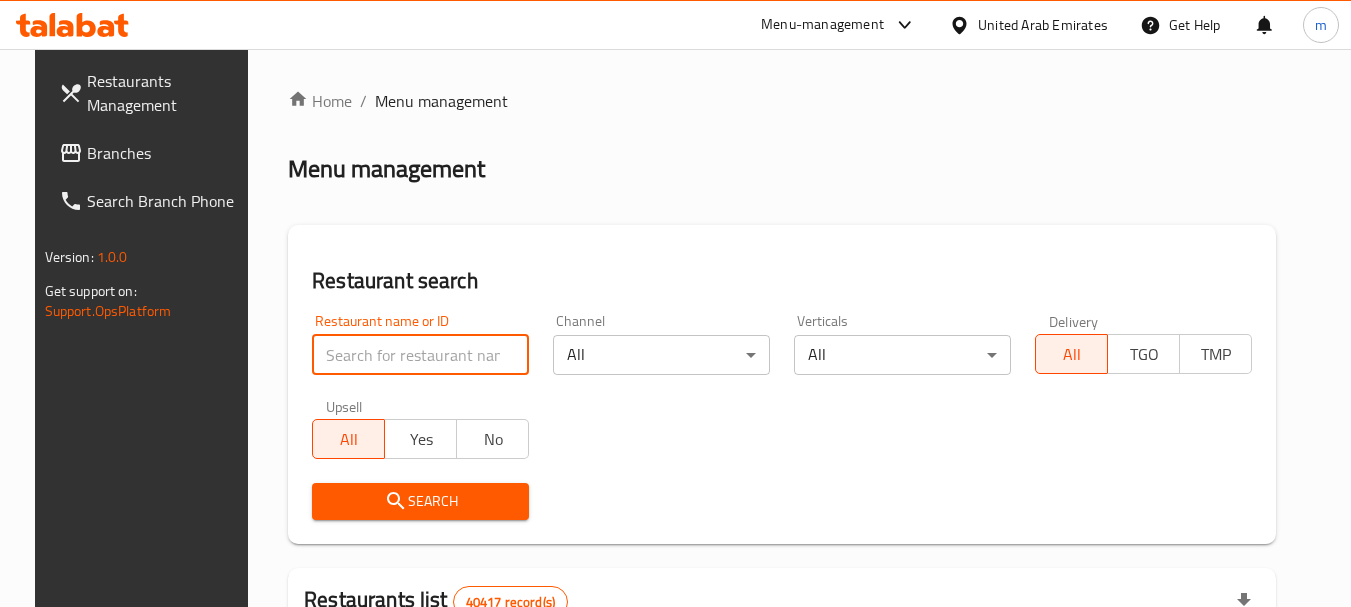 paste on "685759" 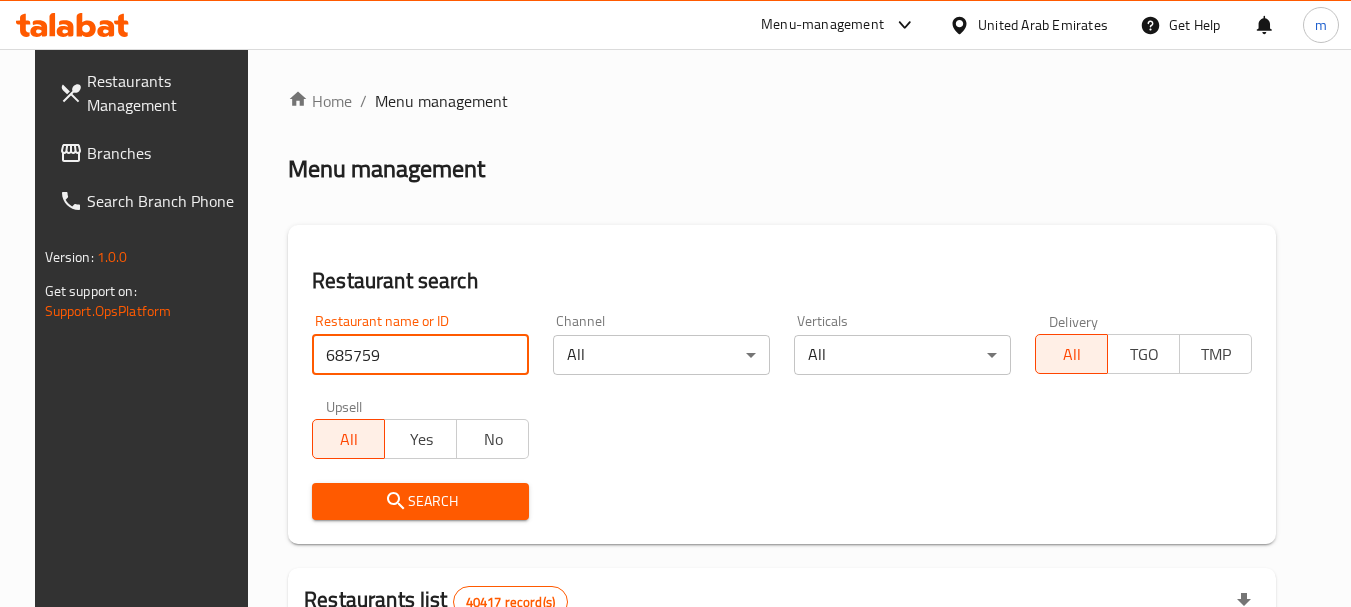 type on "685759" 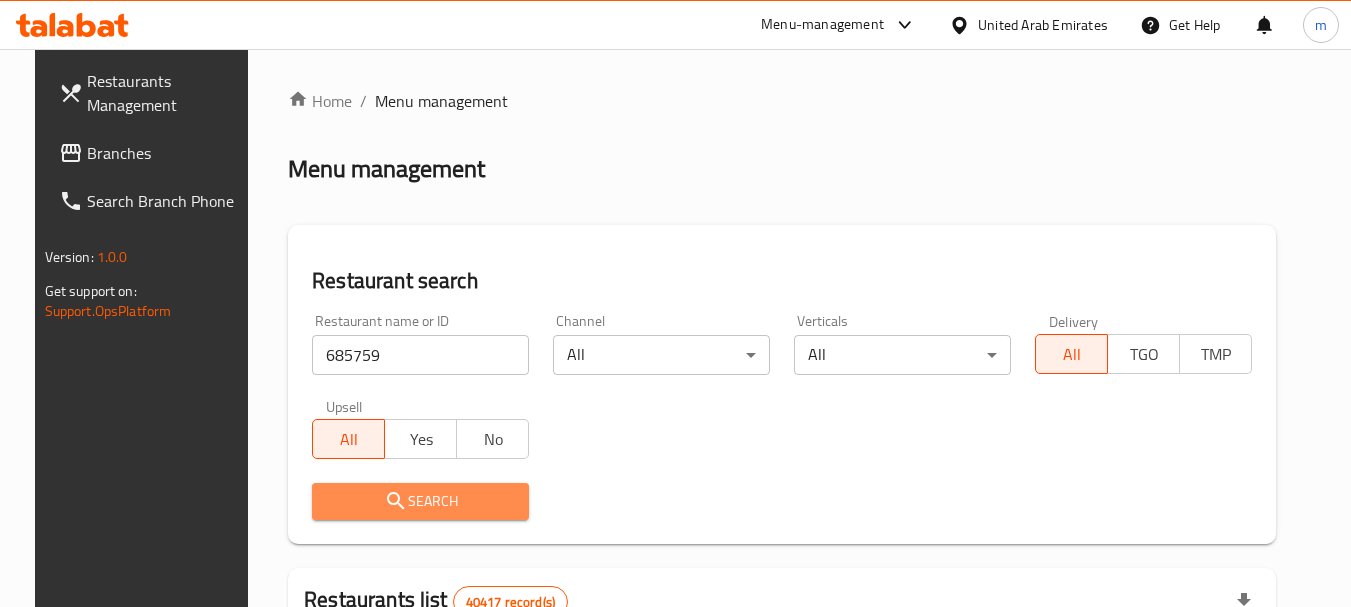 click on "Search" at bounding box center [420, 501] 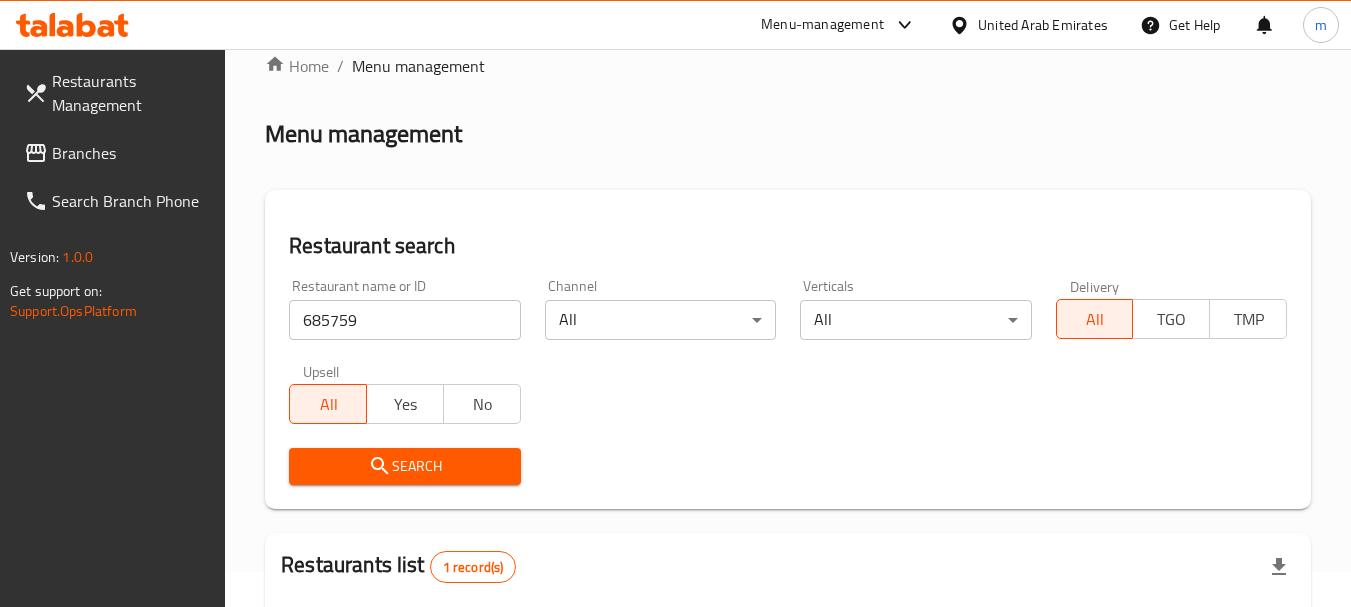 scroll, scrollTop: 0, scrollLeft: 0, axis: both 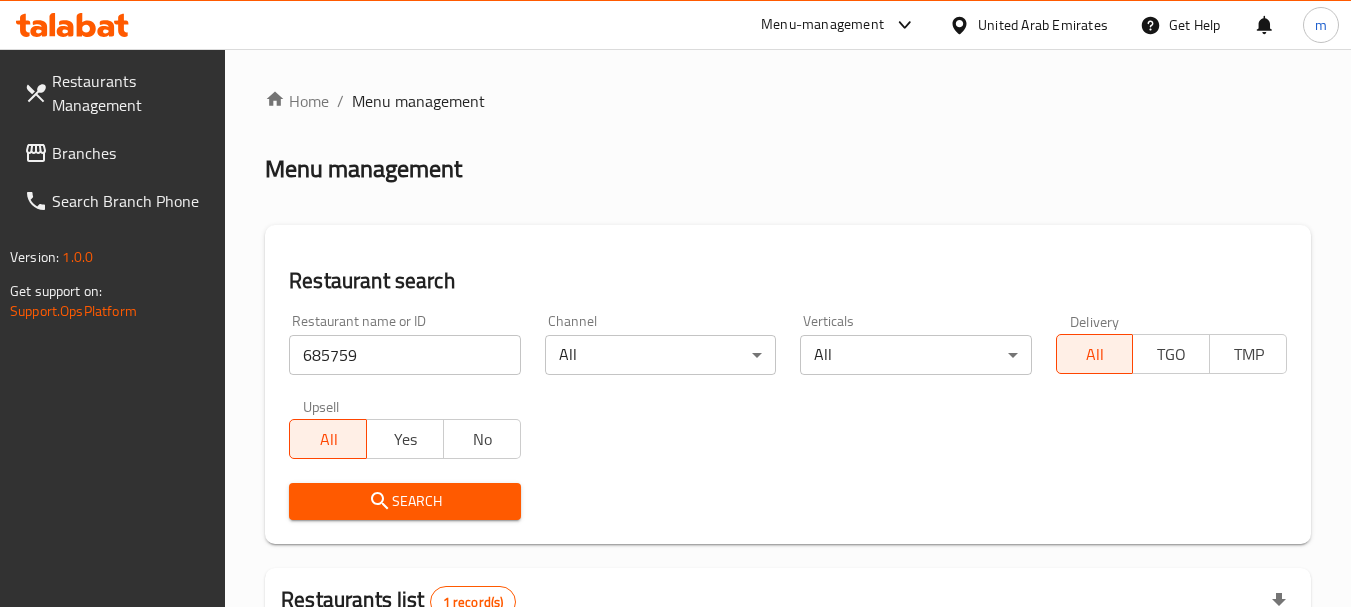 click 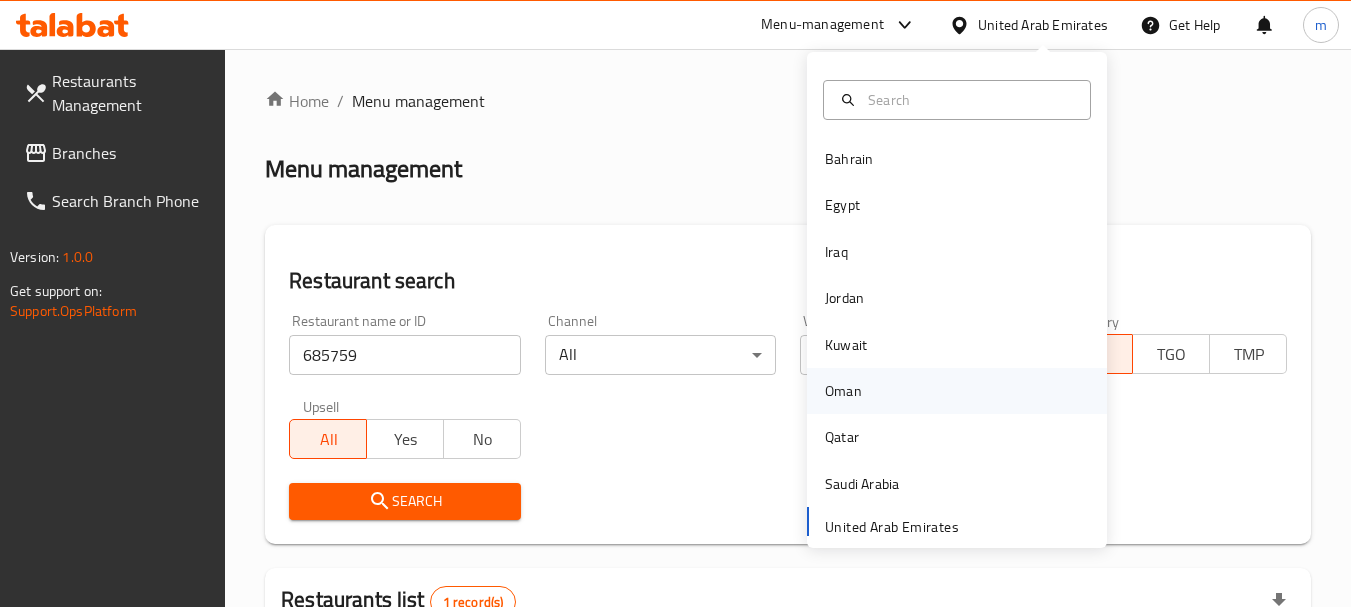 click on "Oman" at bounding box center [843, 391] 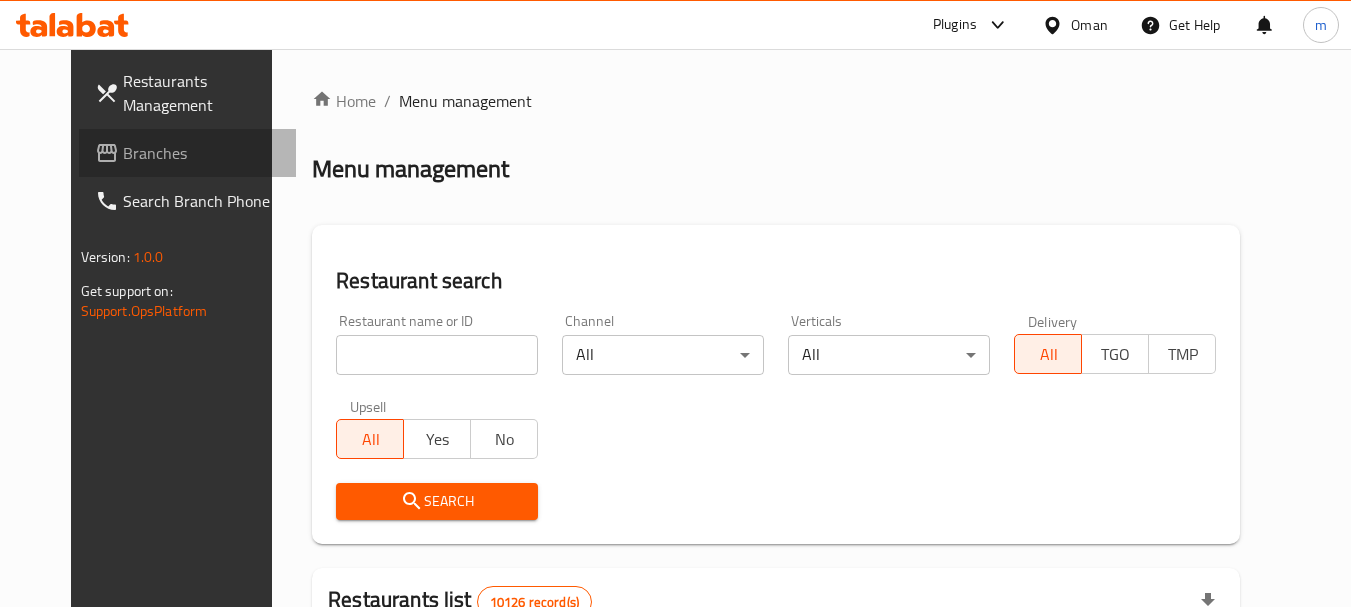 click on "Branches" at bounding box center (202, 153) 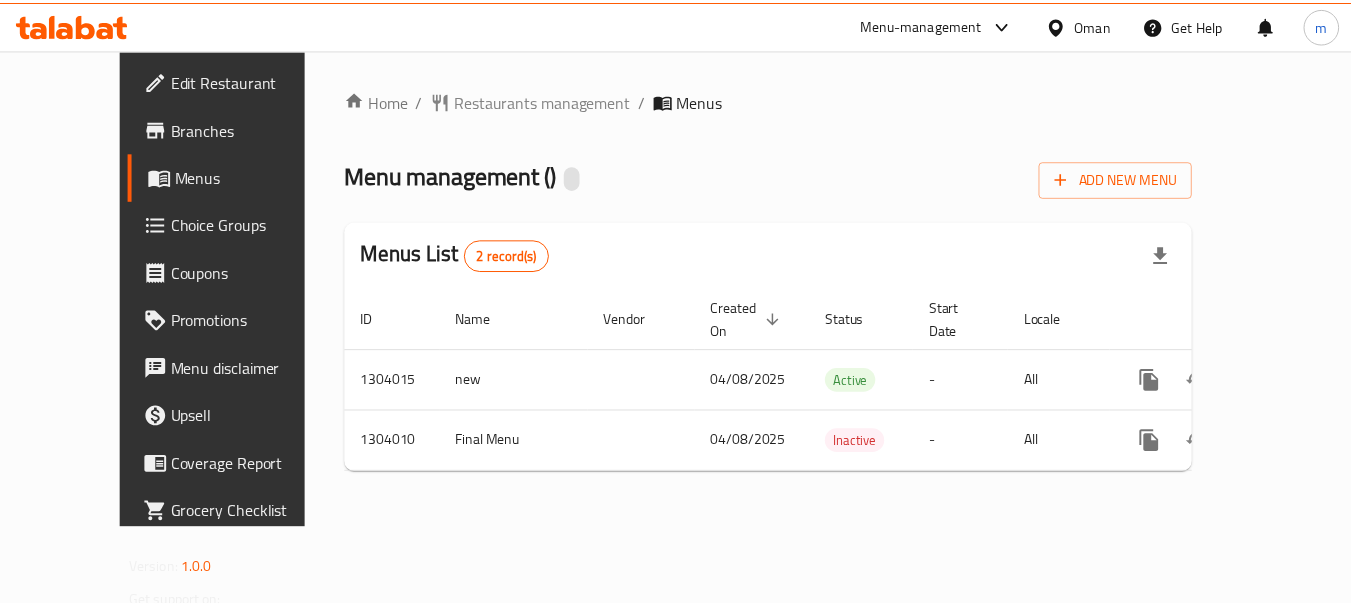 scroll, scrollTop: 0, scrollLeft: 0, axis: both 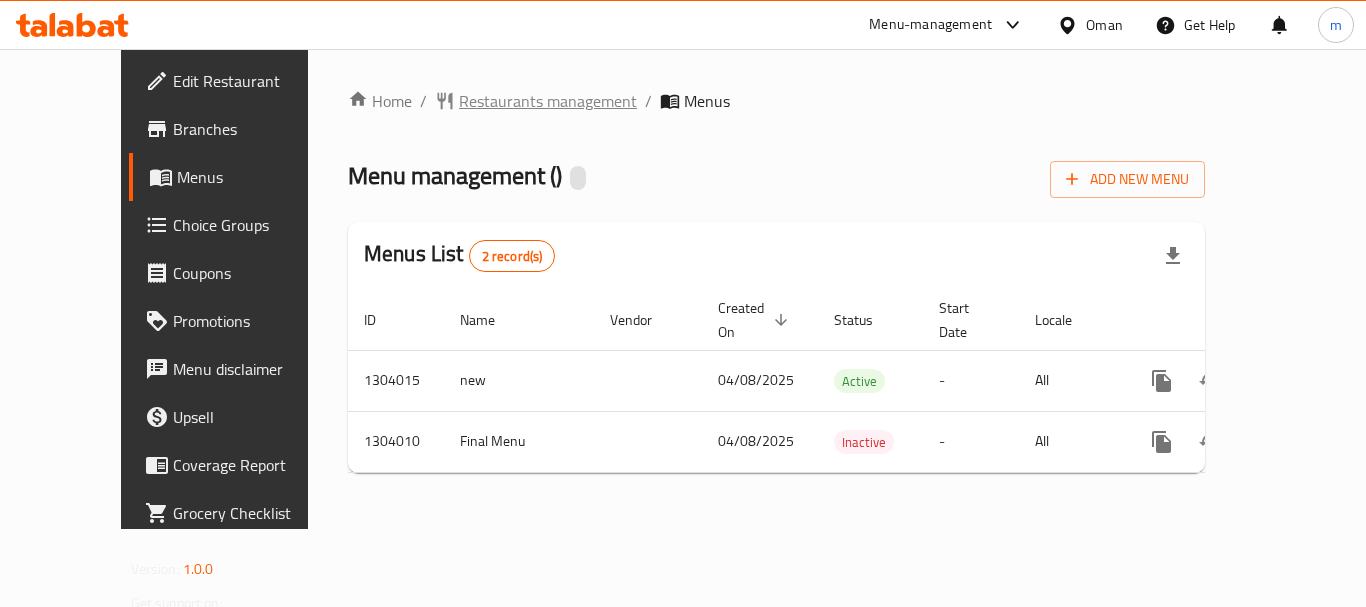 click on "Restaurants management" at bounding box center (548, 101) 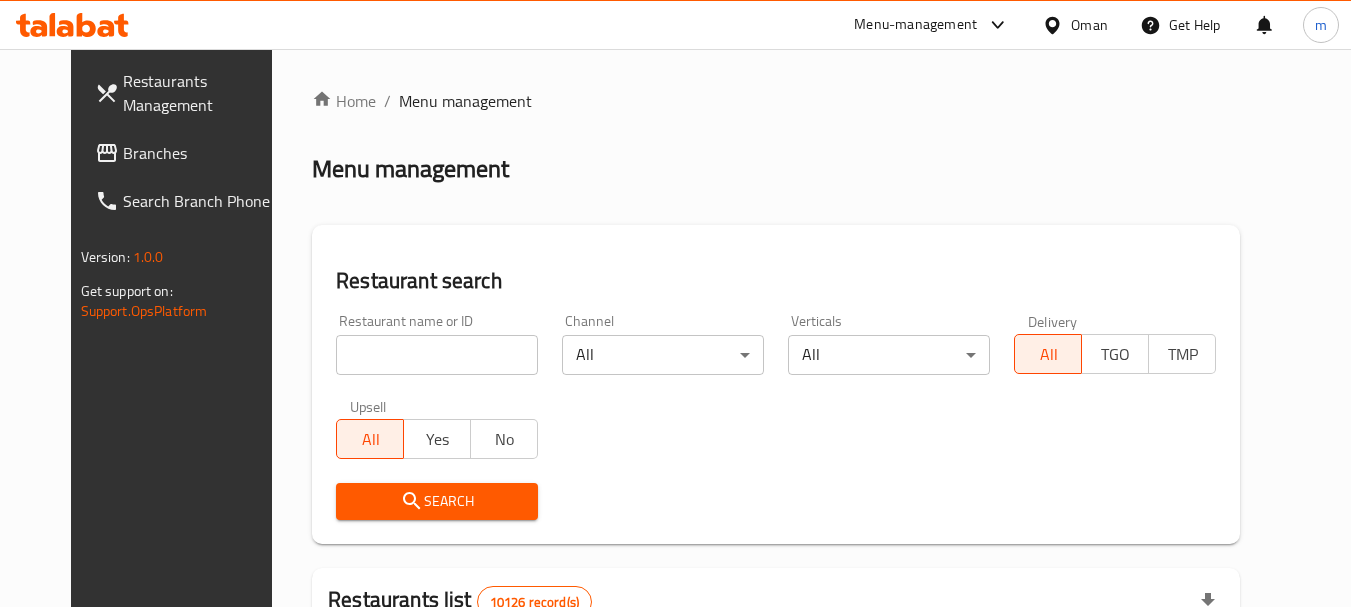 click at bounding box center (437, 355) 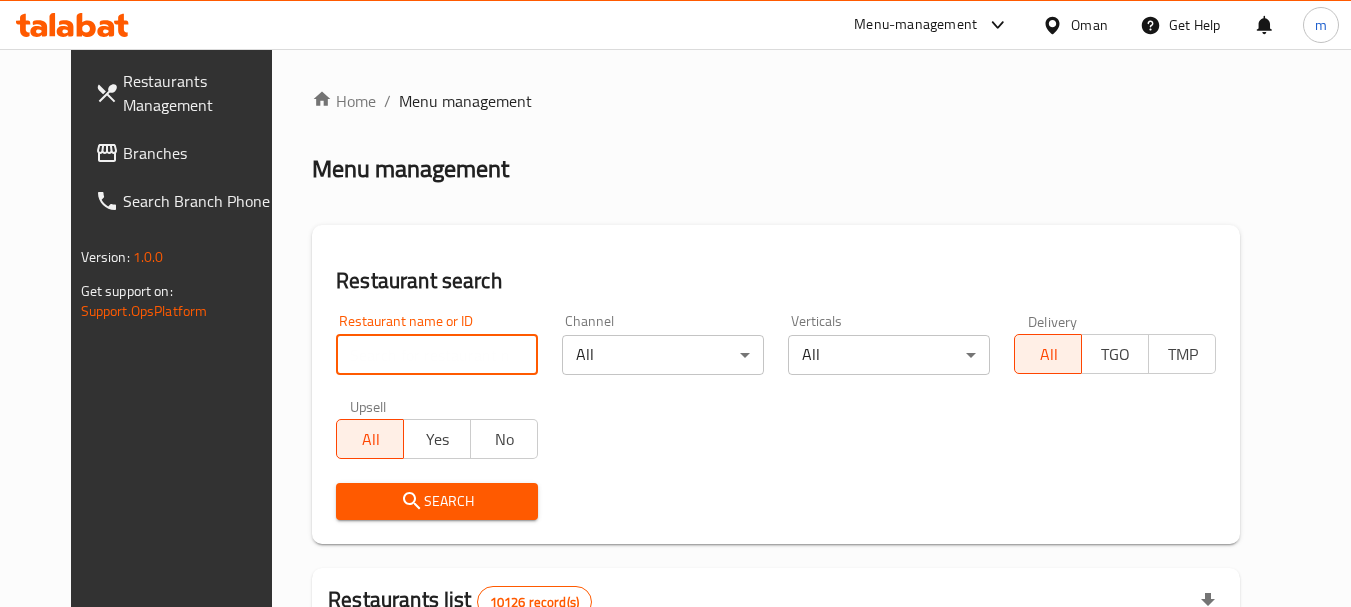 paste on "703058" 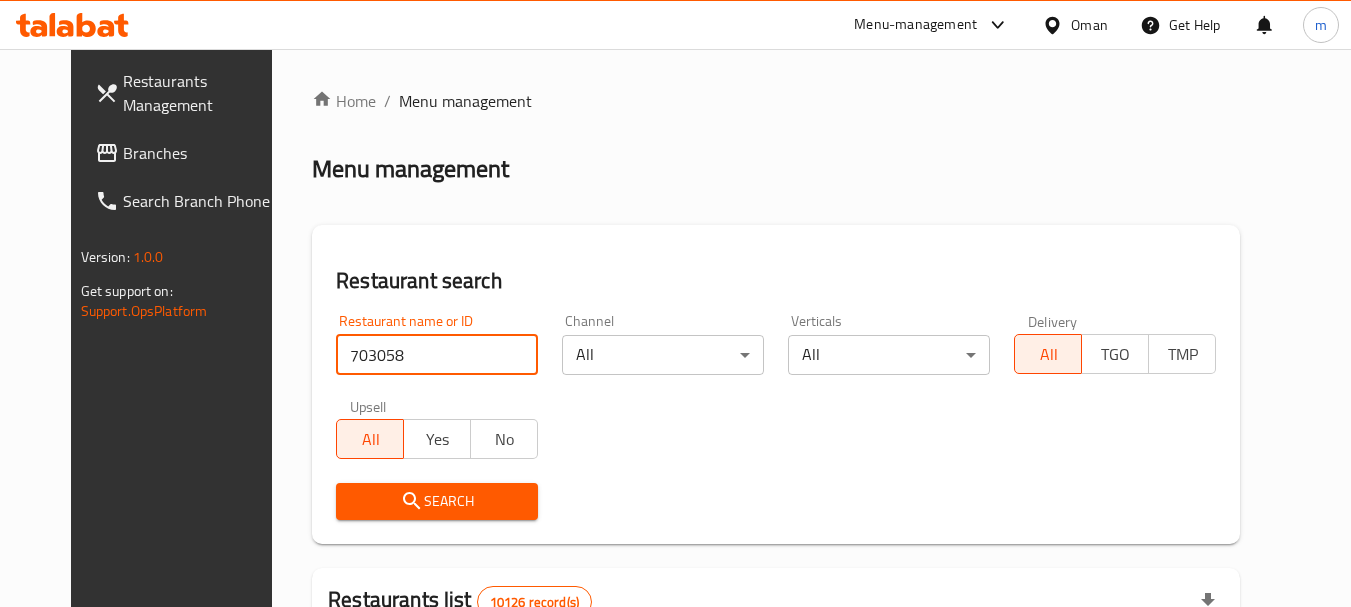 type on "703058" 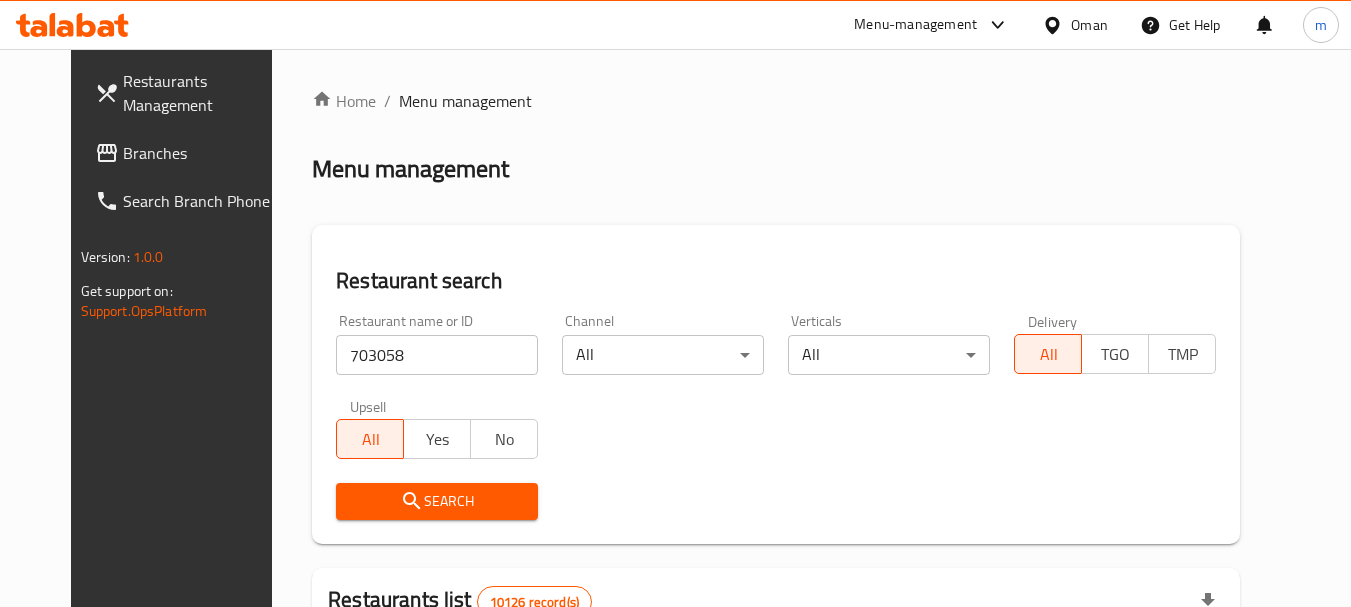click on "Search" at bounding box center [437, 501] 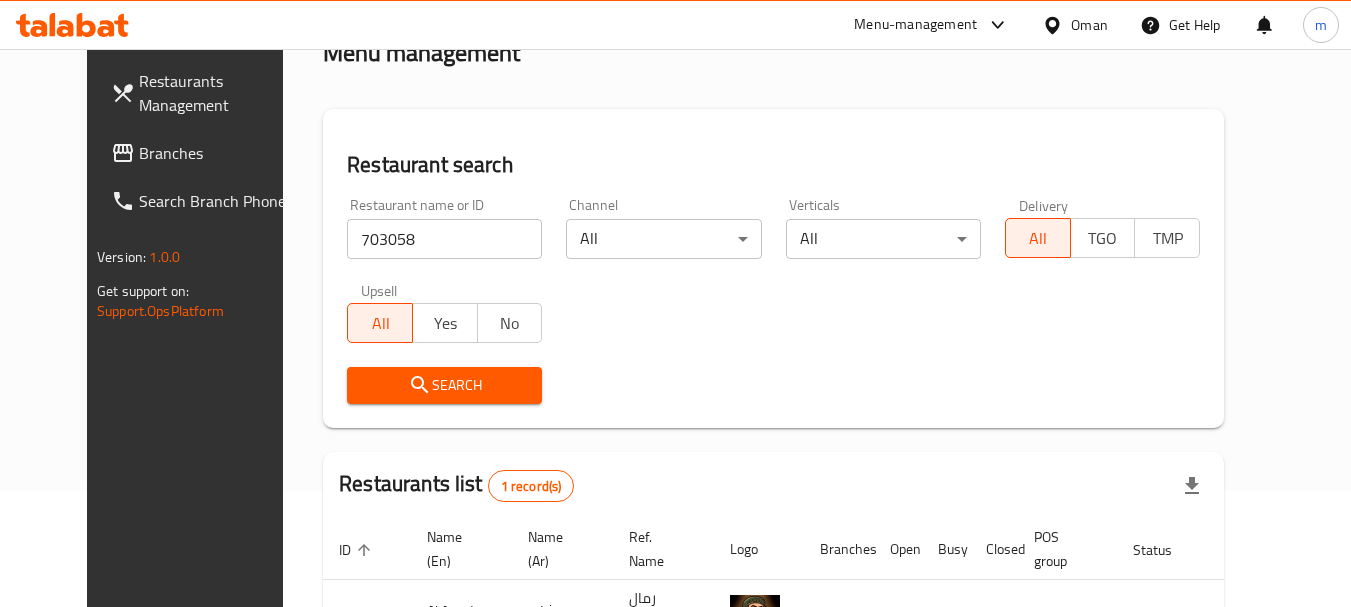 scroll, scrollTop: 260, scrollLeft: 0, axis: vertical 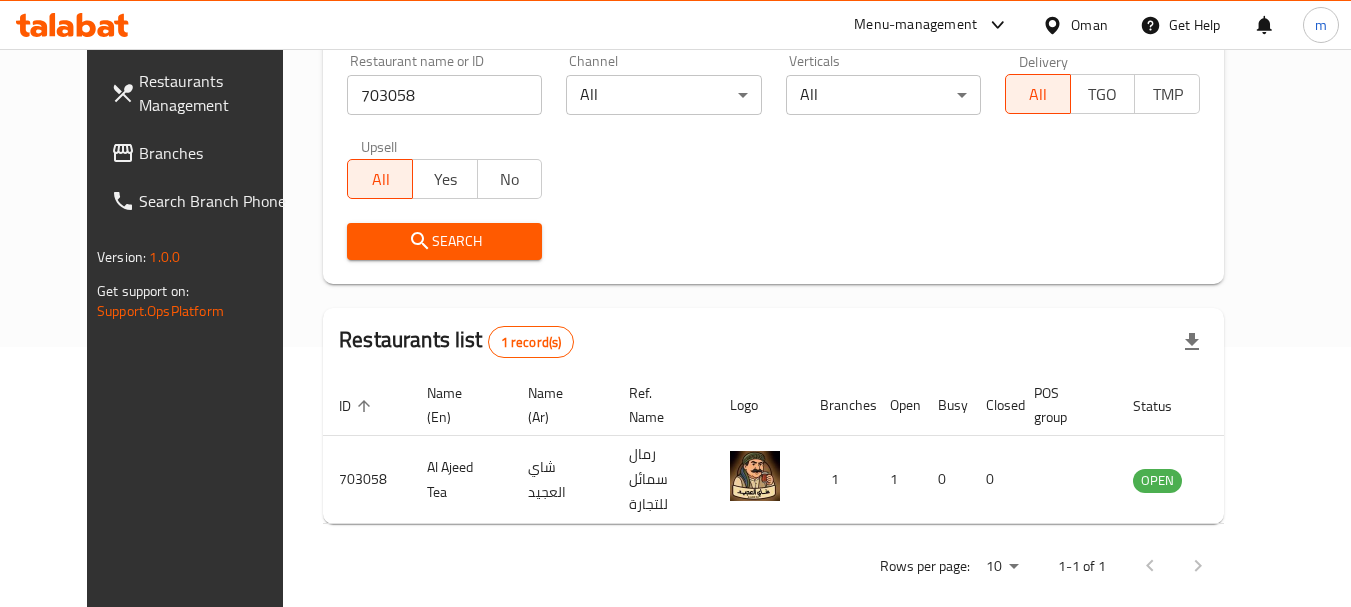 click 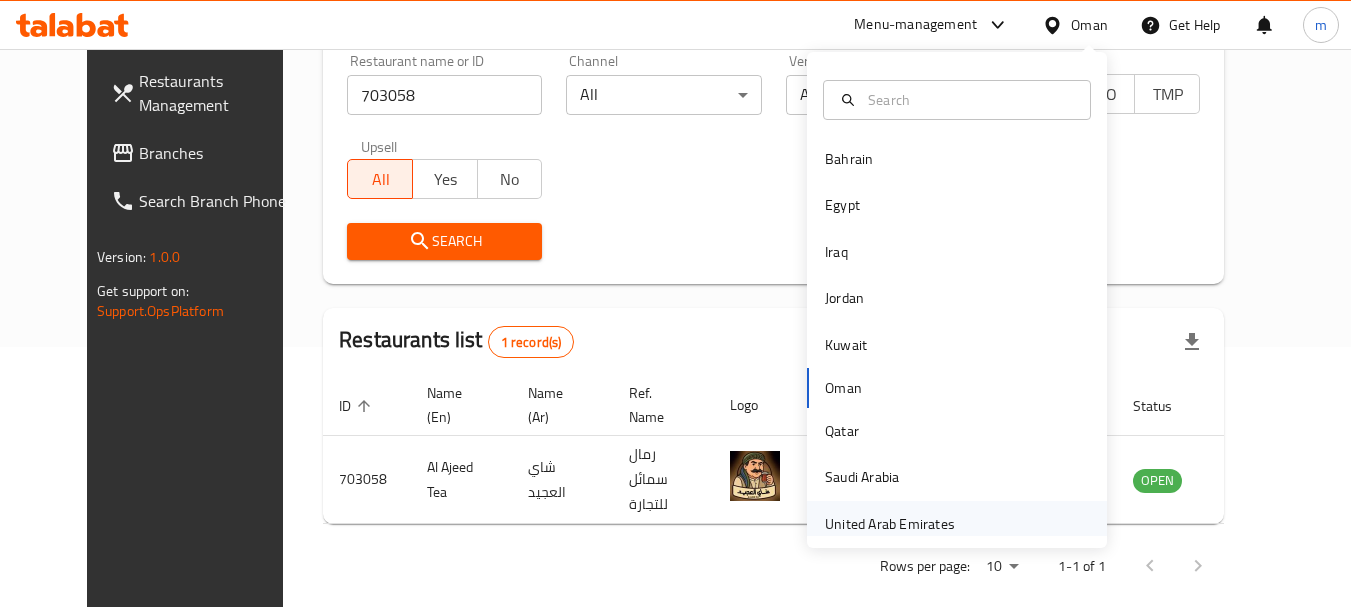 click on "United Arab Emirates" at bounding box center [890, 524] 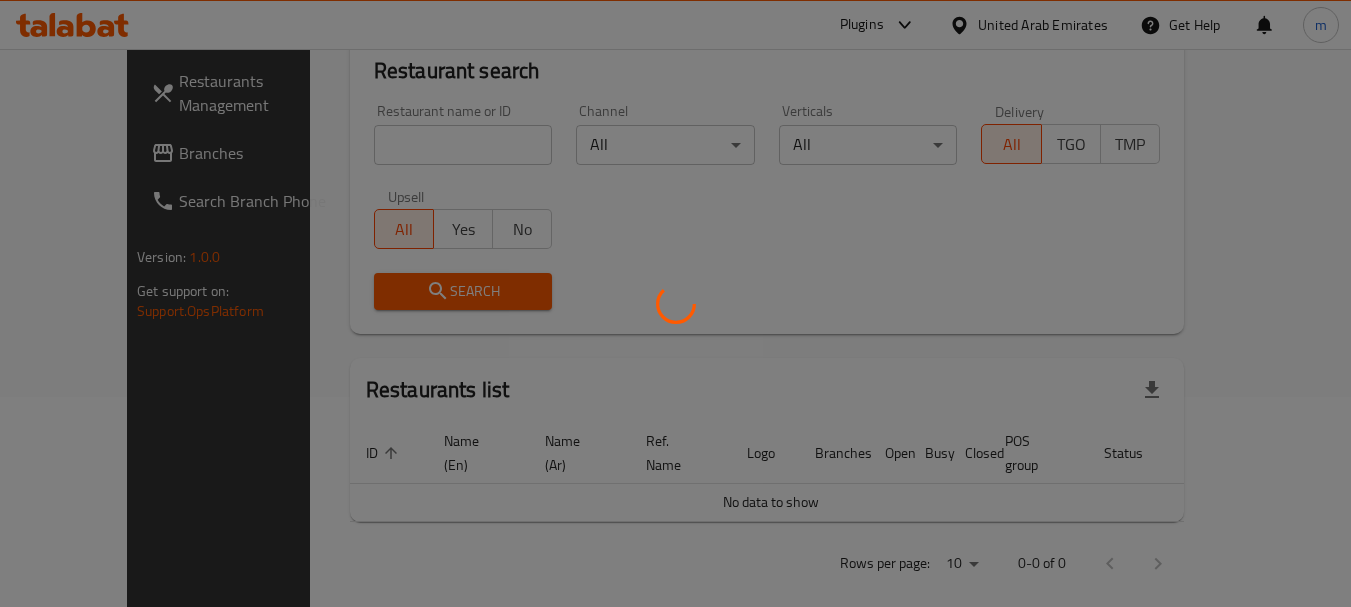 scroll, scrollTop: 260, scrollLeft: 0, axis: vertical 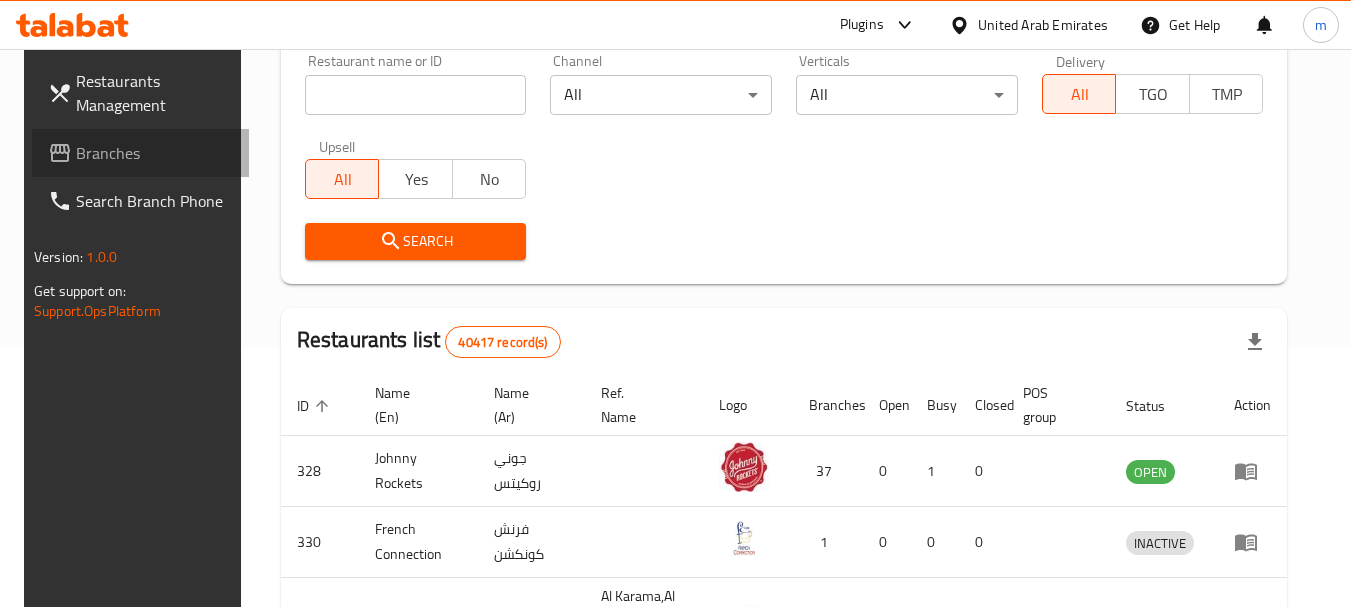 click on "Branches" at bounding box center (155, 153) 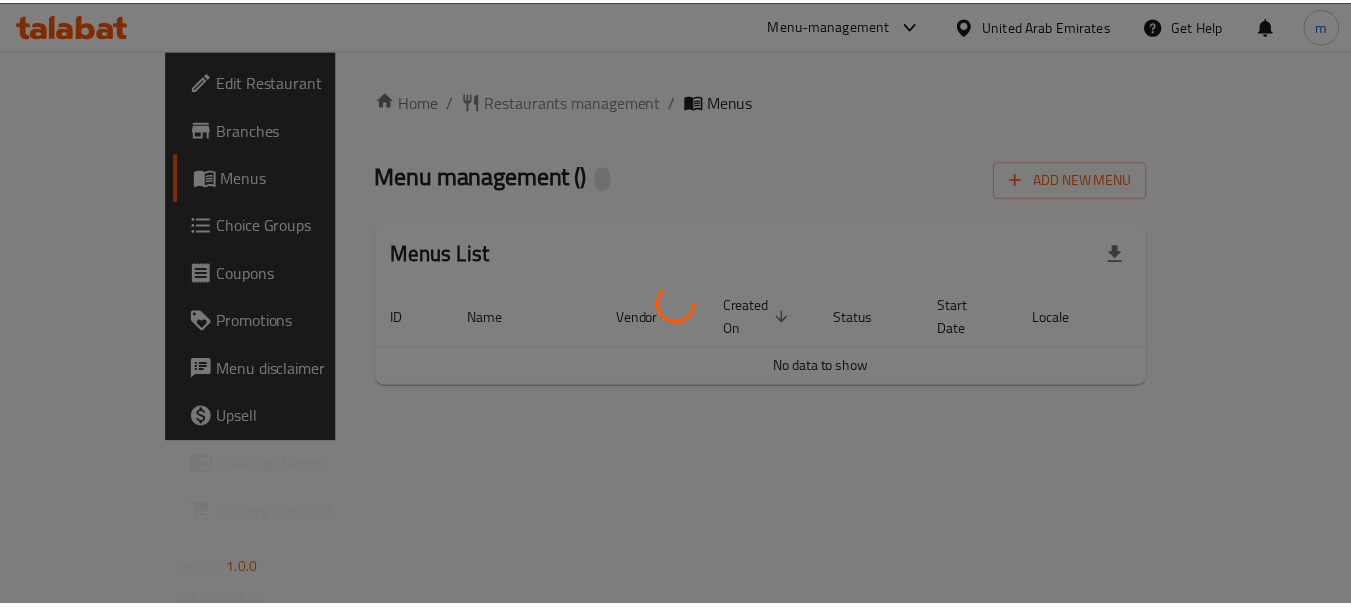 scroll, scrollTop: 0, scrollLeft: 0, axis: both 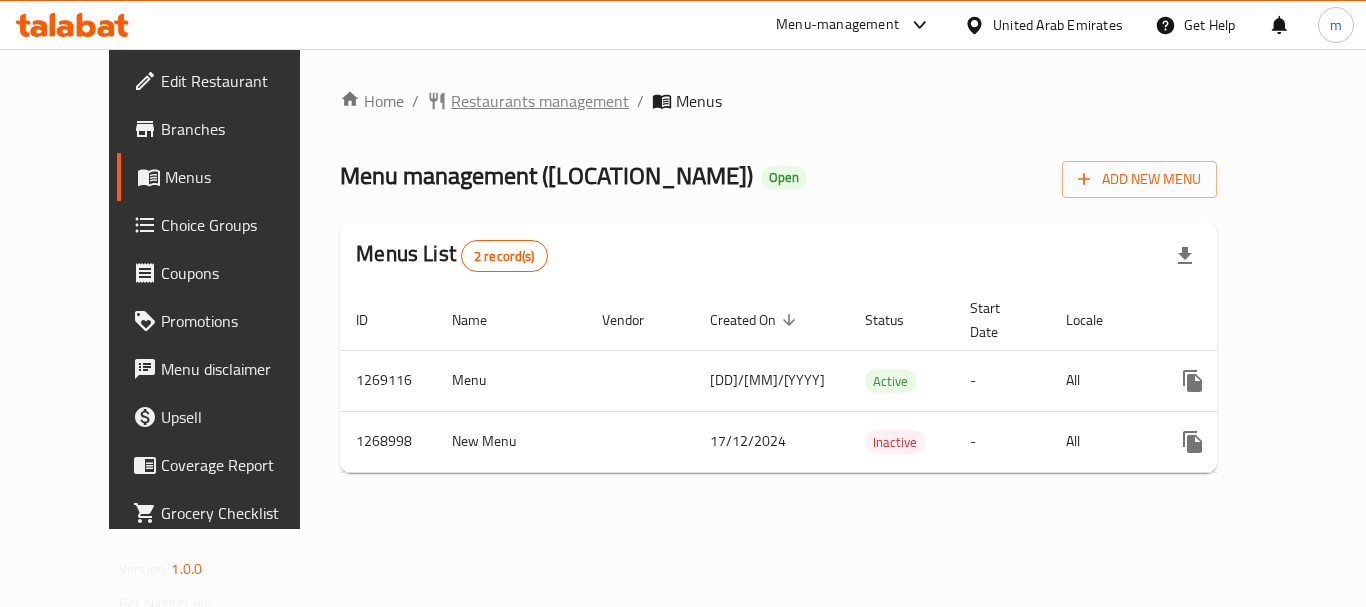 click on "Restaurants management" at bounding box center [540, 101] 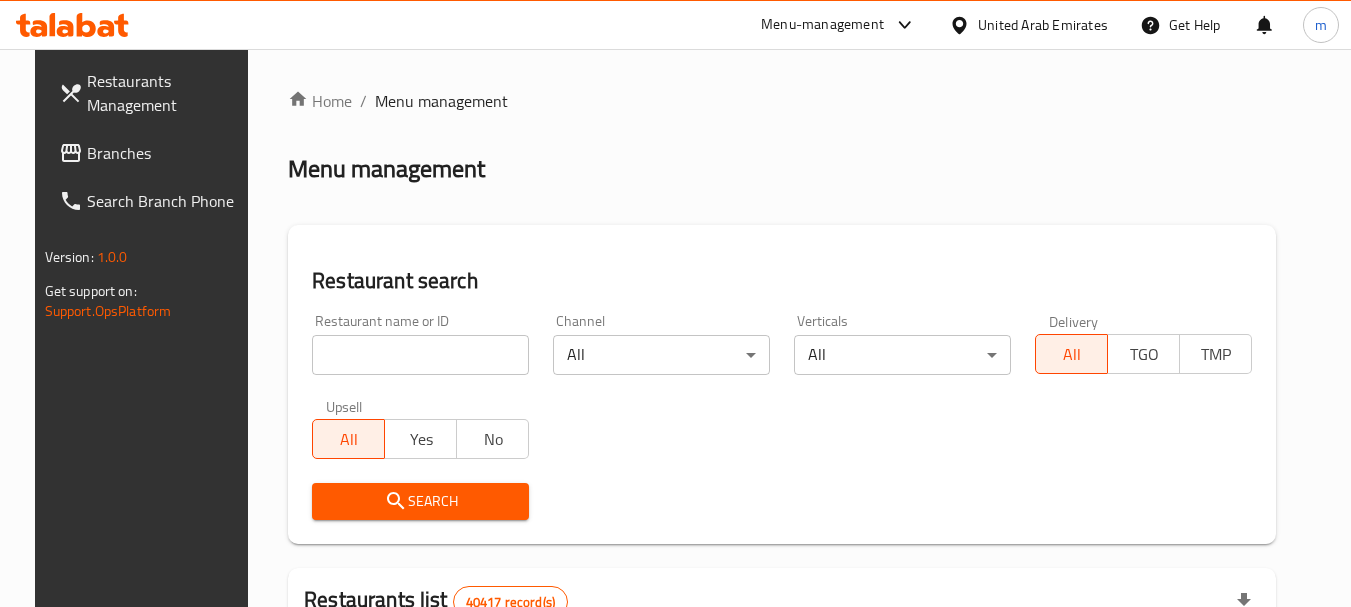 click at bounding box center [420, 355] 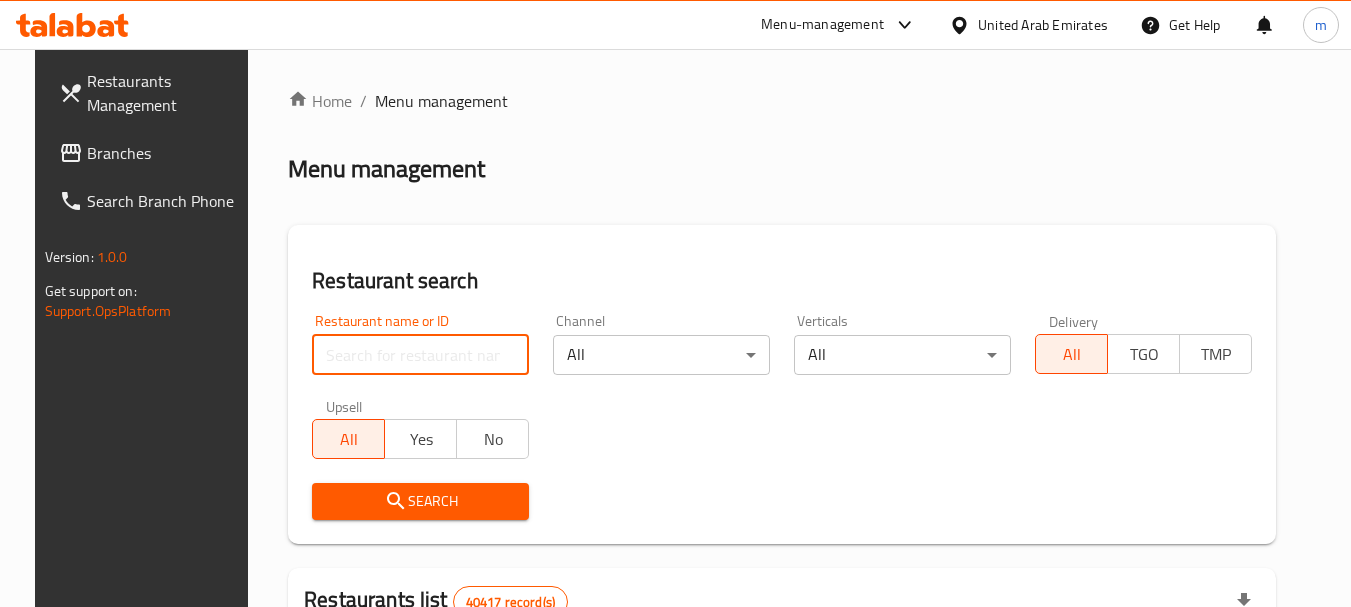 paste on "688290" 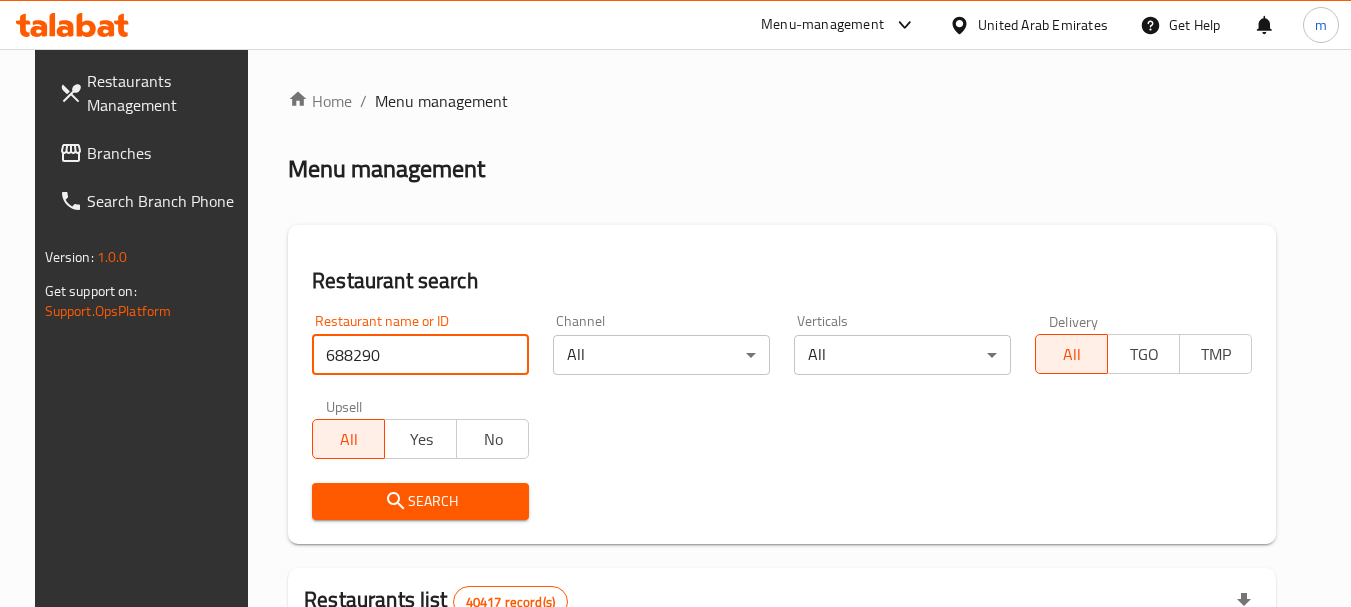 type on "688290" 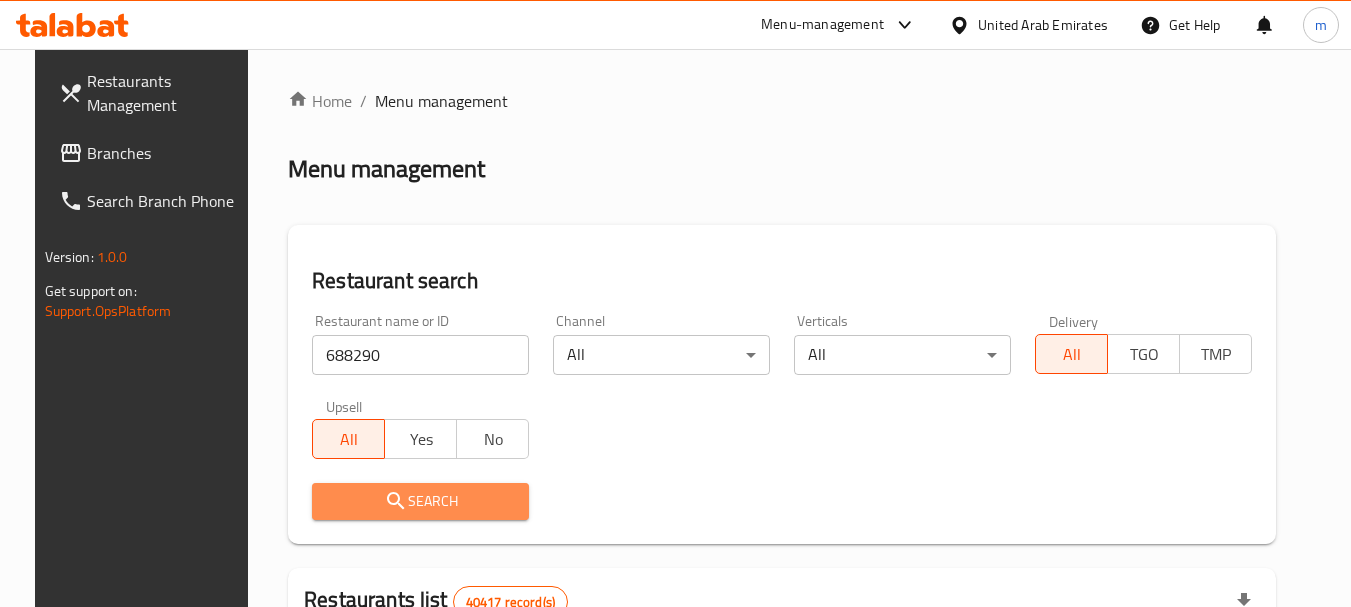 click on "Search" at bounding box center (420, 501) 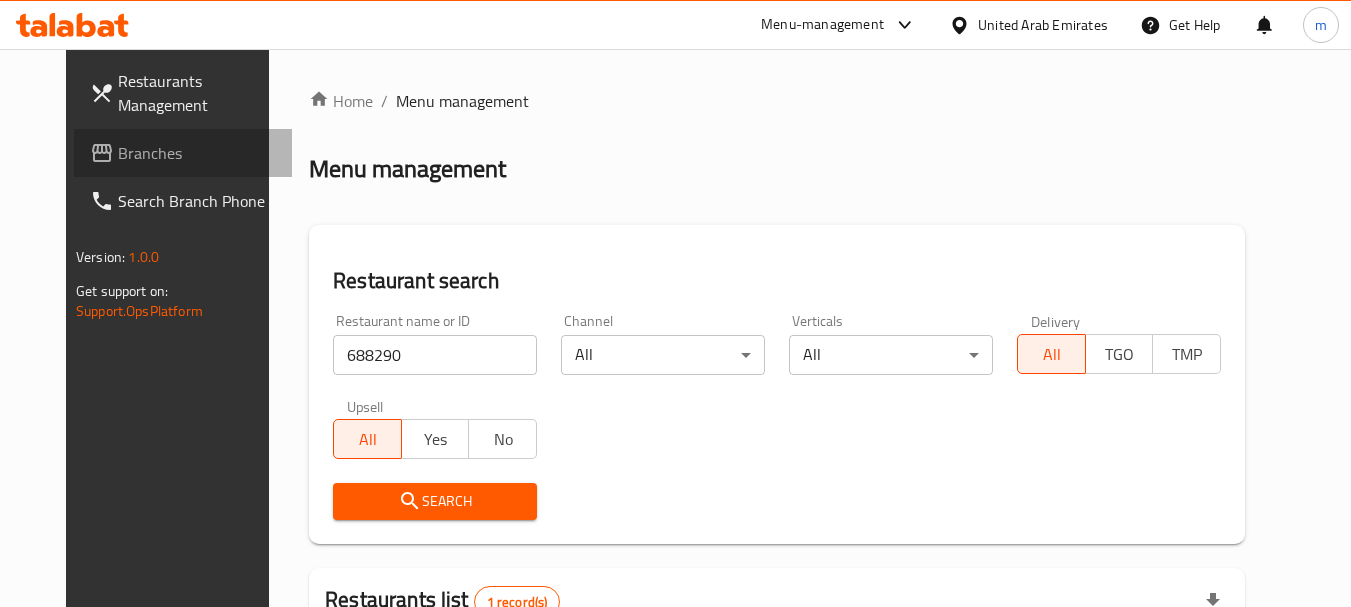 click on "Branches" at bounding box center [197, 153] 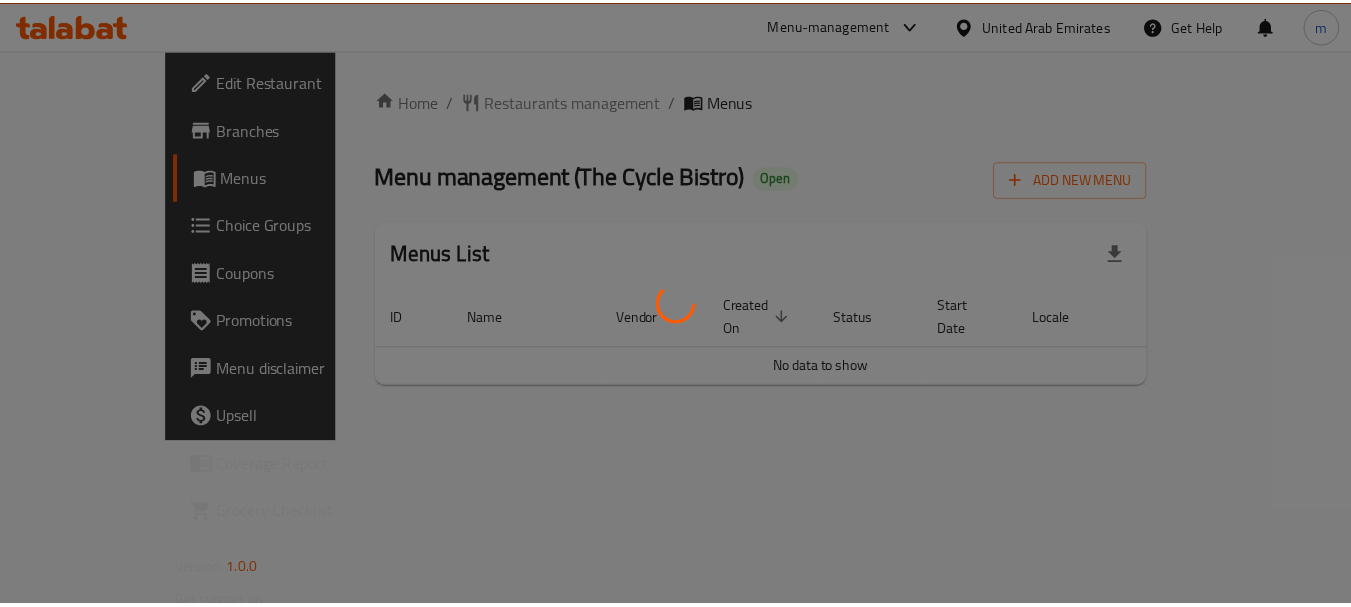 scroll, scrollTop: 0, scrollLeft: 0, axis: both 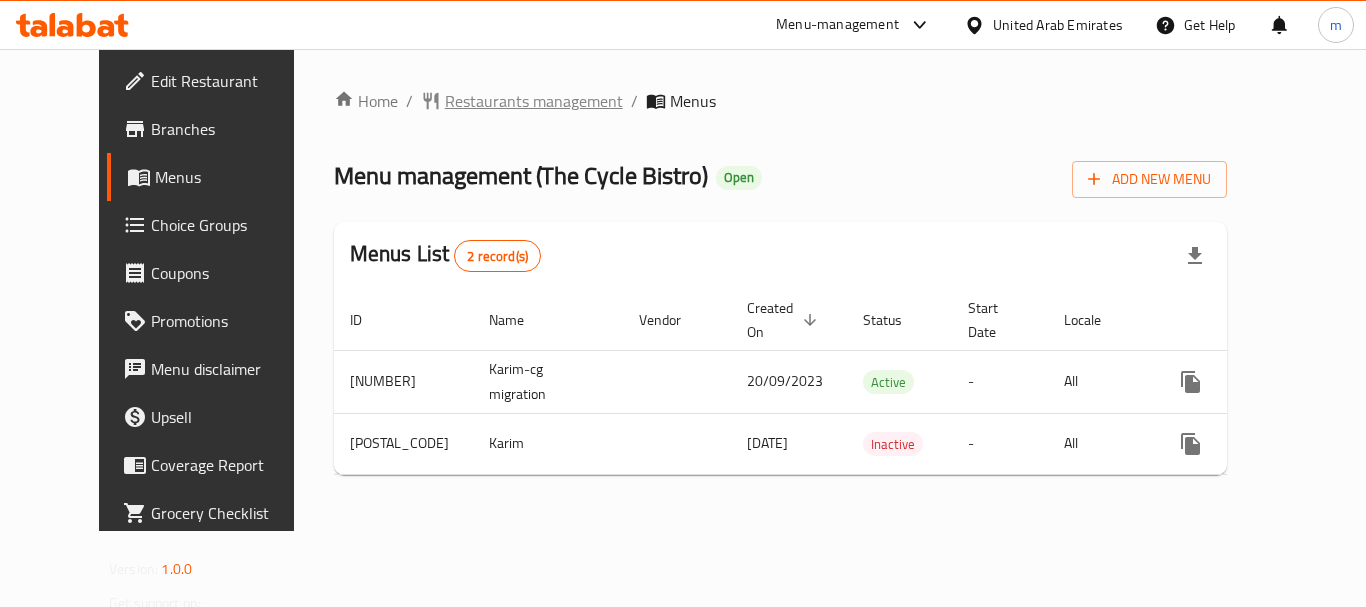 click on "Restaurants management" at bounding box center [534, 101] 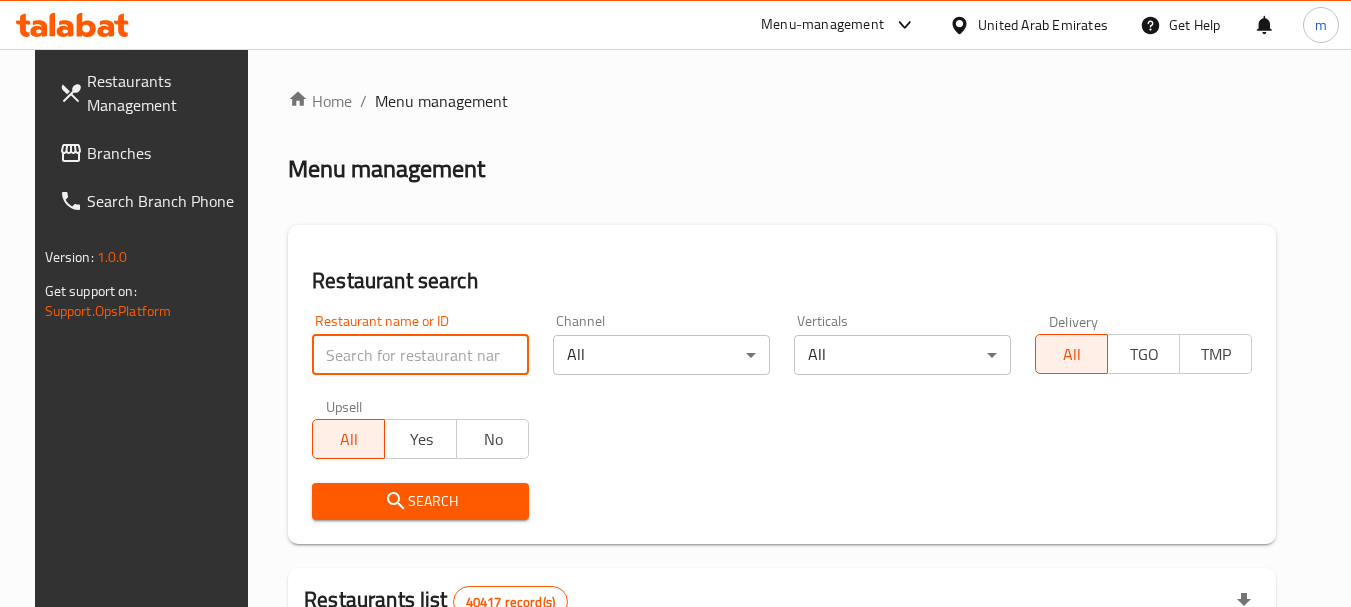 click at bounding box center [420, 355] 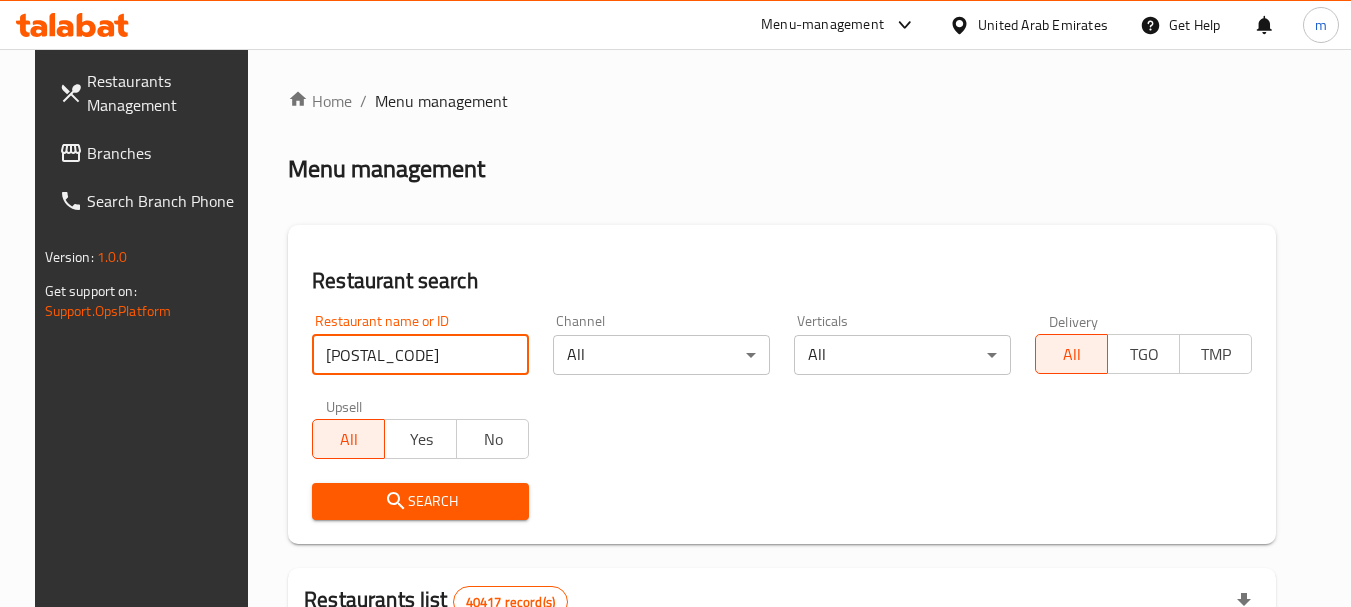 type on "602015" 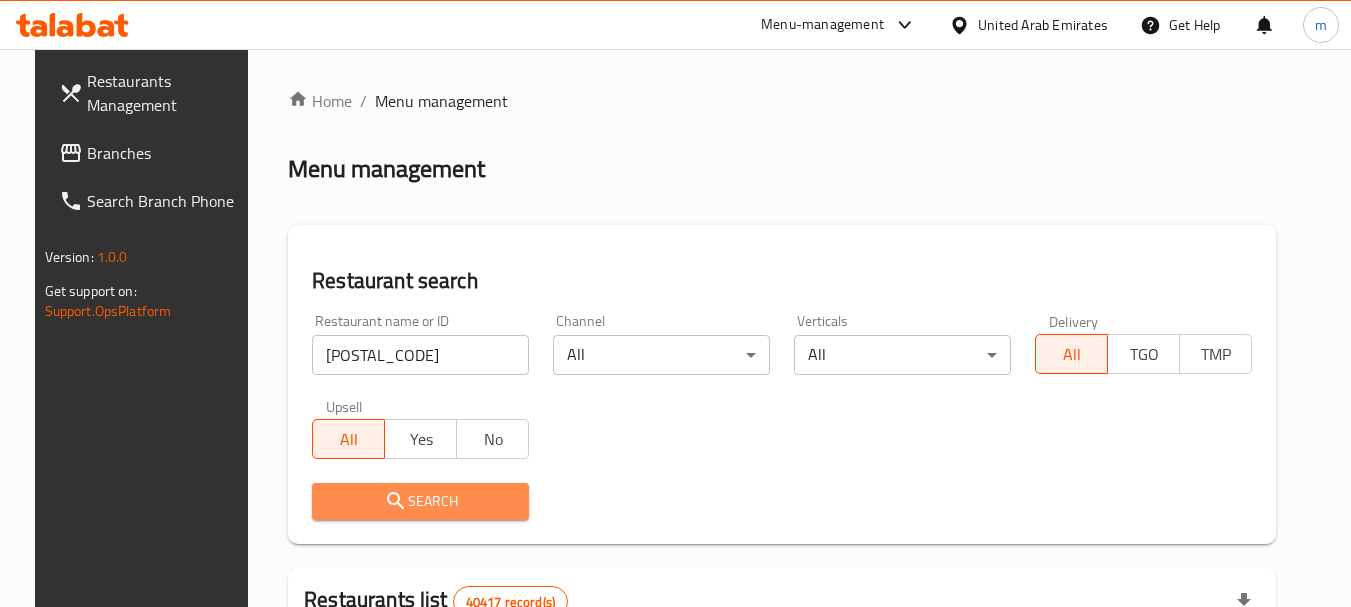 click on "Search" at bounding box center [420, 501] 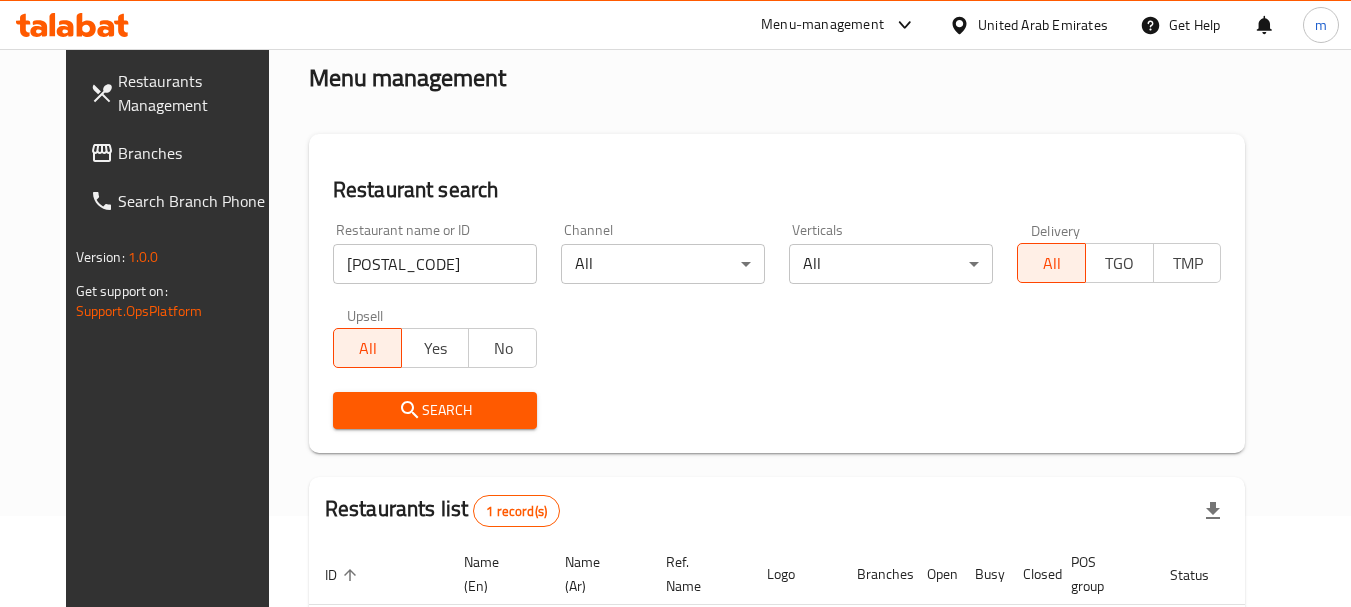 scroll, scrollTop: 260, scrollLeft: 0, axis: vertical 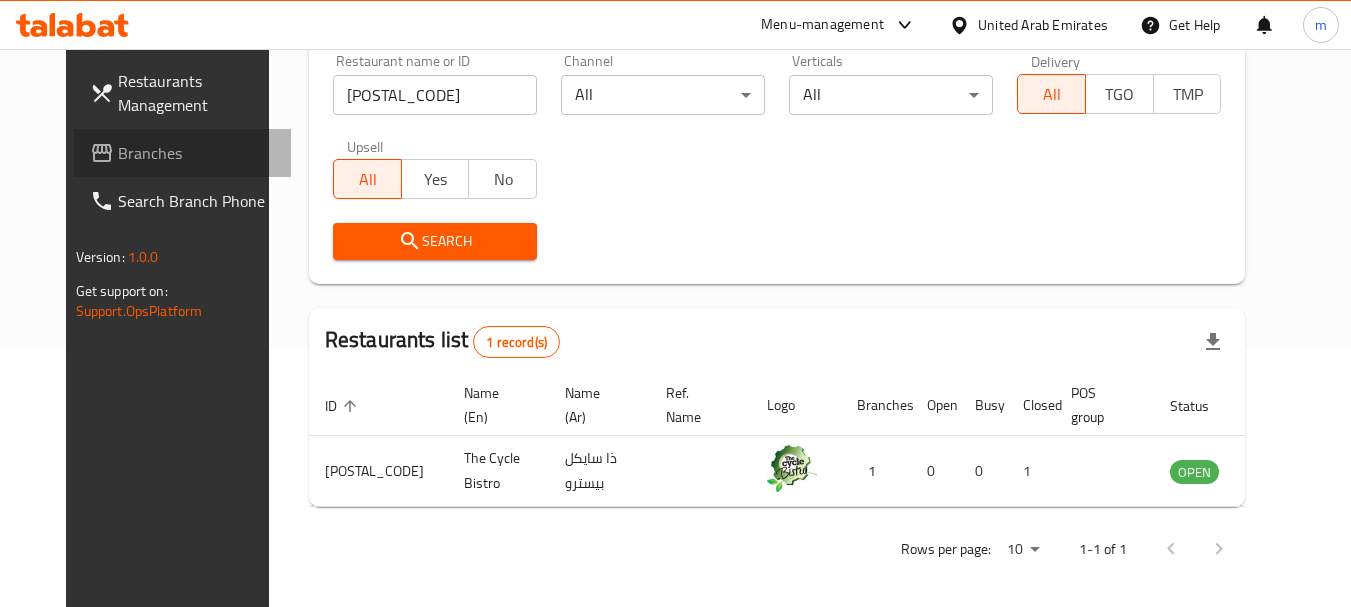 click on "Branches" at bounding box center (183, 153) 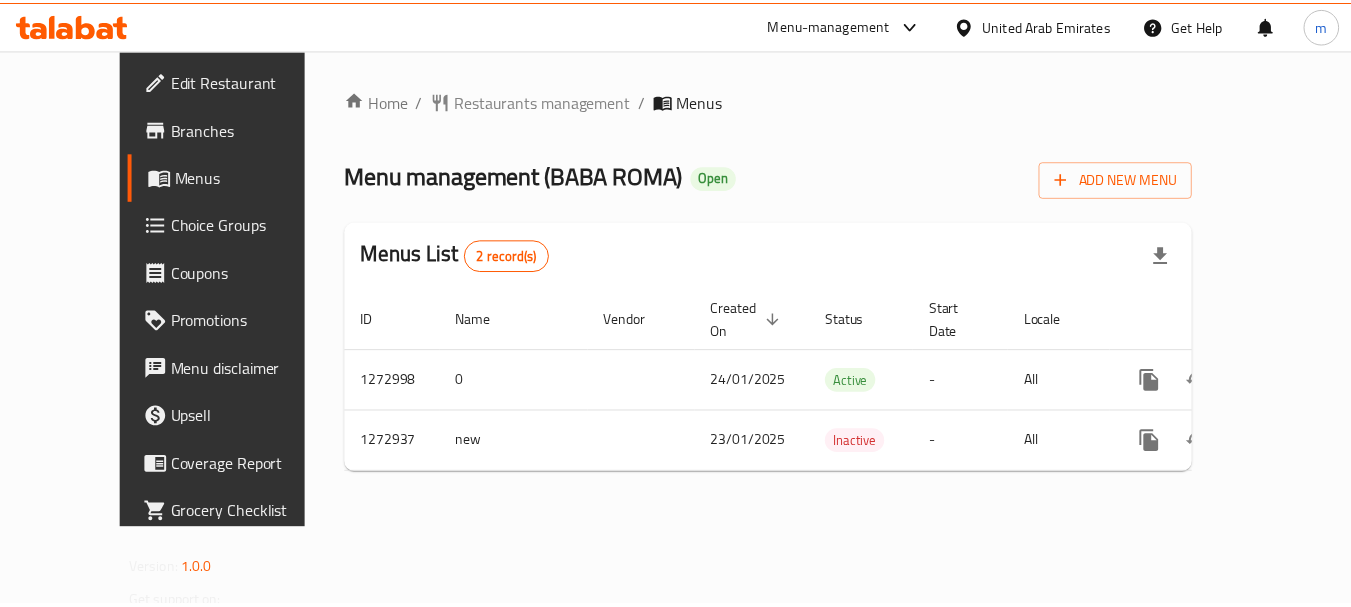 scroll, scrollTop: 0, scrollLeft: 0, axis: both 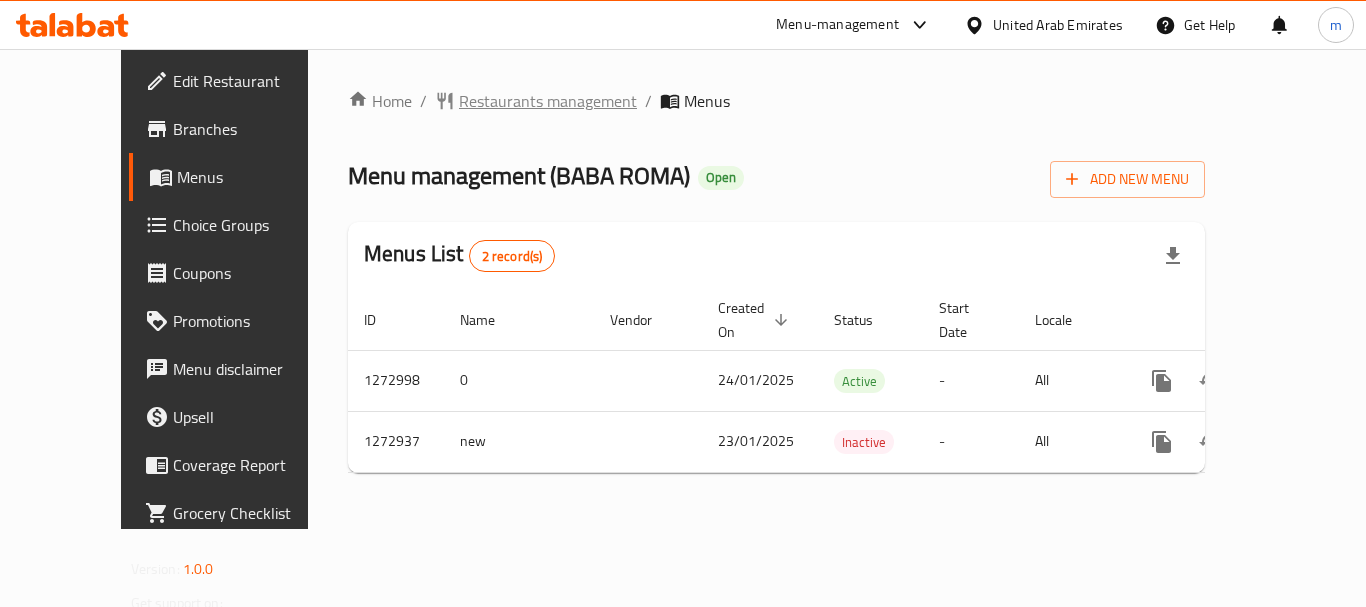 click on "Restaurants management" at bounding box center [548, 101] 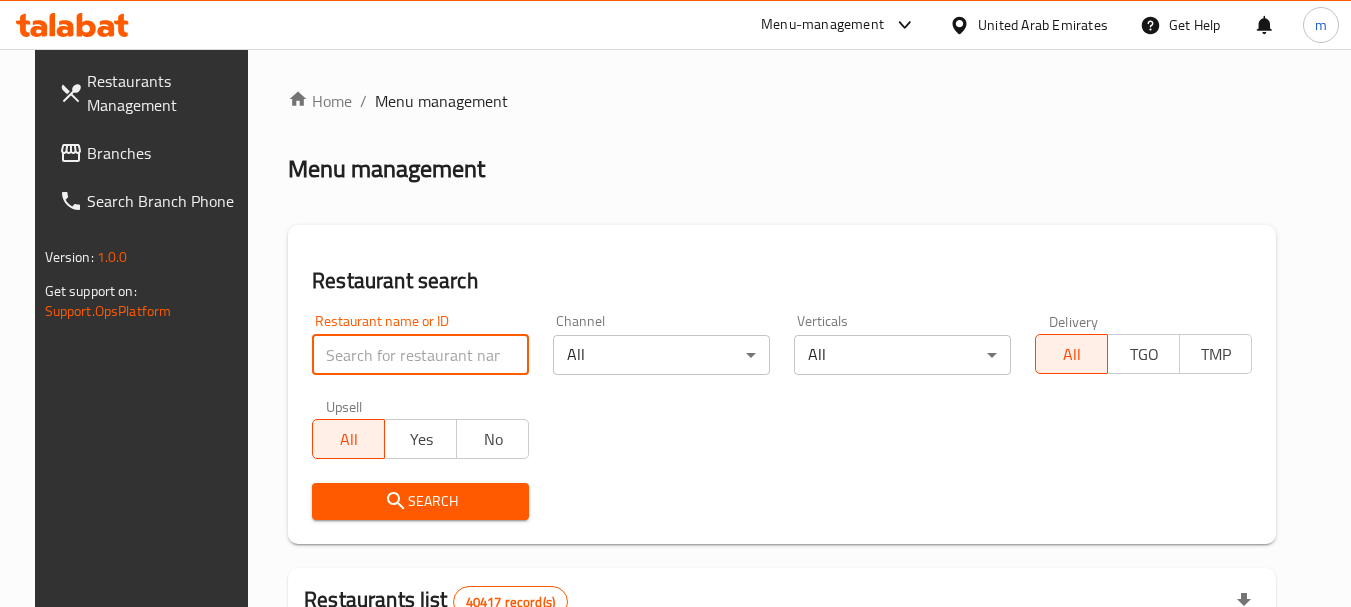 click at bounding box center [420, 355] 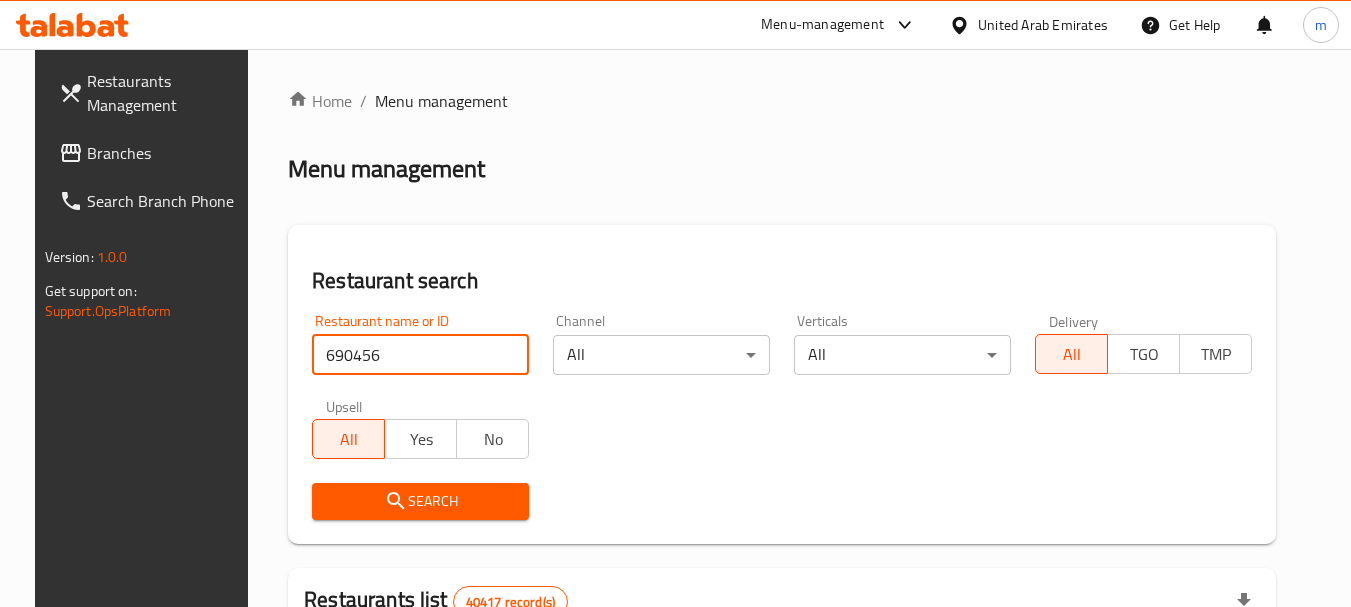 type on "690456" 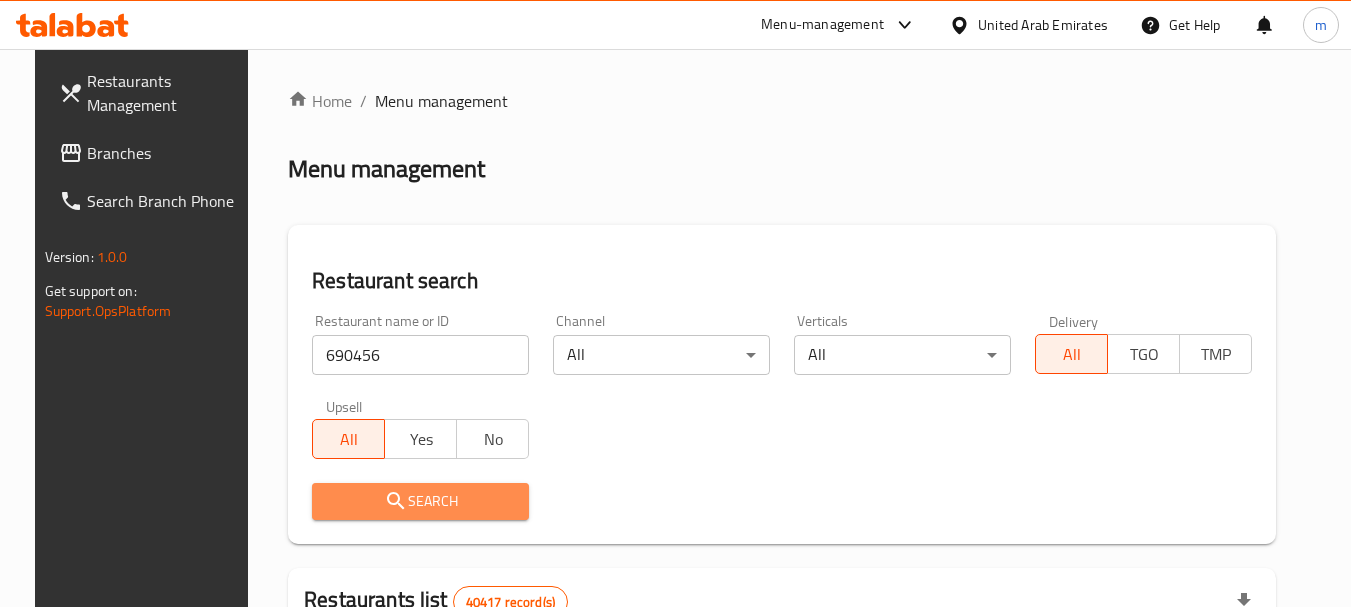 click 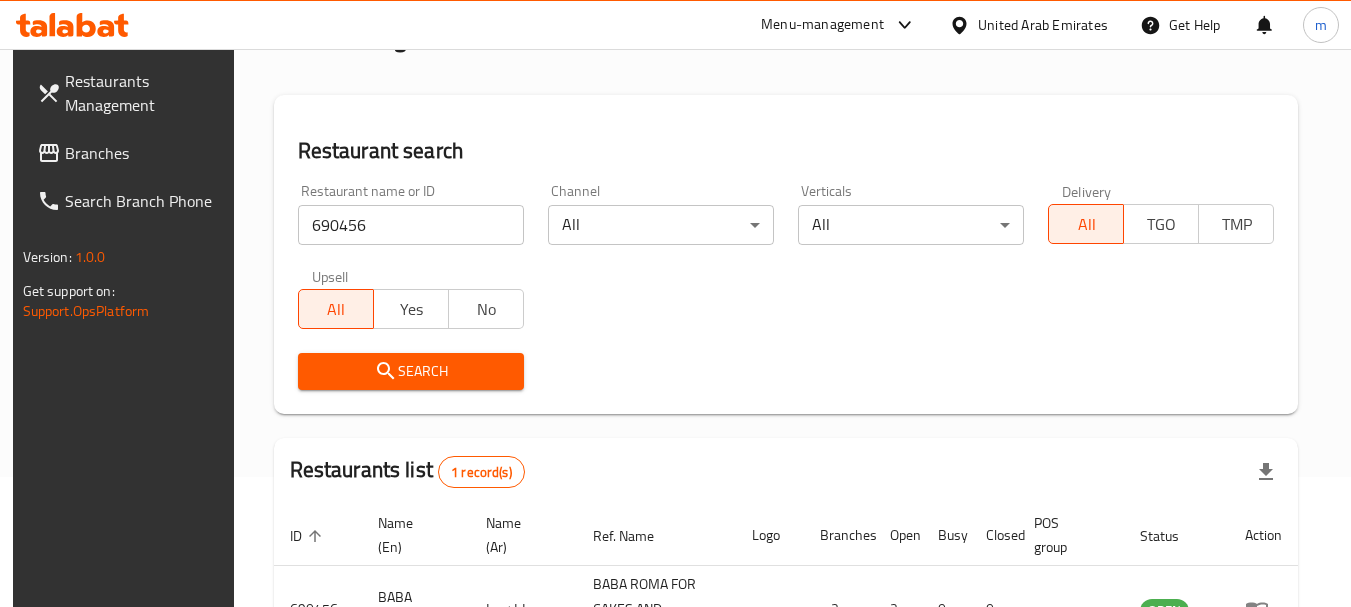 scroll, scrollTop: 285, scrollLeft: 0, axis: vertical 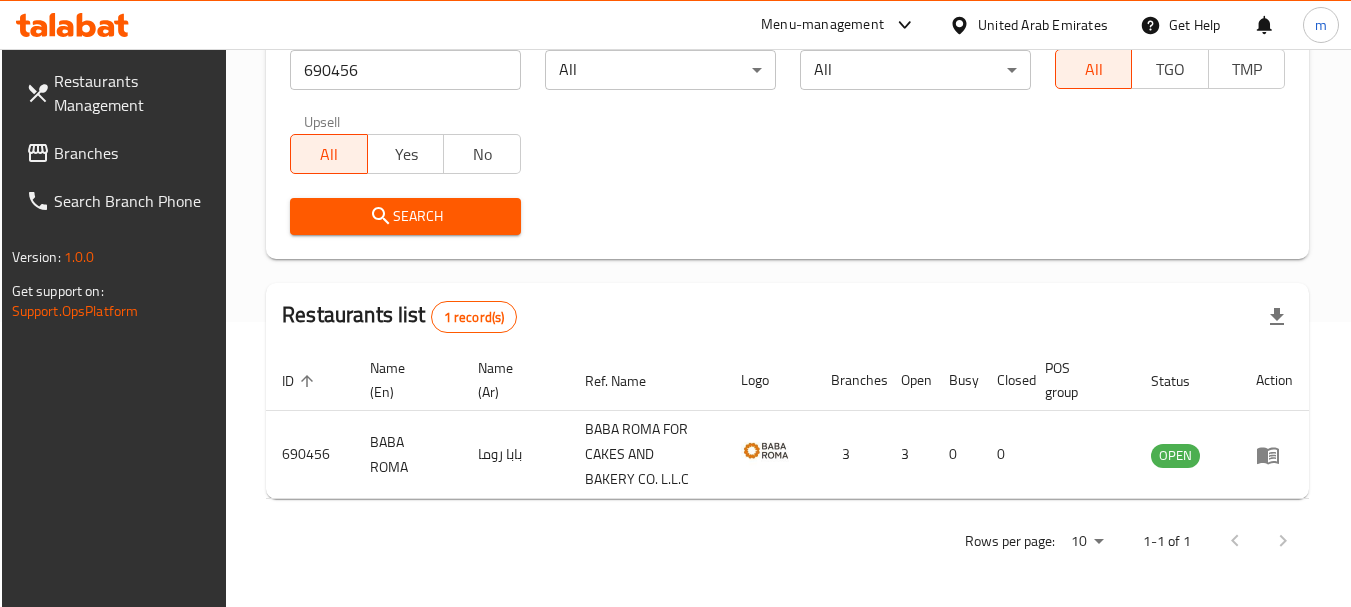 click 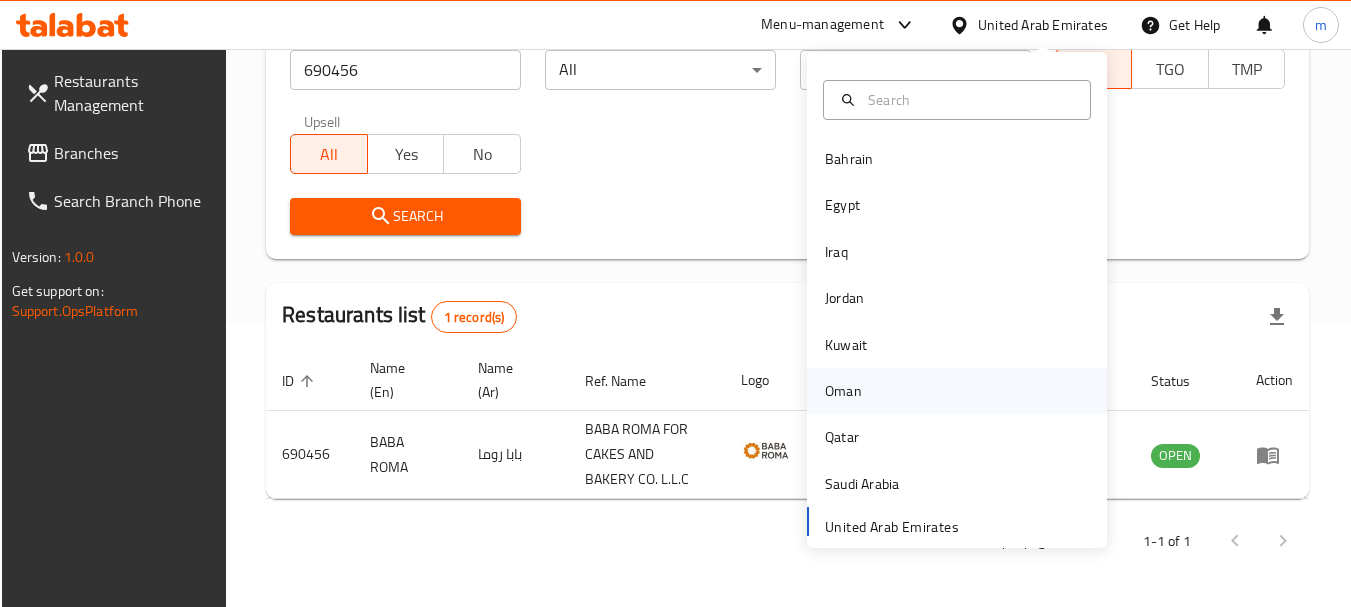 click on "Oman" at bounding box center [843, 391] 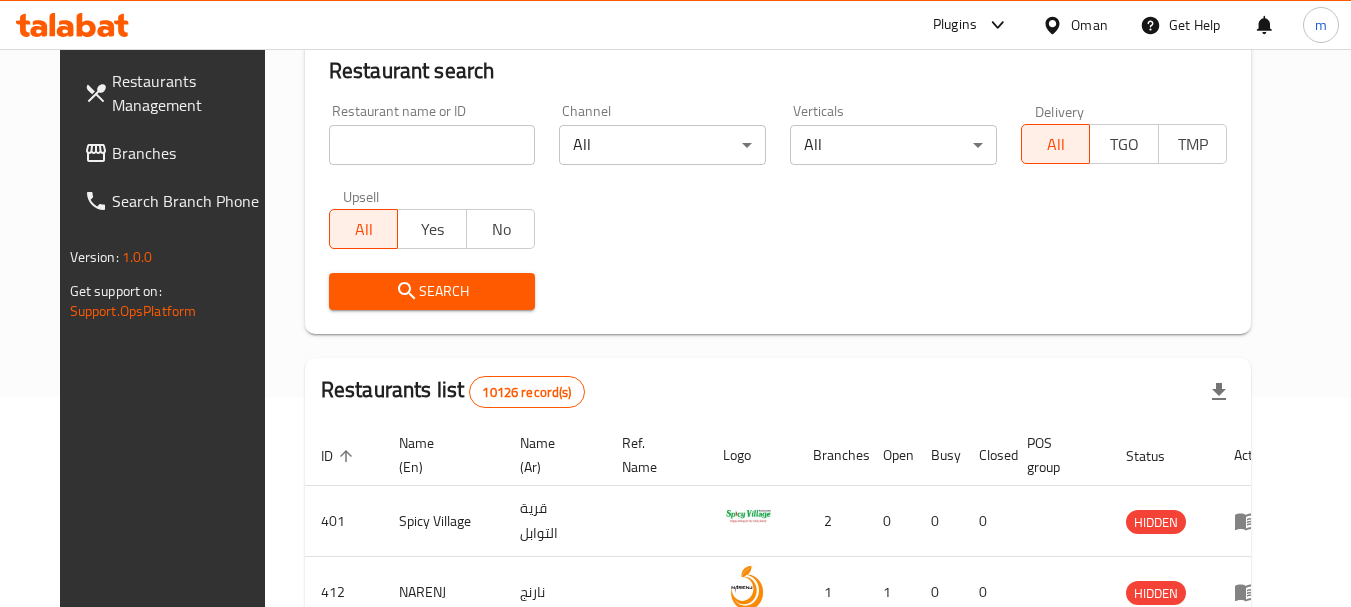 scroll, scrollTop: 285, scrollLeft: 0, axis: vertical 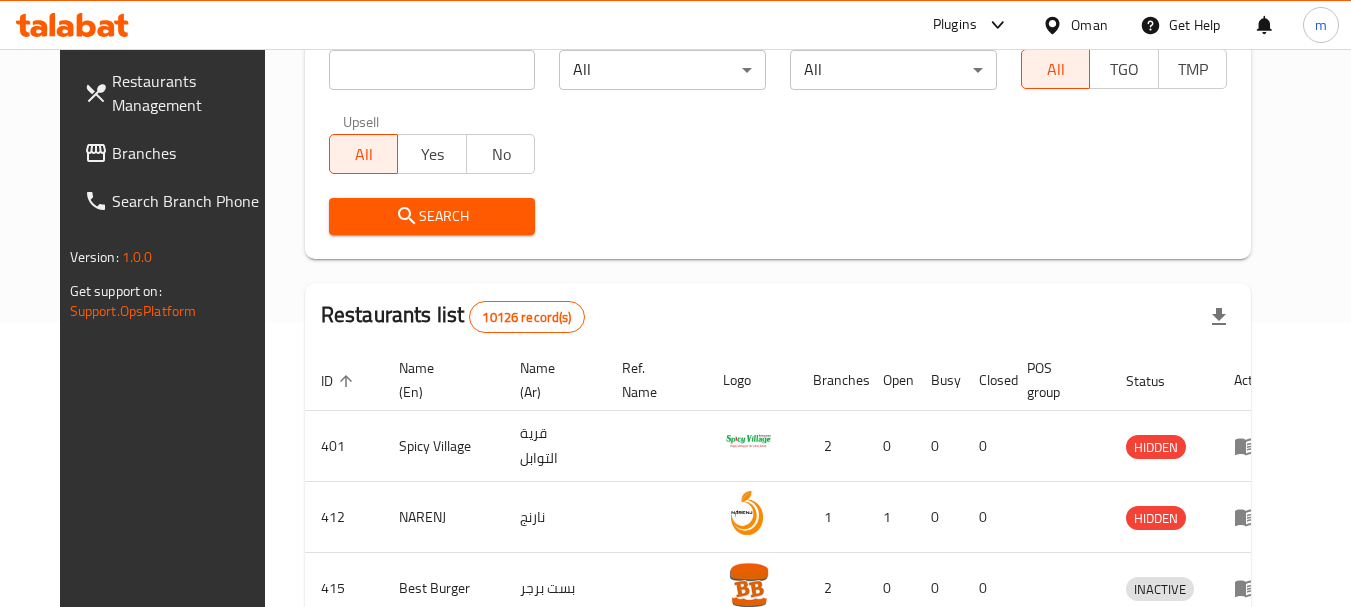 click on "Branches" at bounding box center (191, 153) 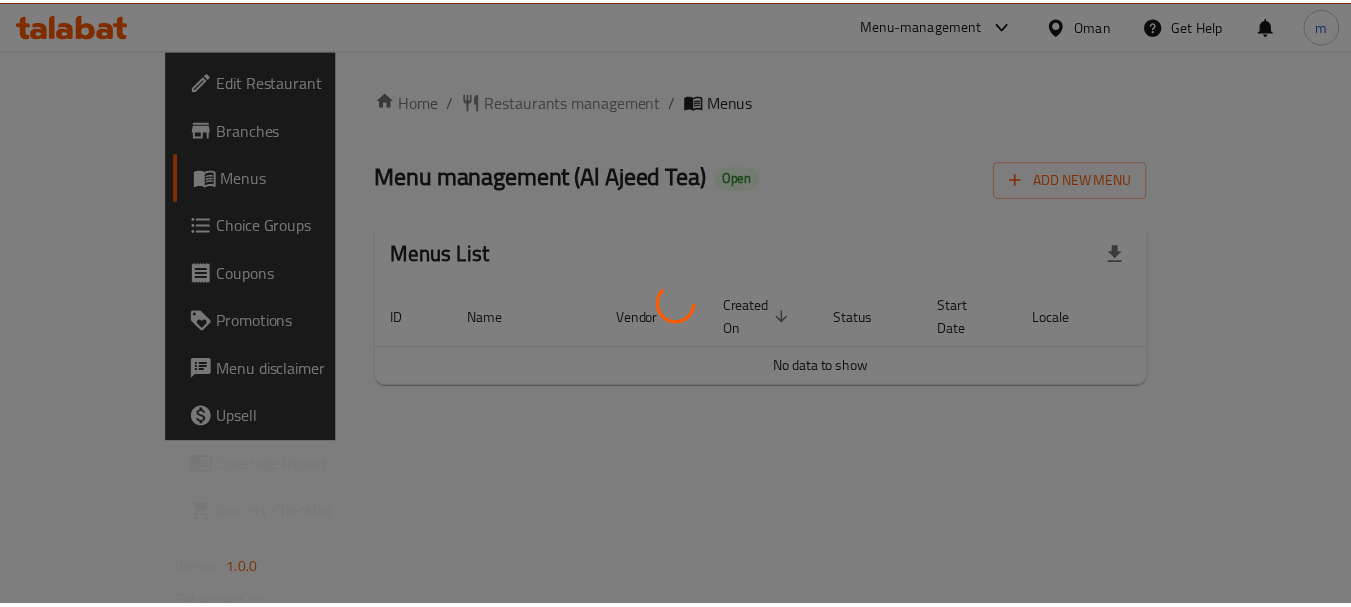 scroll, scrollTop: 0, scrollLeft: 0, axis: both 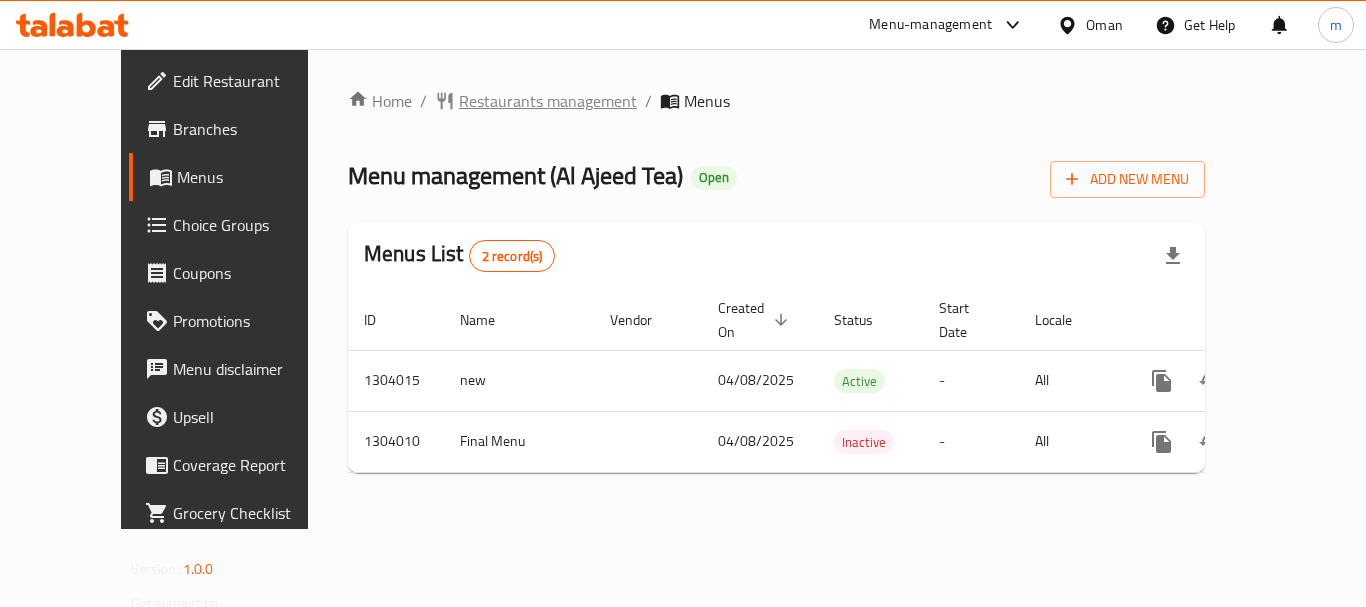 click on "Restaurants management" at bounding box center [548, 101] 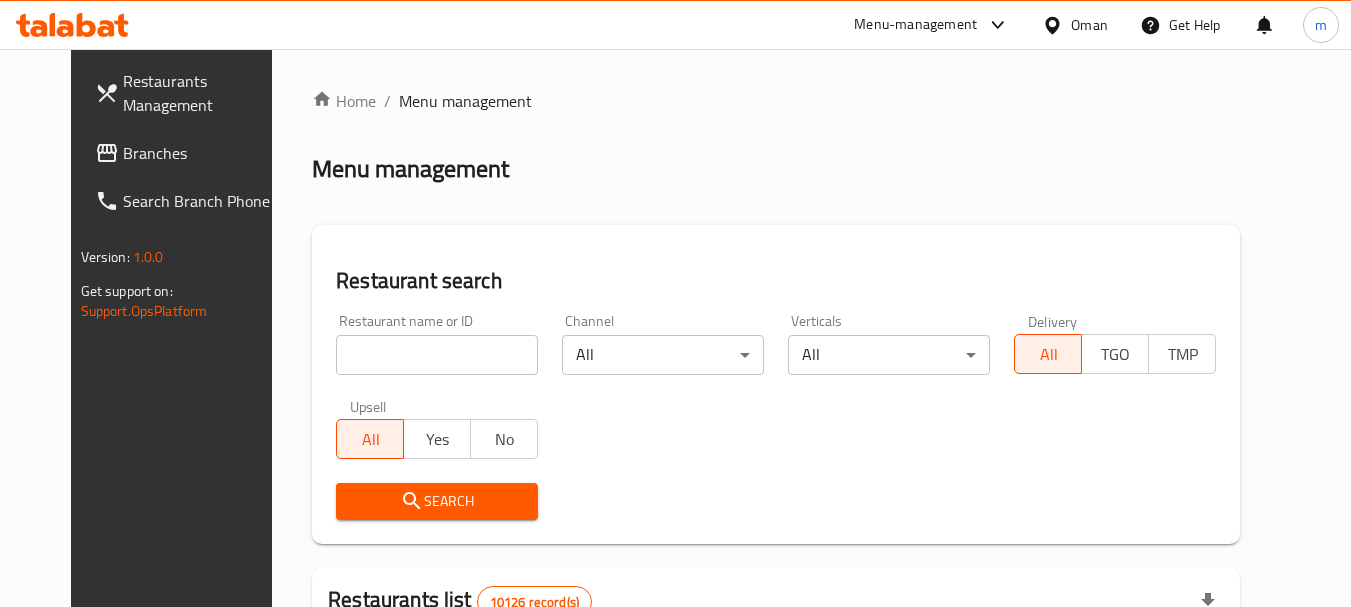 click at bounding box center [437, 355] 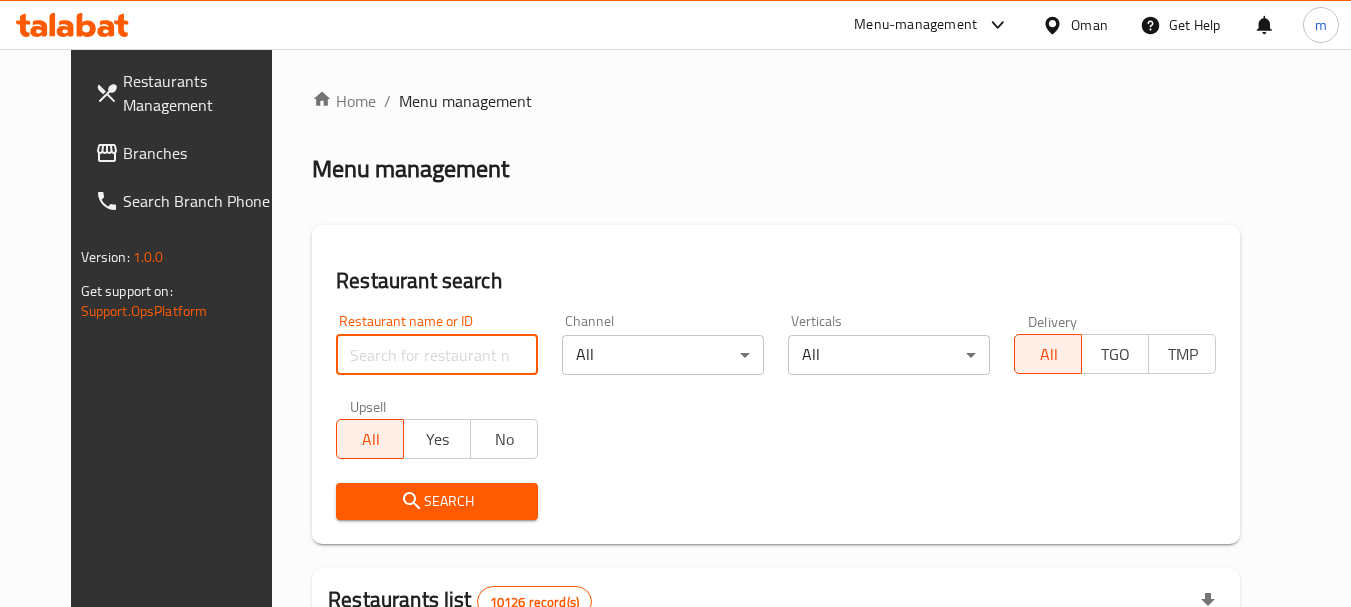 paste on "703058" 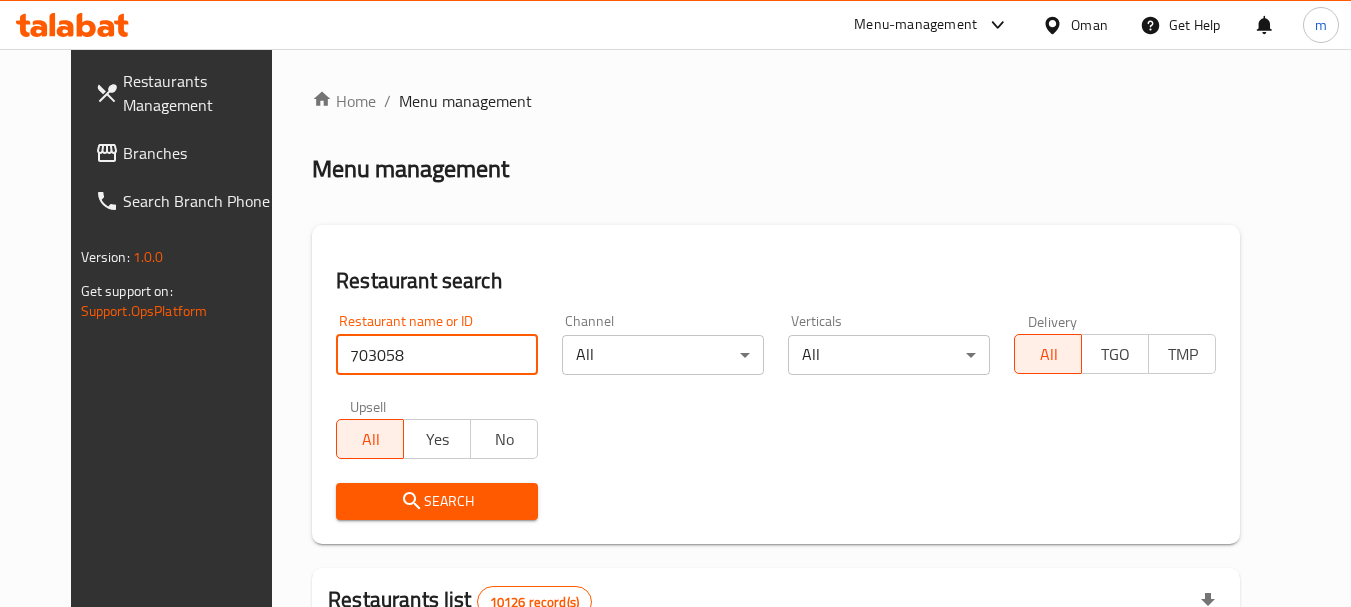 type on "703058" 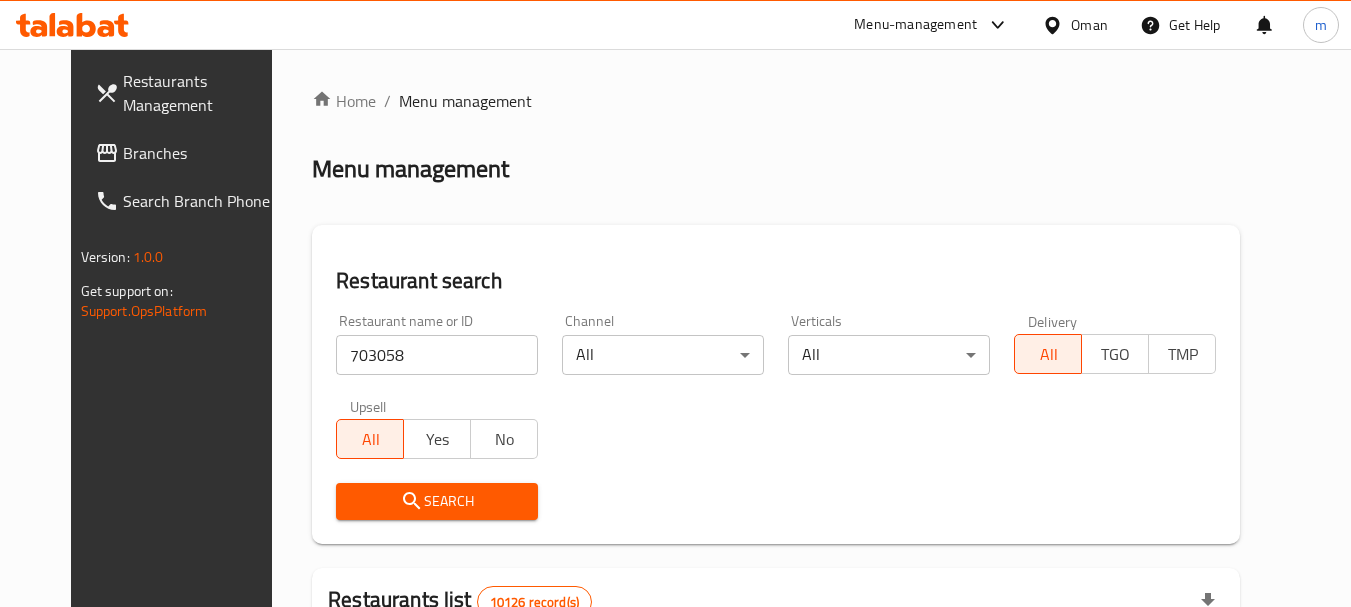 click on "Search" at bounding box center (437, 501) 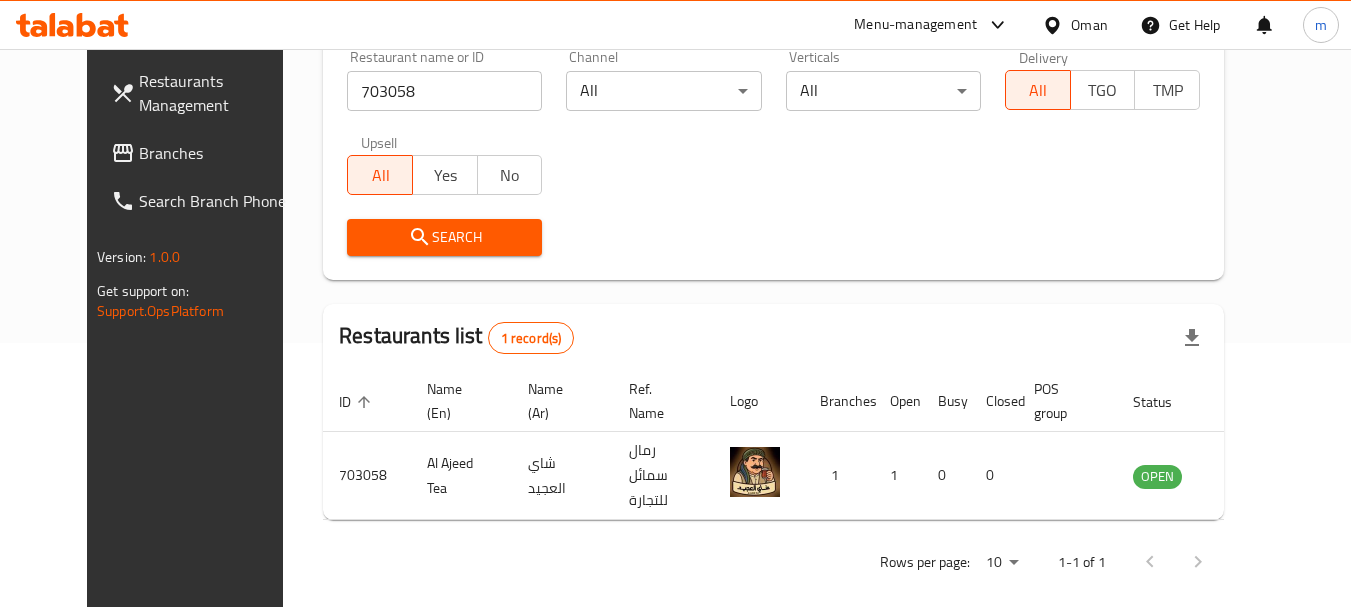 scroll, scrollTop: 268, scrollLeft: 0, axis: vertical 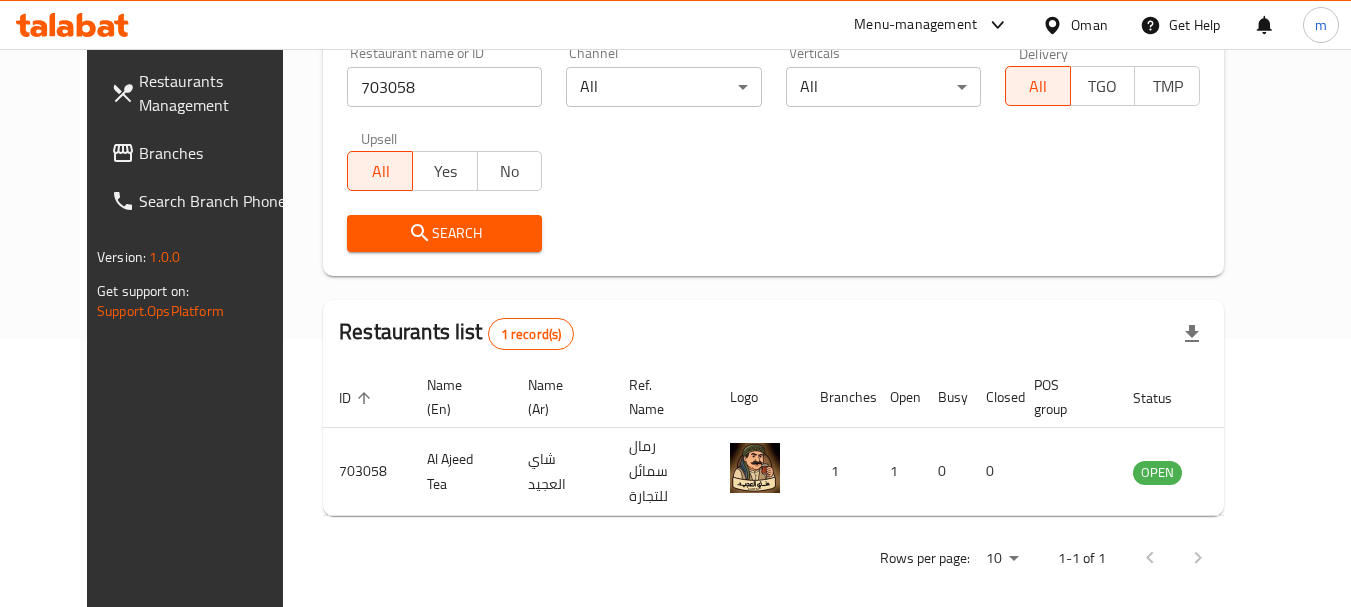 click 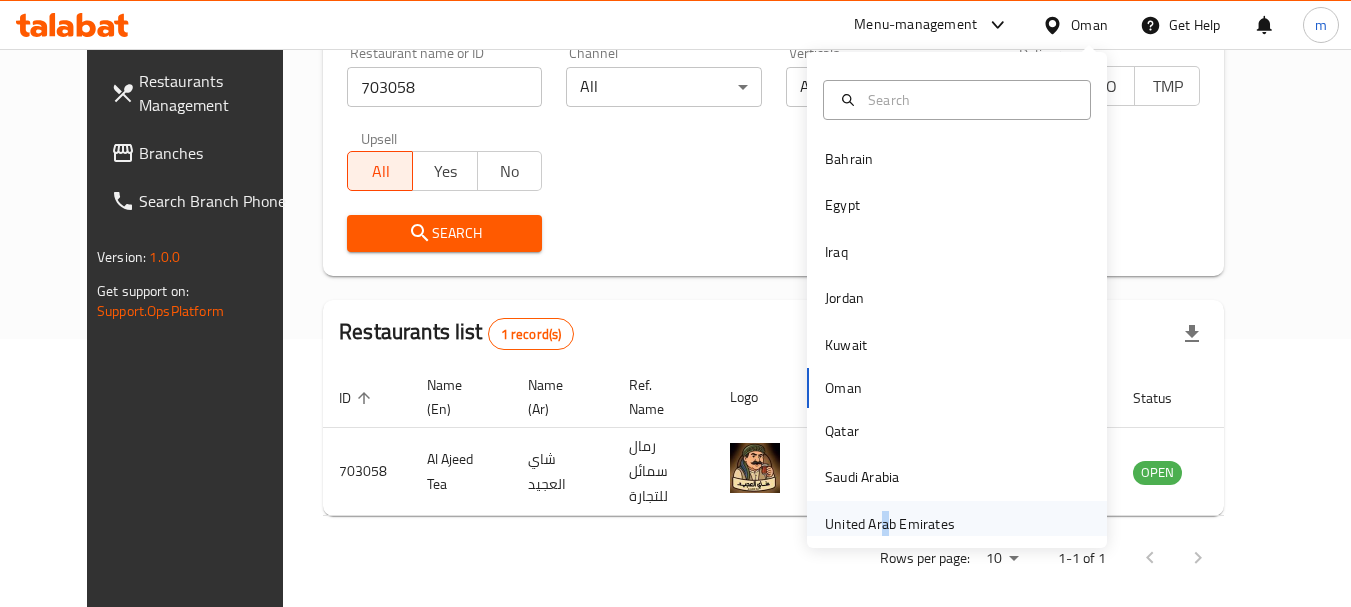 click on "United Arab Emirates" at bounding box center [890, 524] 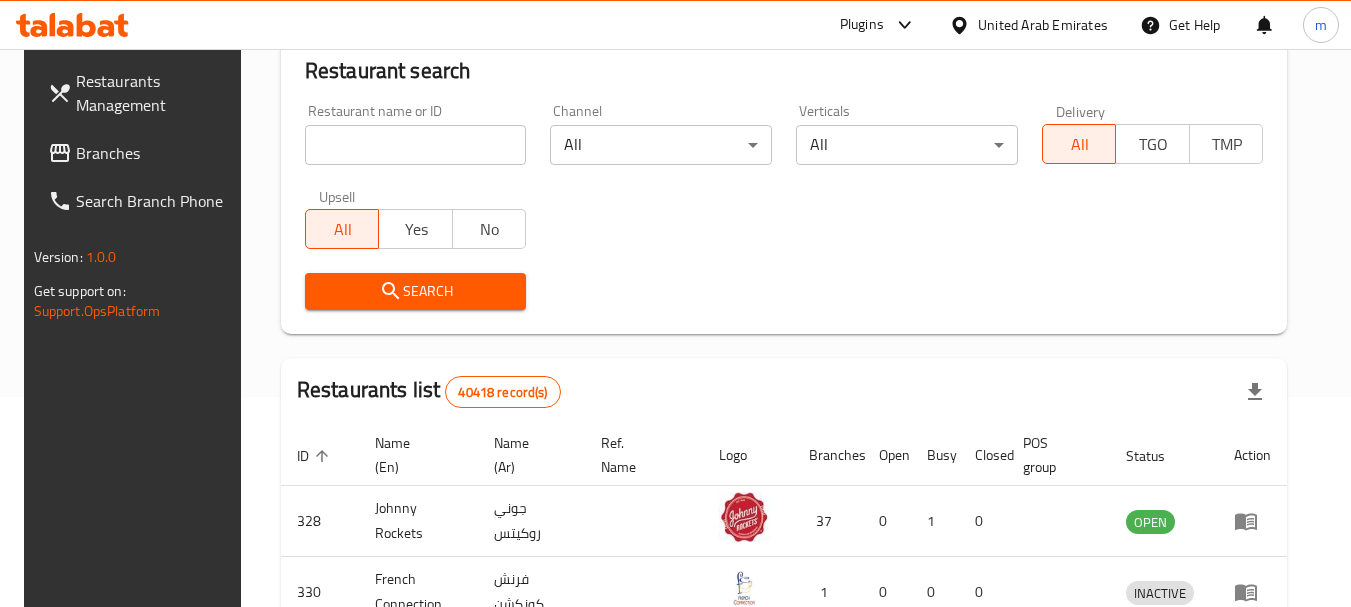 scroll, scrollTop: 268, scrollLeft: 0, axis: vertical 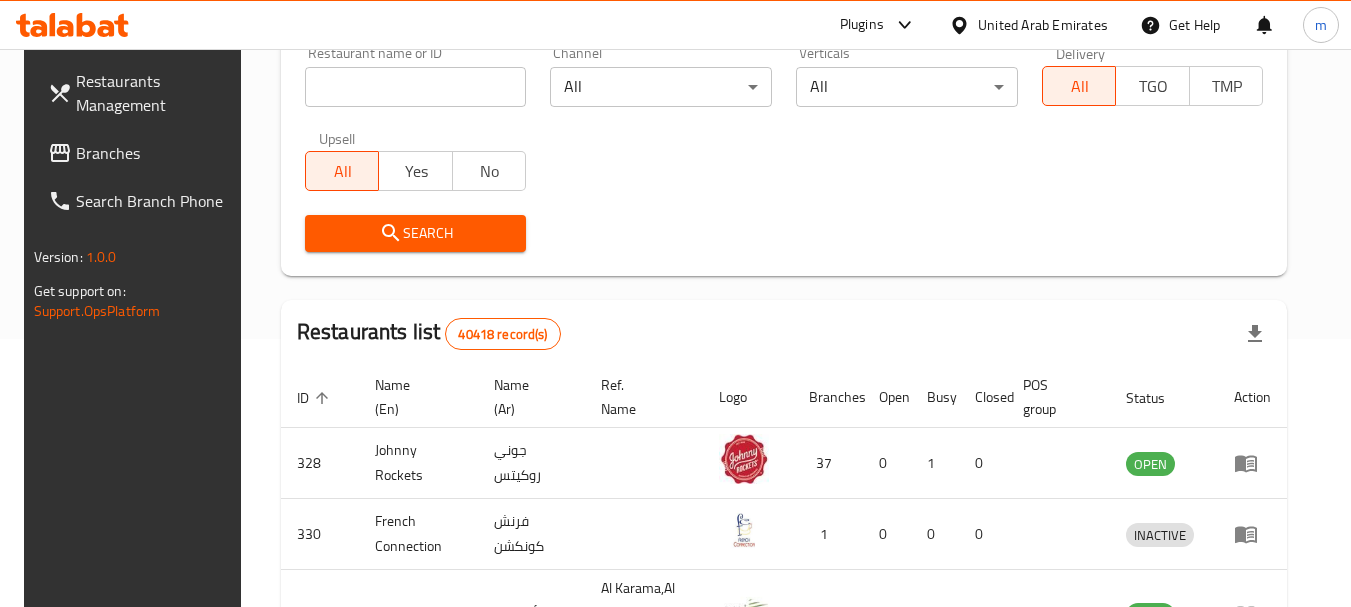 click on "Branches" at bounding box center [155, 153] 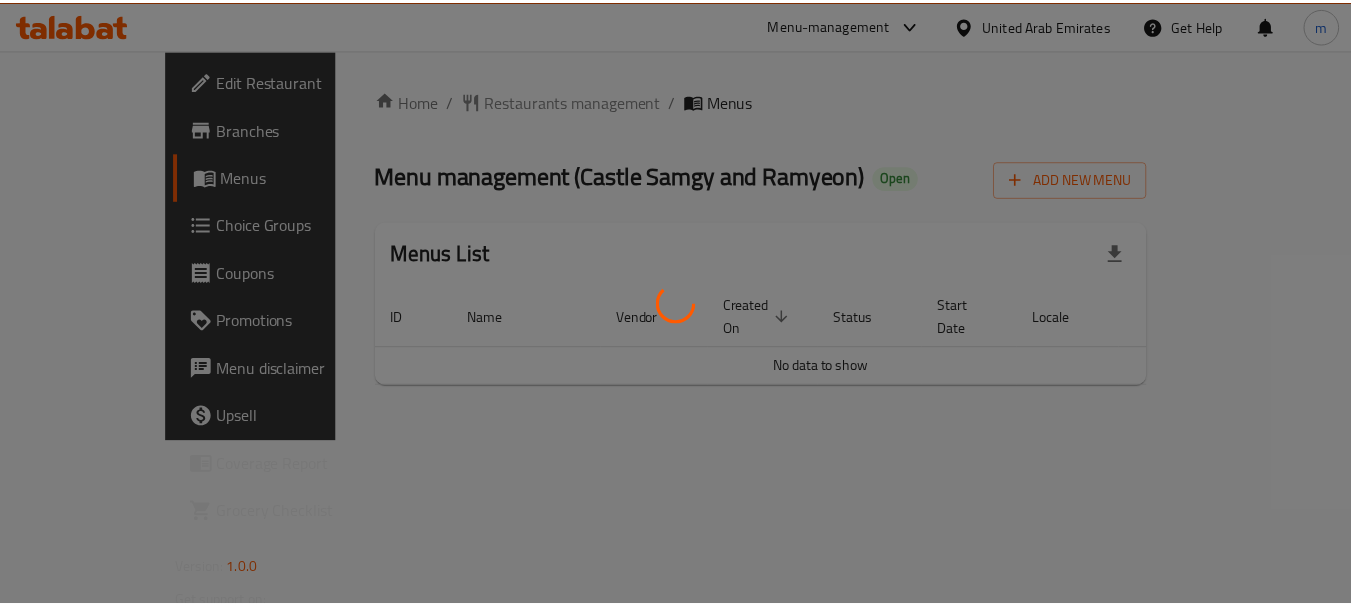 scroll, scrollTop: 0, scrollLeft: 0, axis: both 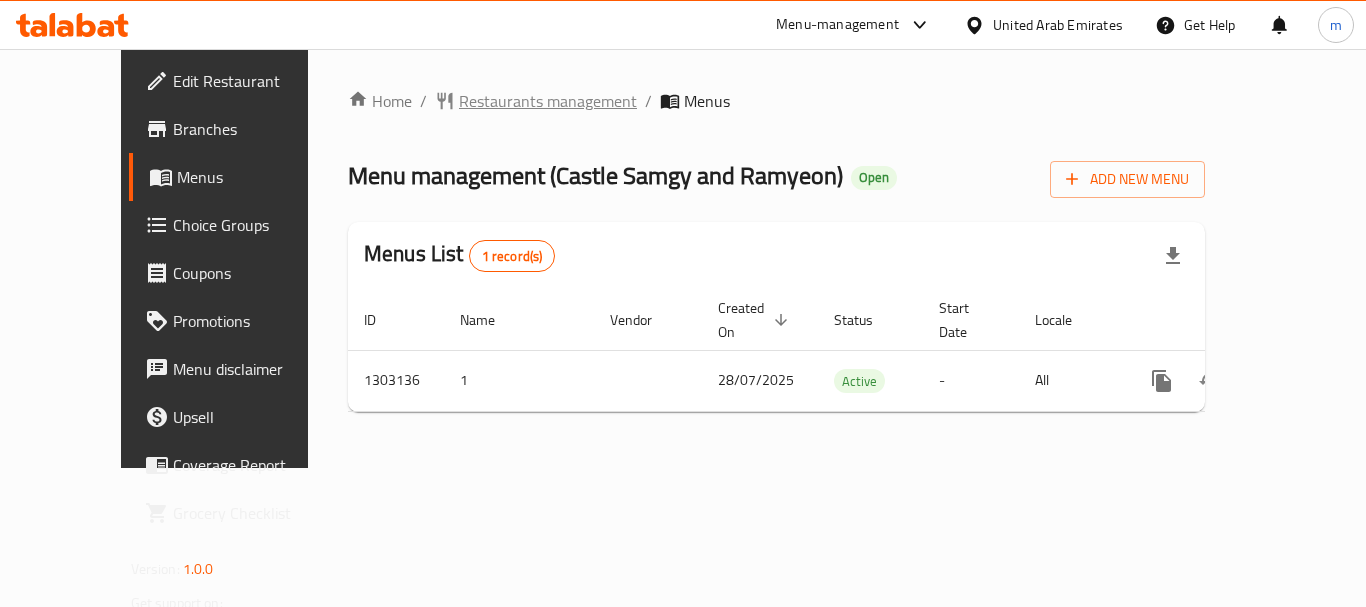 click on "Restaurants management" at bounding box center (548, 101) 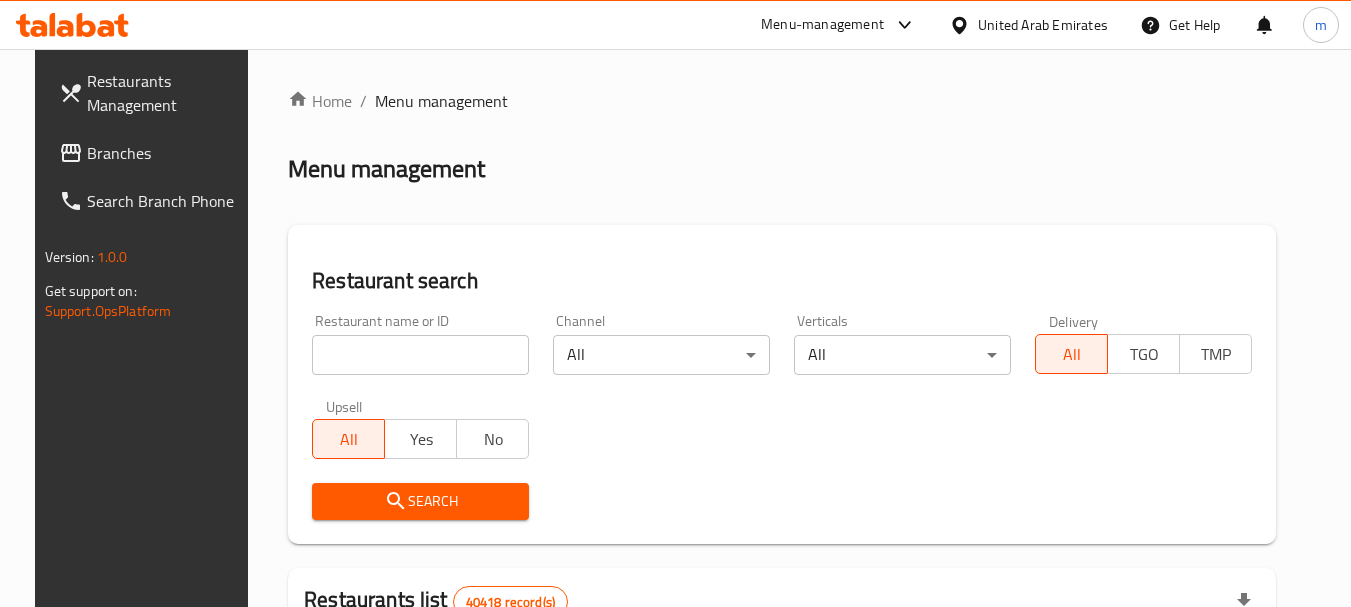 click at bounding box center (420, 355) 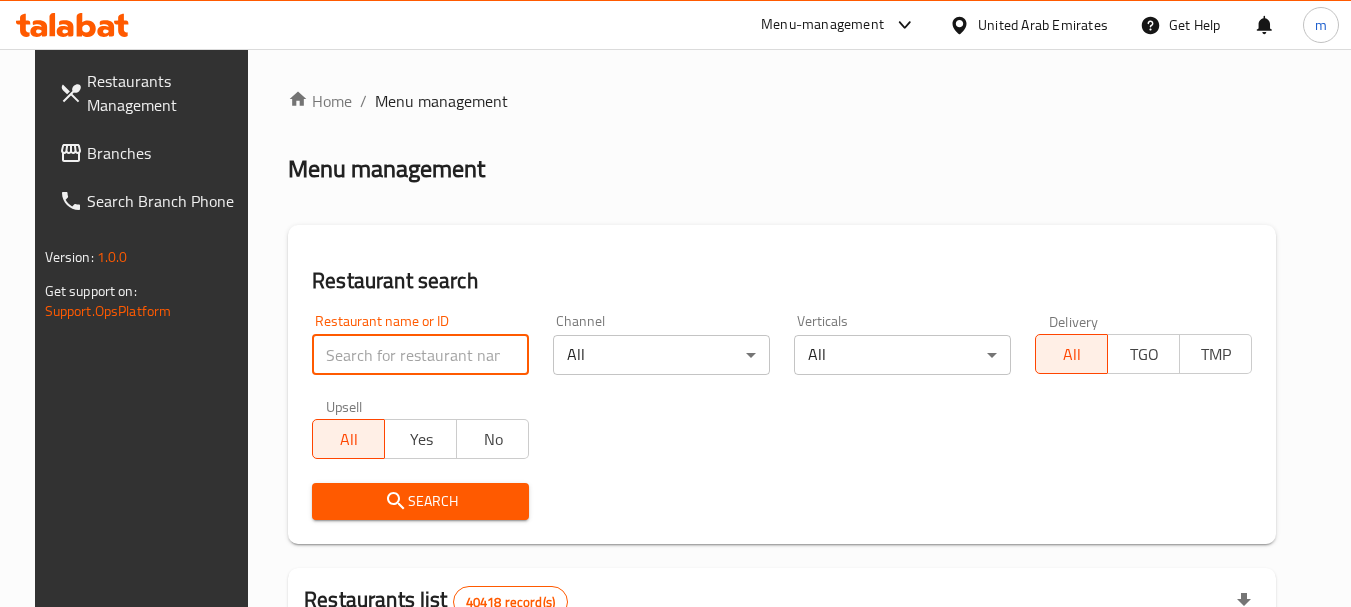 paste on "702707" 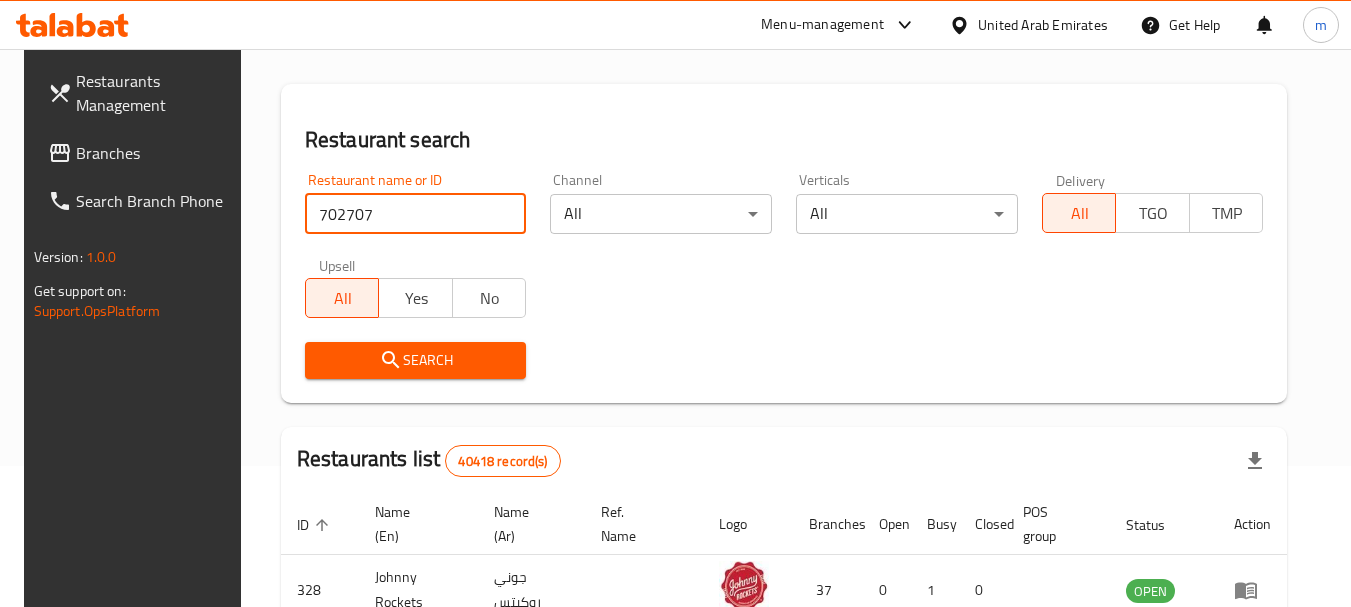 scroll, scrollTop: 300, scrollLeft: 0, axis: vertical 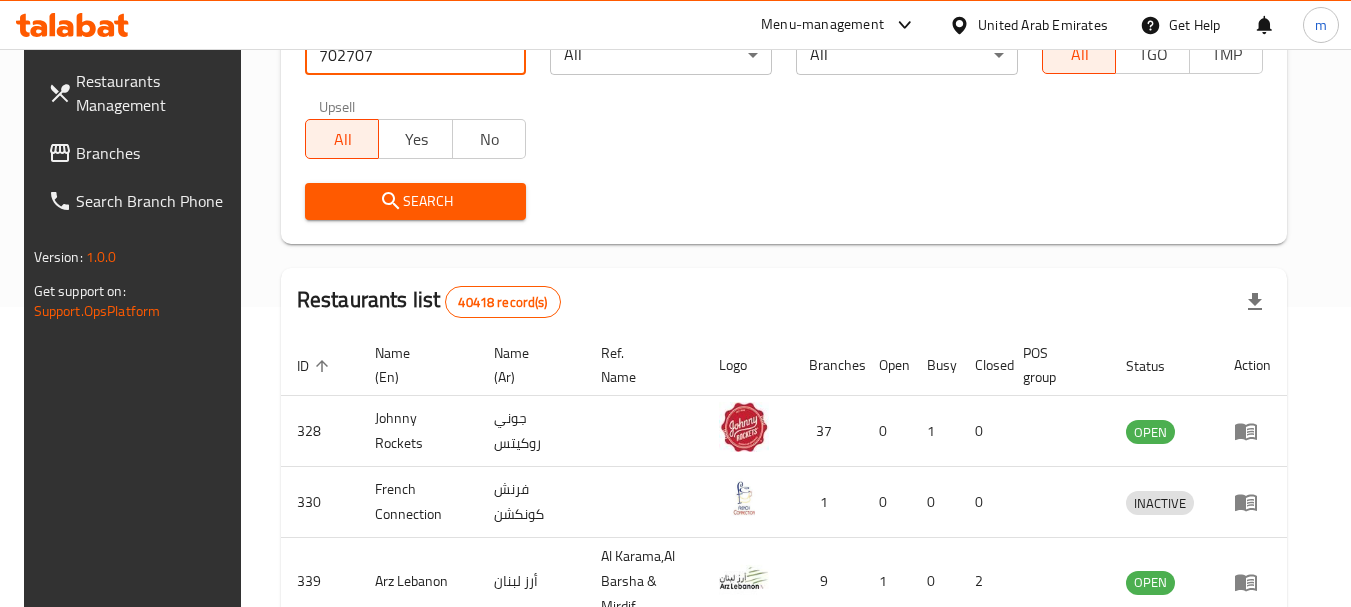 type on "702707" 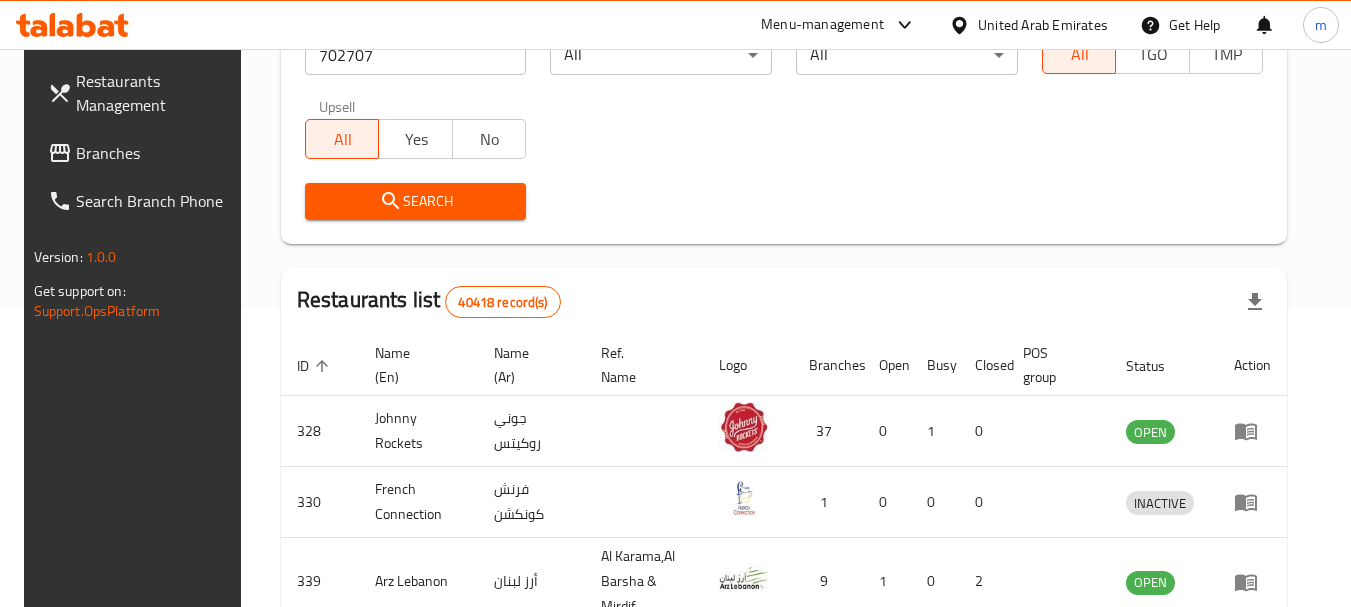 click on "Search" at bounding box center [416, 201] 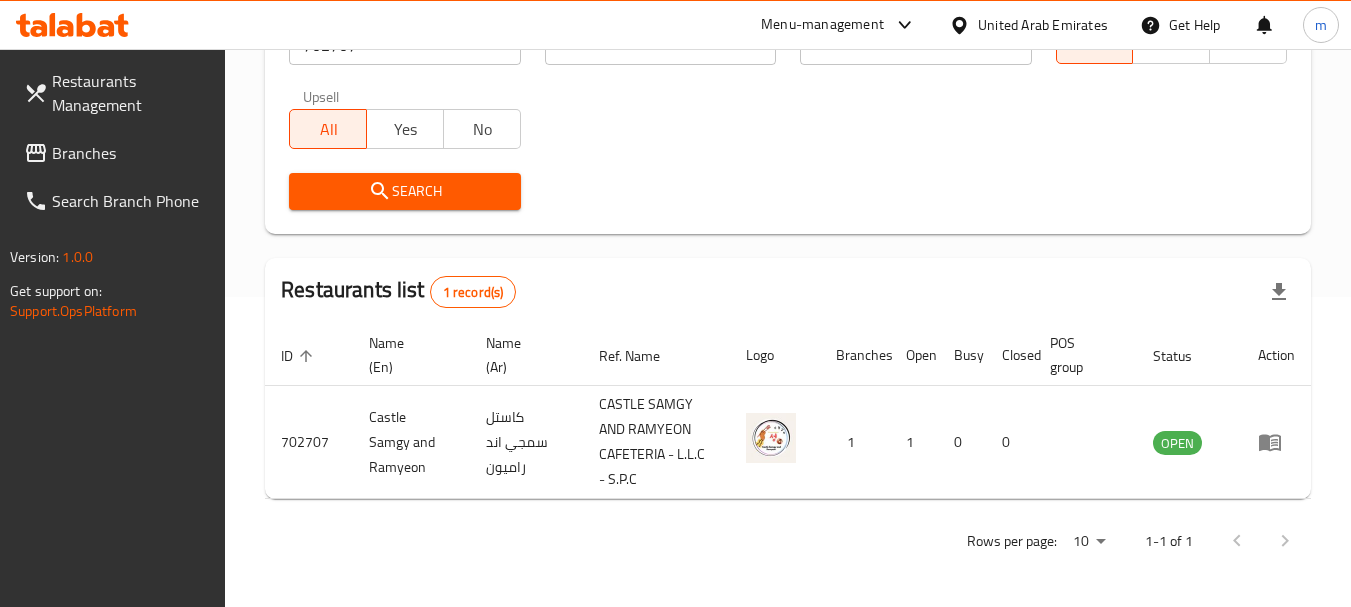 scroll, scrollTop: 270, scrollLeft: 0, axis: vertical 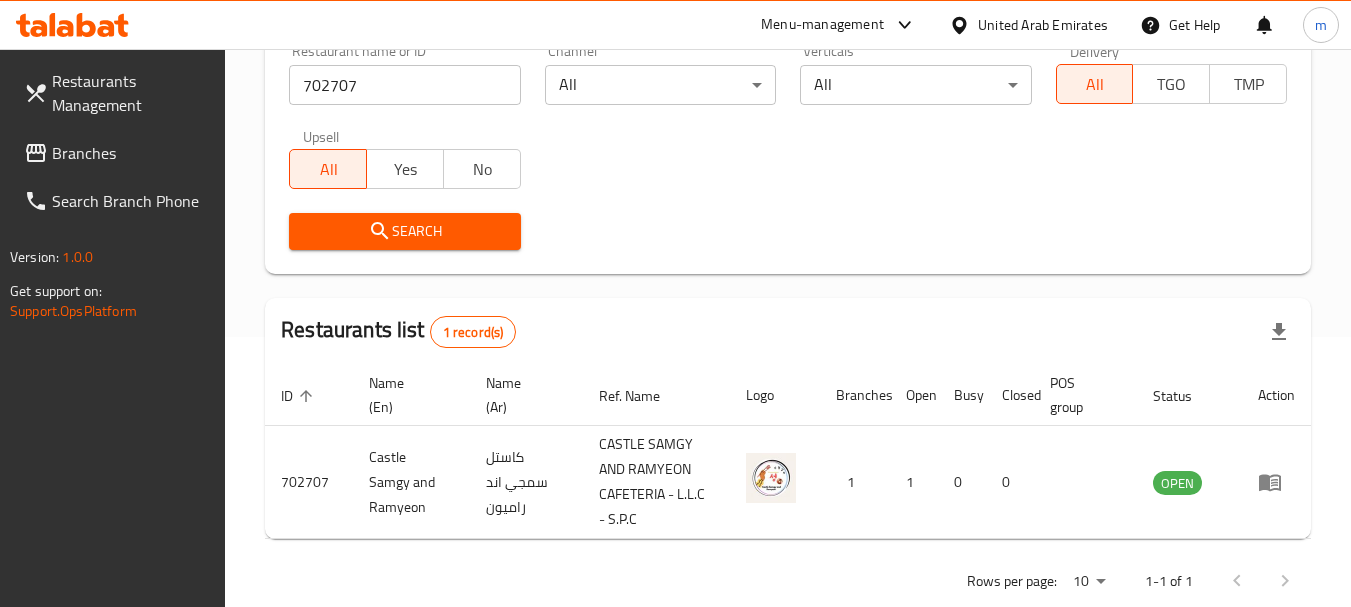 click on "United Arab Emirates" at bounding box center [1043, 25] 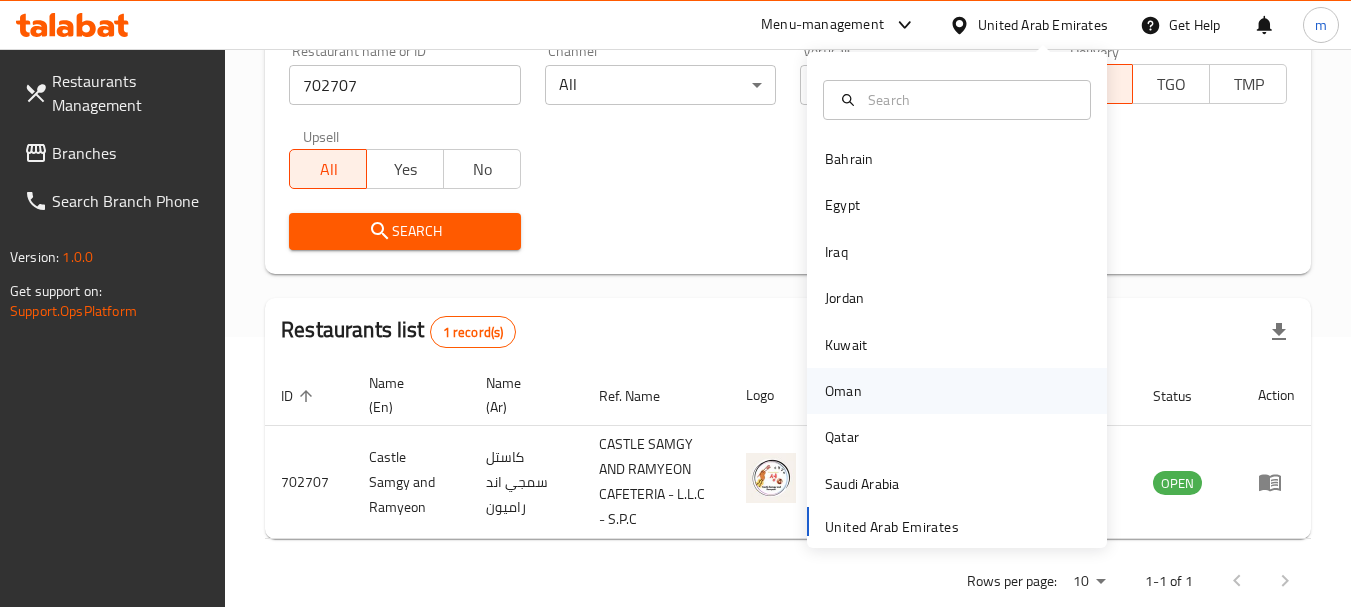 click on "Oman" at bounding box center (843, 391) 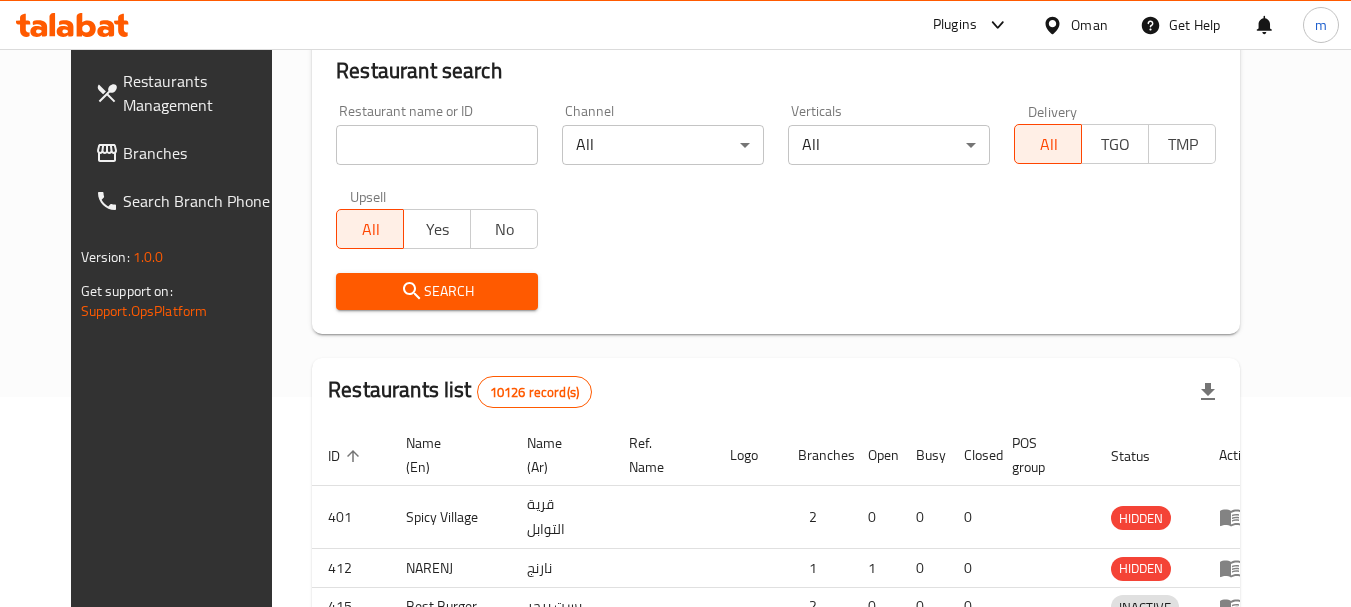 scroll, scrollTop: 270, scrollLeft: 0, axis: vertical 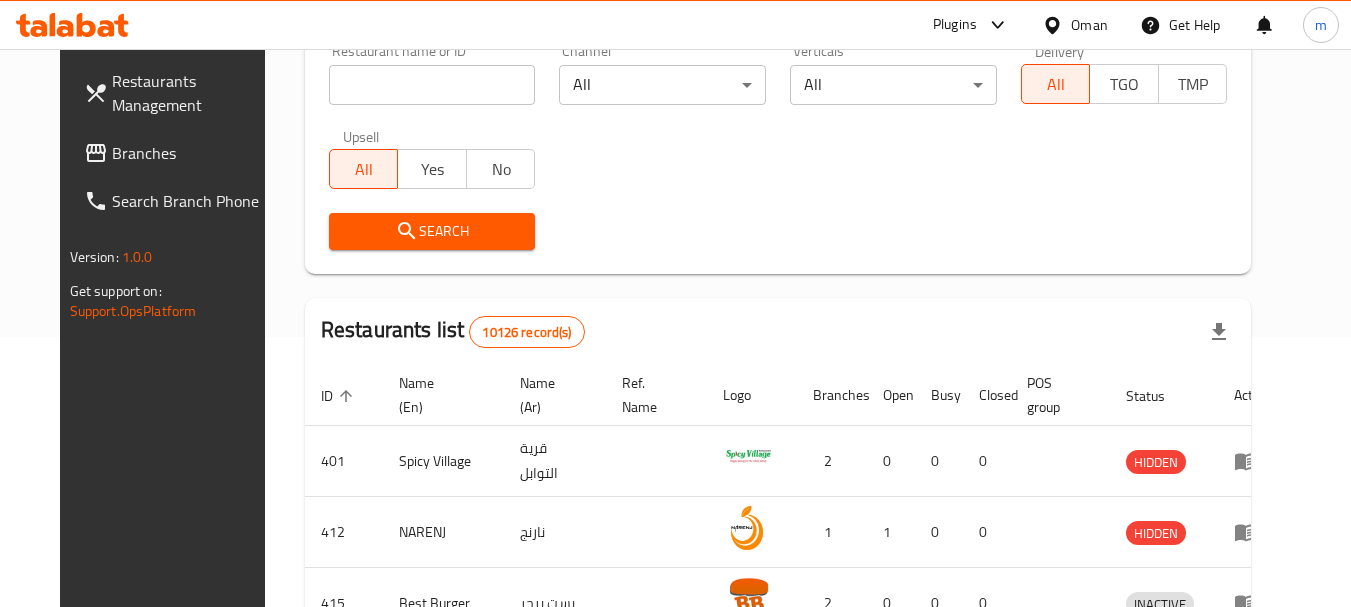 click on "Branches" at bounding box center [191, 153] 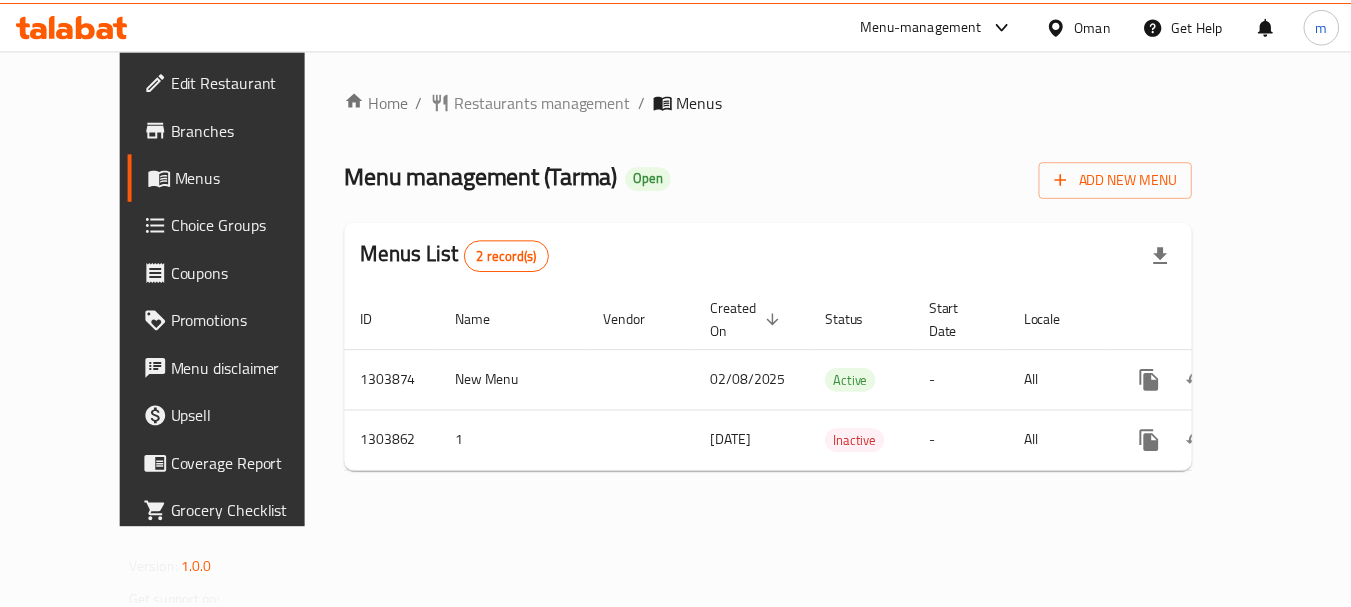 scroll, scrollTop: 0, scrollLeft: 0, axis: both 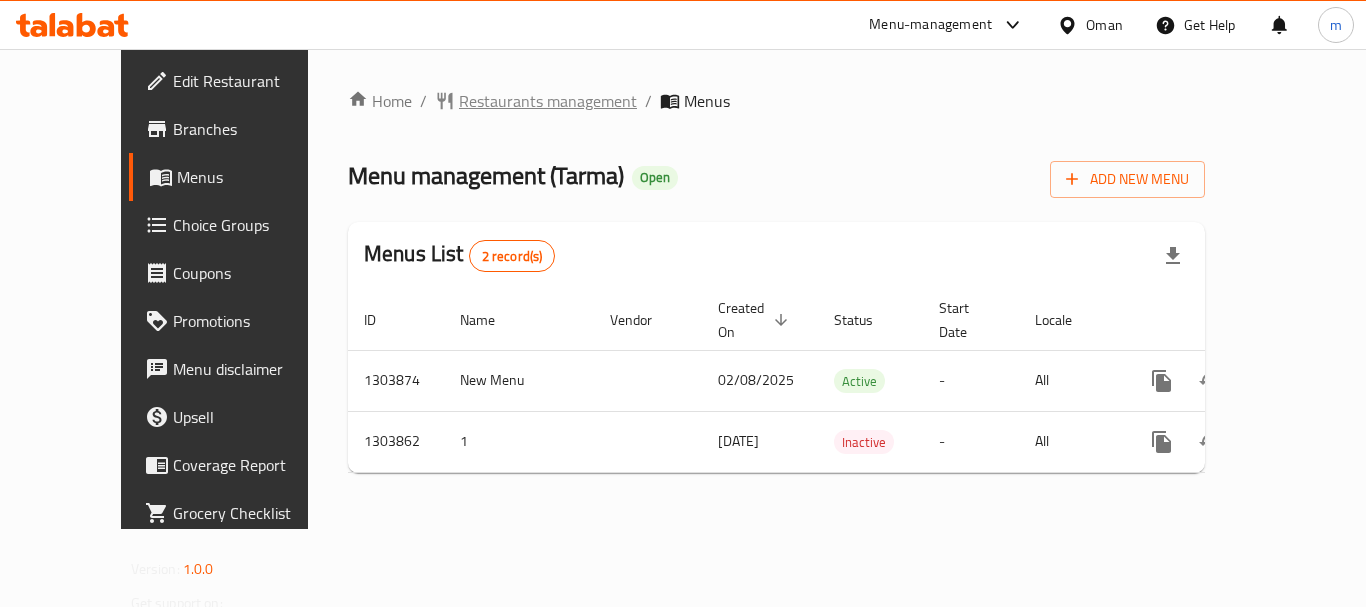 click on "Restaurants management" at bounding box center [548, 101] 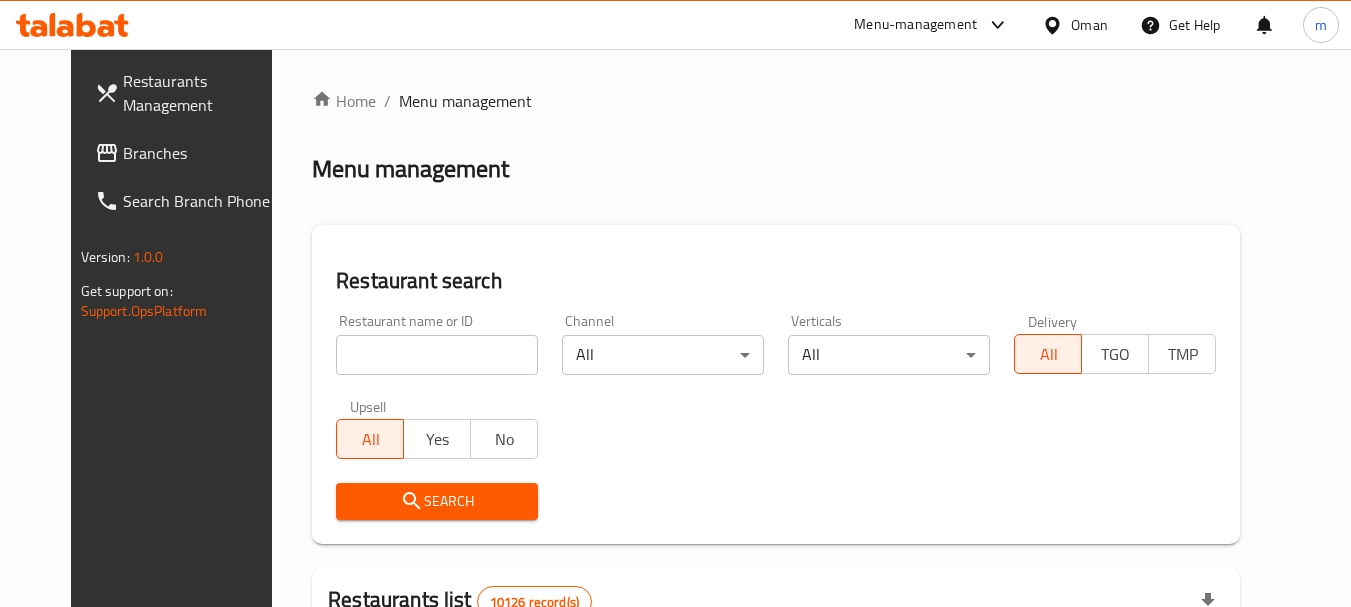 click at bounding box center [437, 355] 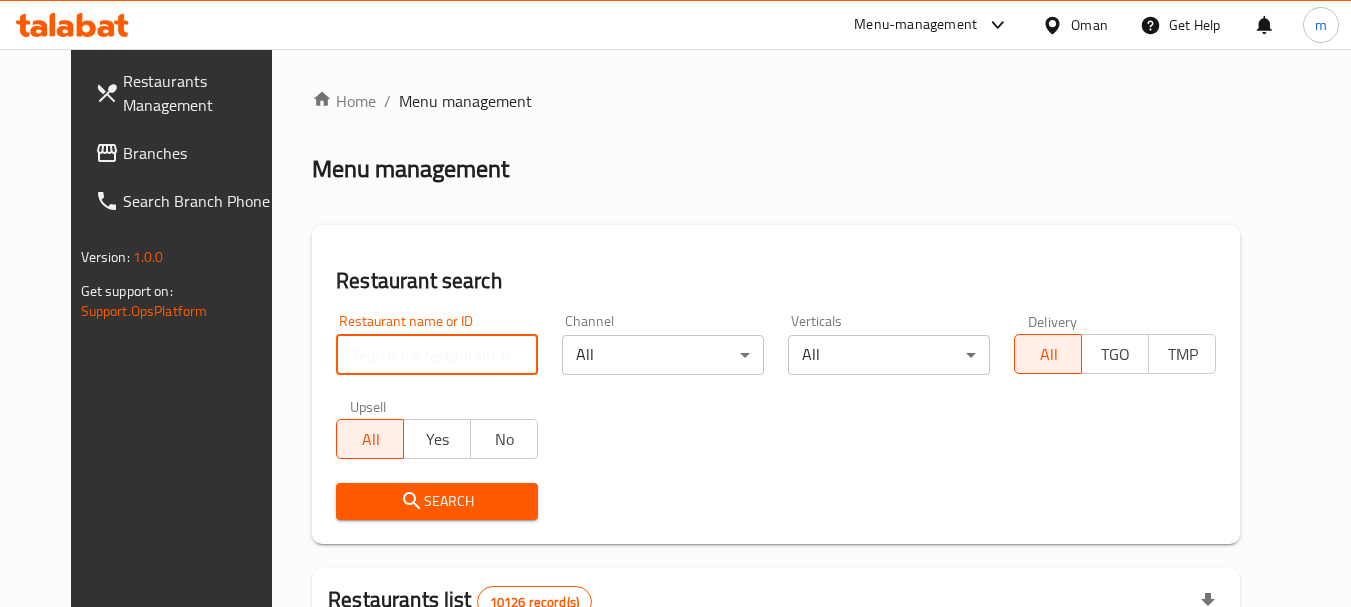 paste on "703006" 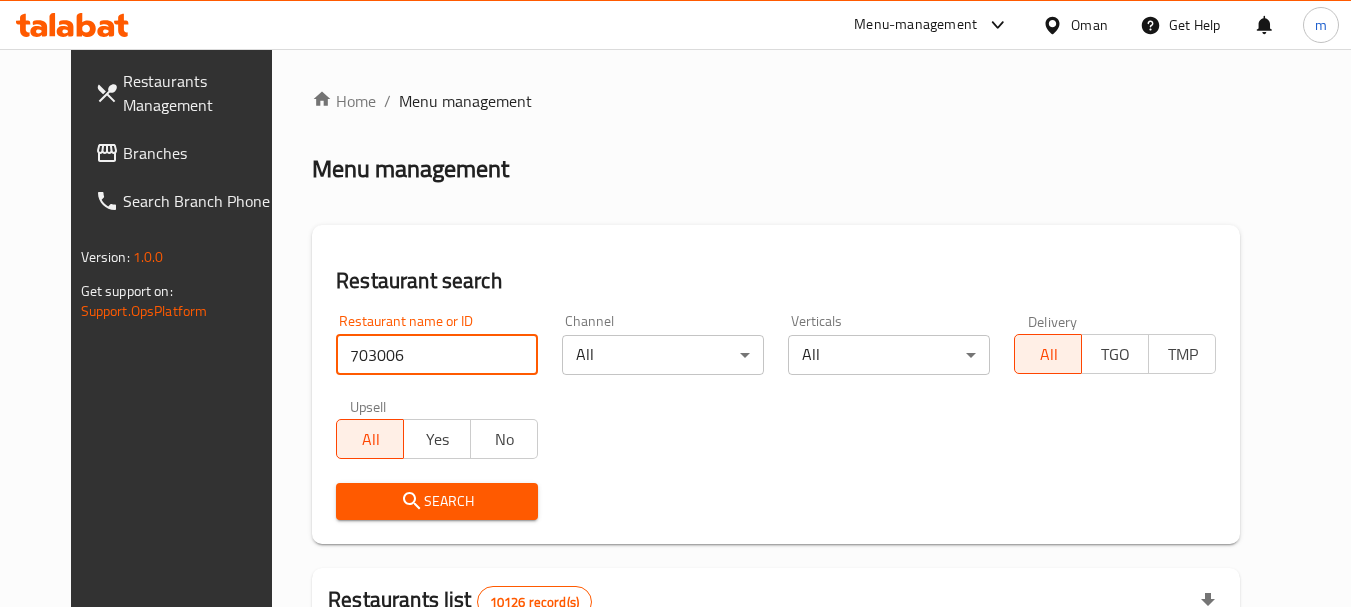 type on "703006" 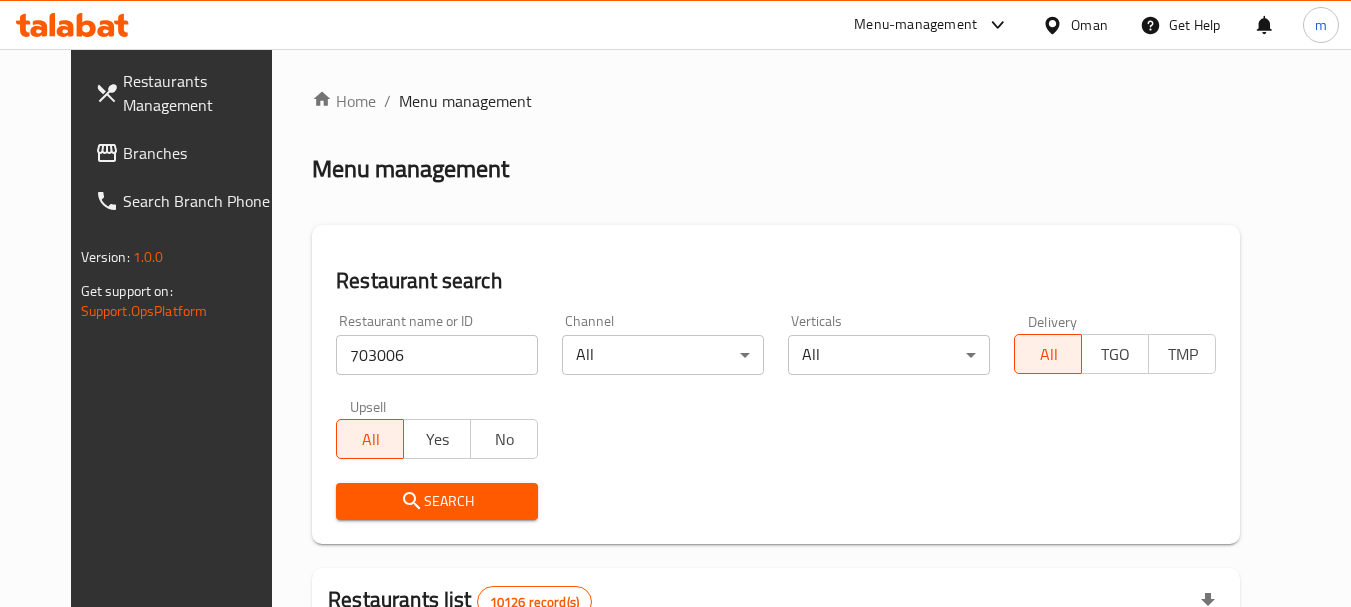 click on "Search" at bounding box center (437, 501) 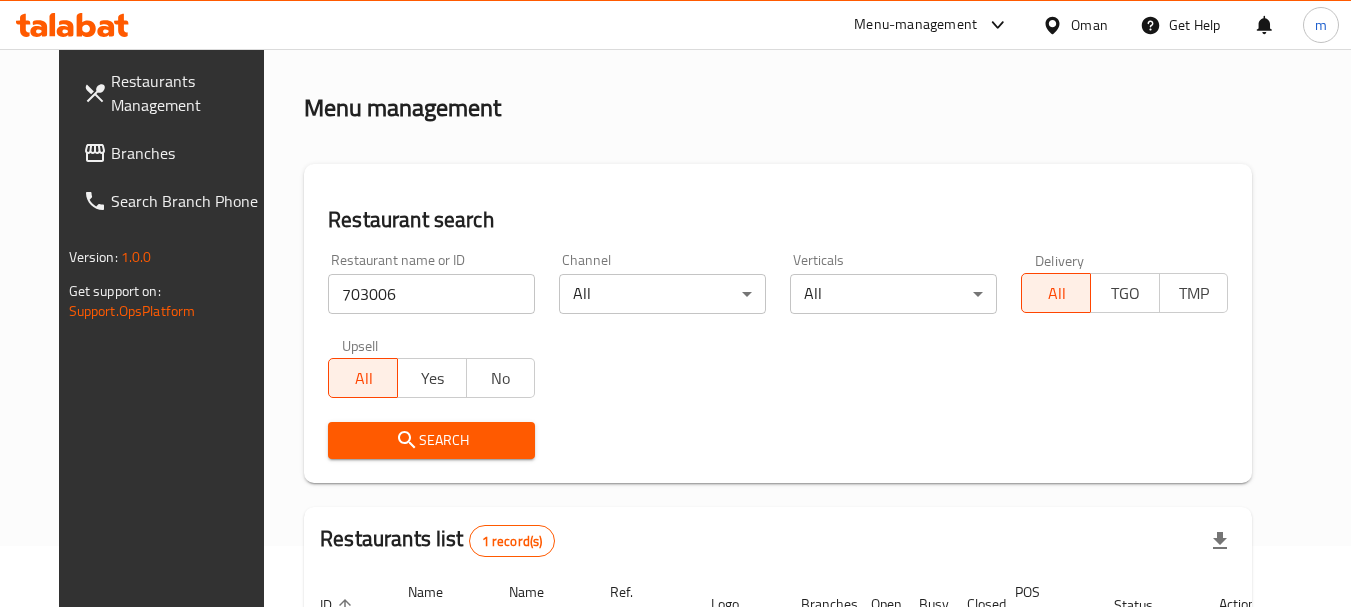 scroll, scrollTop: 60, scrollLeft: 0, axis: vertical 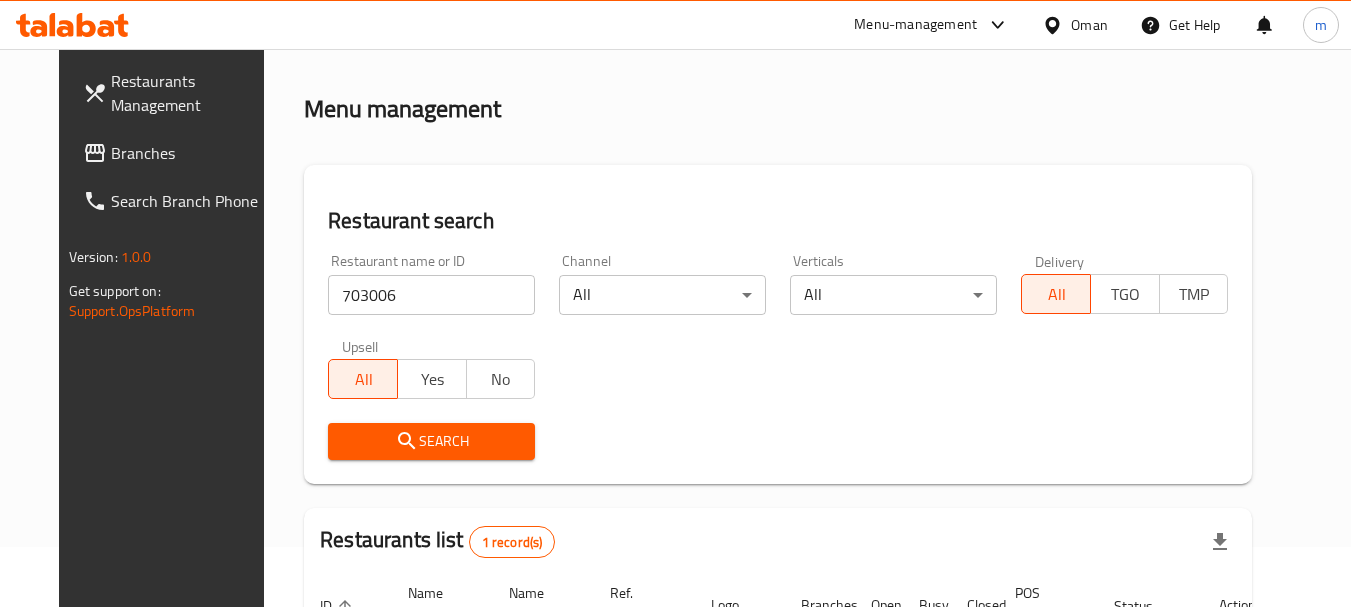 click on "Branches" at bounding box center [190, 153] 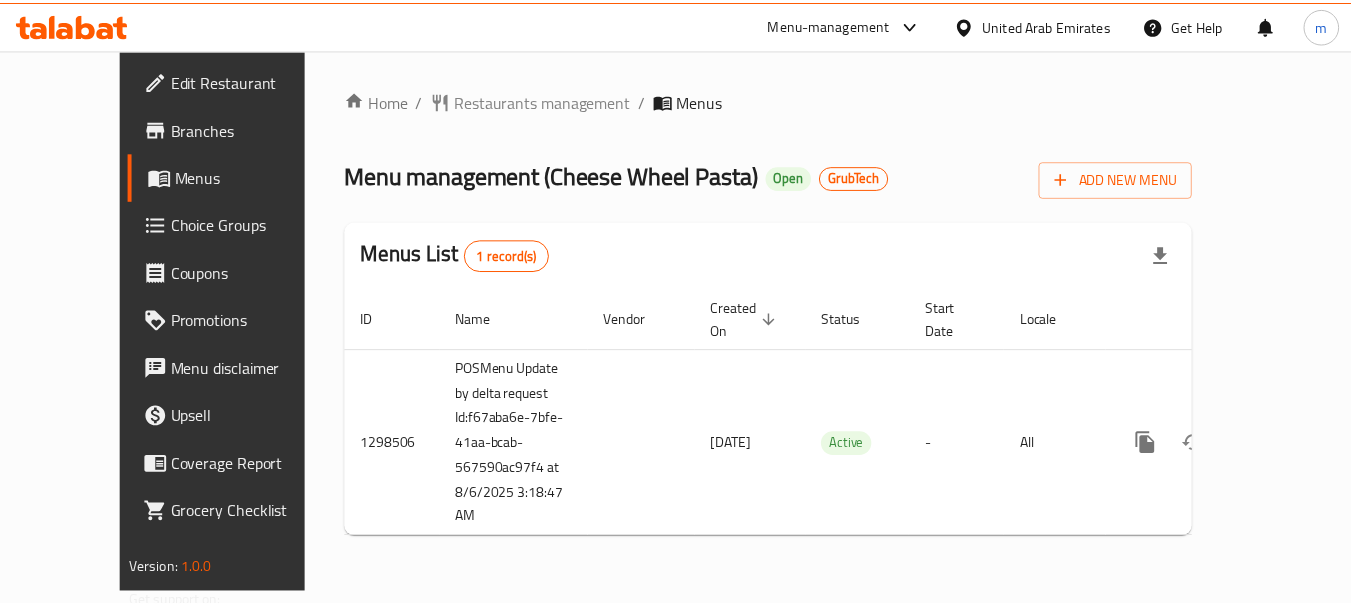 scroll, scrollTop: 0, scrollLeft: 0, axis: both 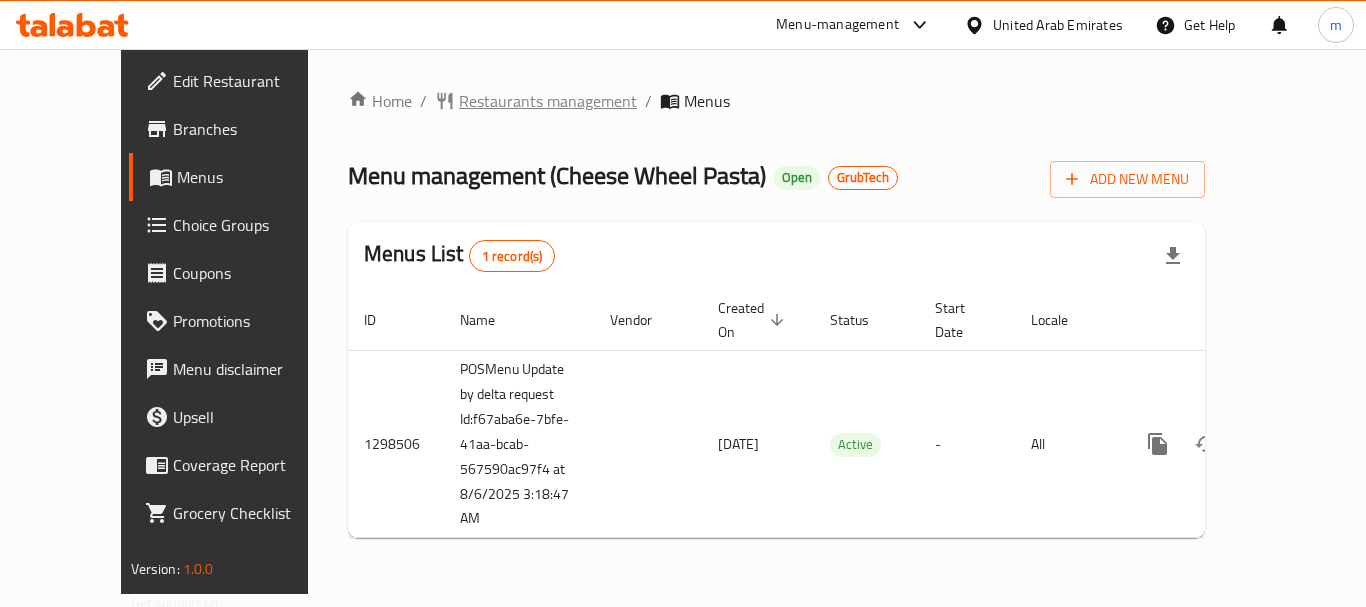 click on "Restaurants management" at bounding box center (548, 101) 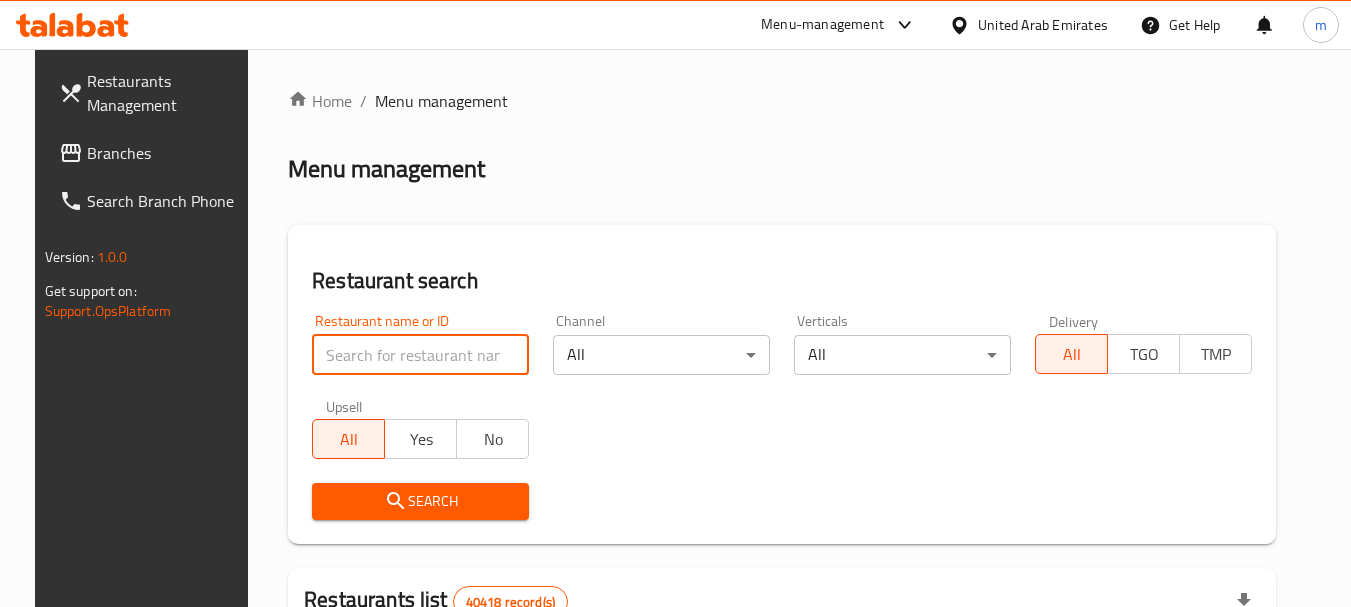 click at bounding box center [420, 355] 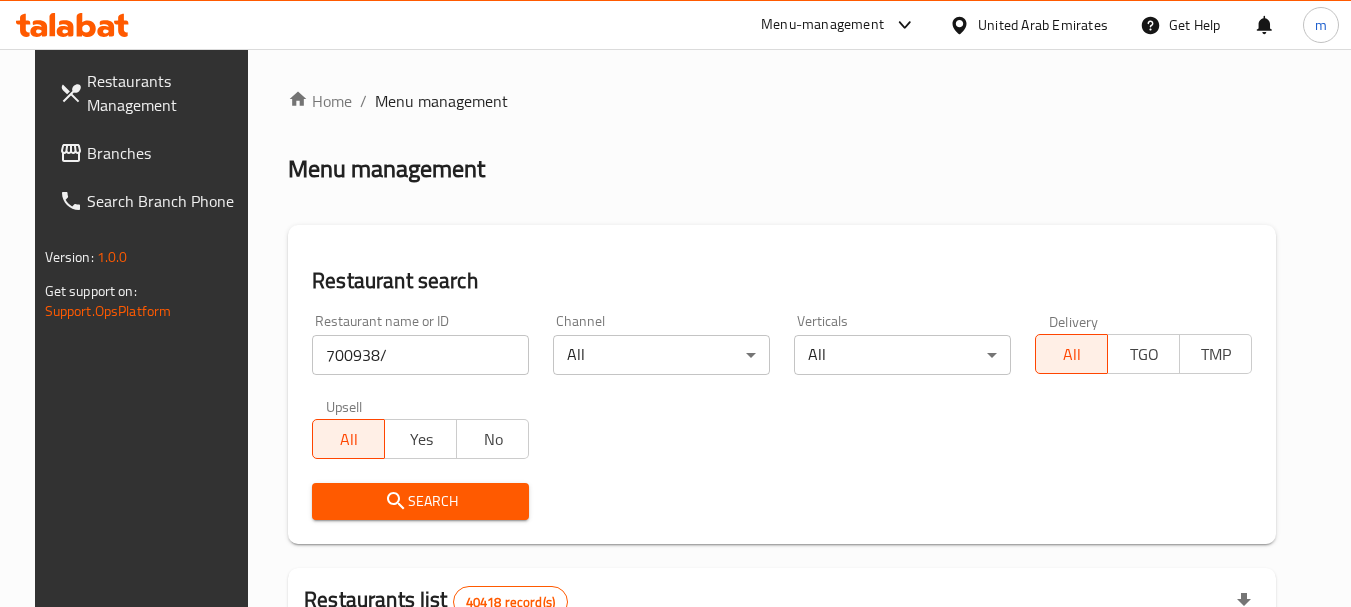 click on "Search" at bounding box center [420, 501] 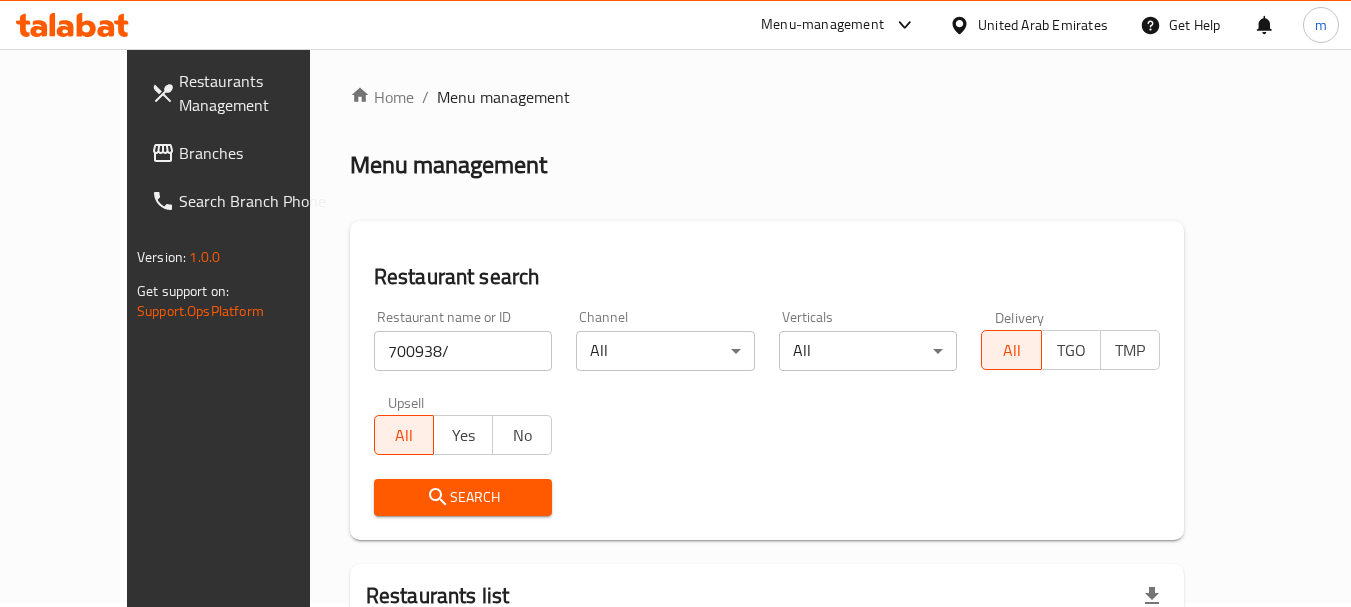 scroll, scrollTop: 0, scrollLeft: 0, axis: both 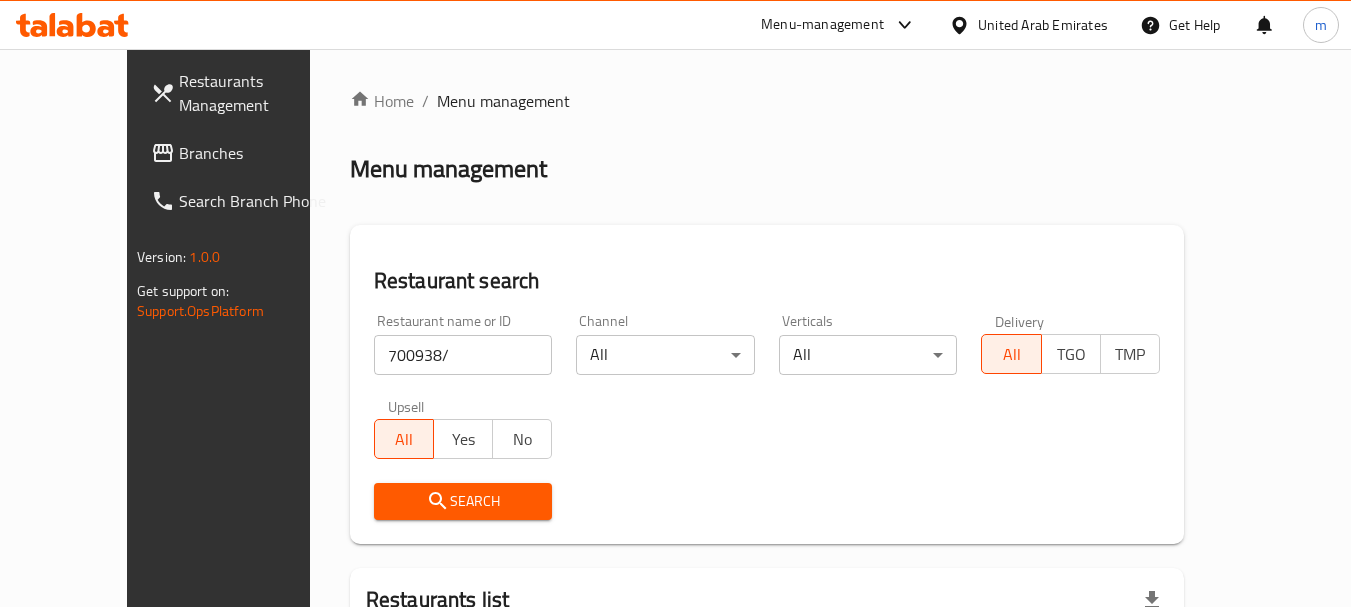 click on "700938/" at bounding box center [463, 355] 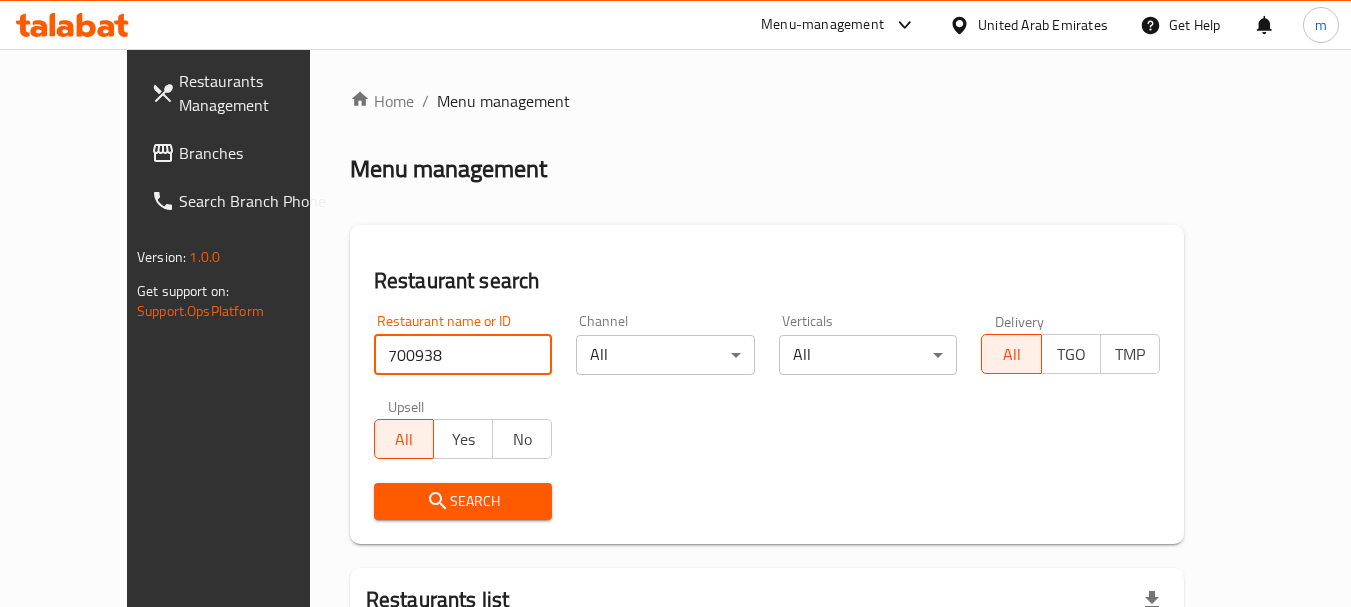 type on "700938" 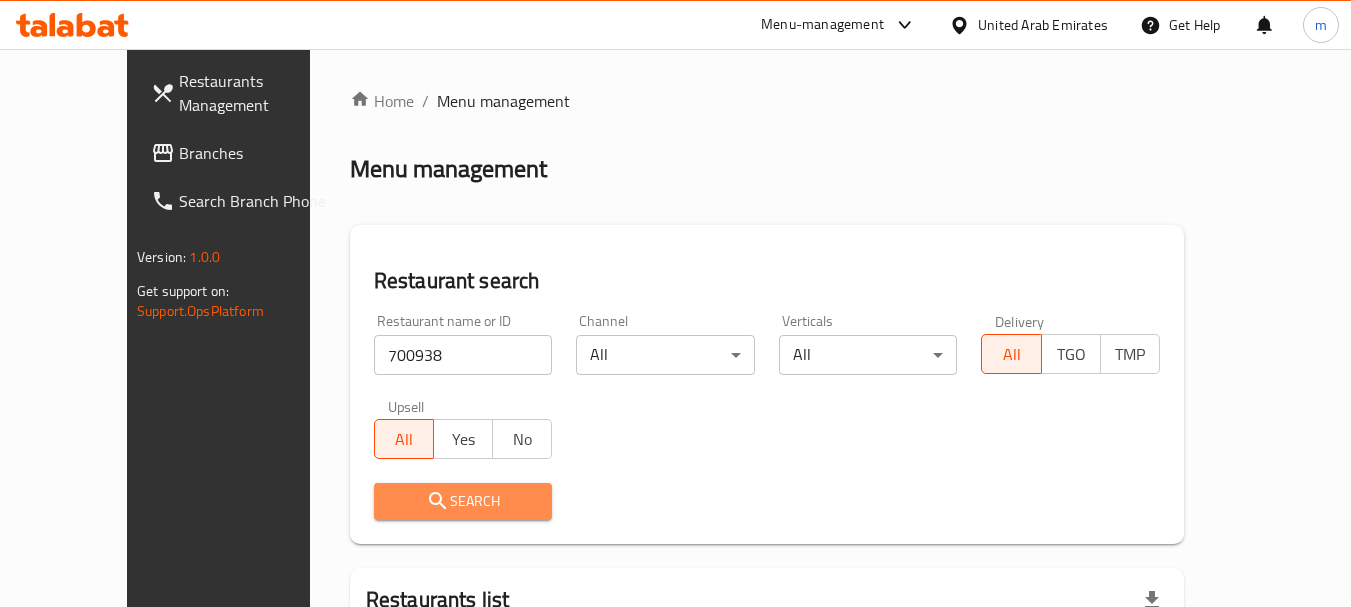 click on "Search" at bounding box center (463, 501) 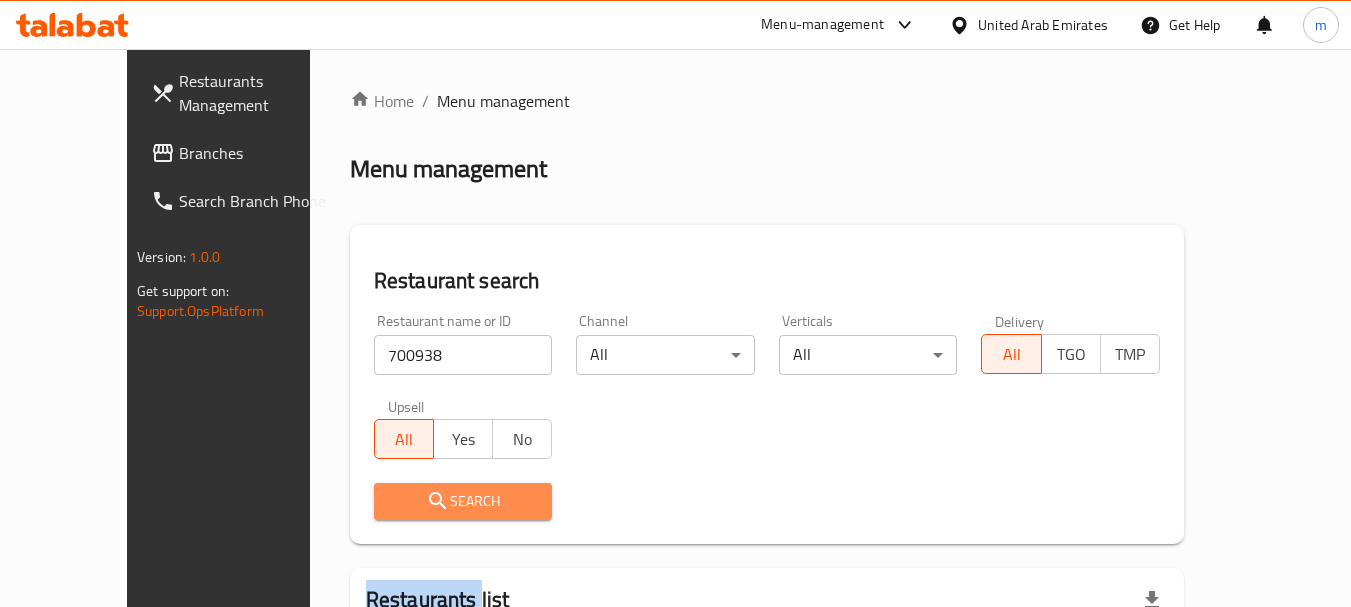 click at bounding box center (675, 303) 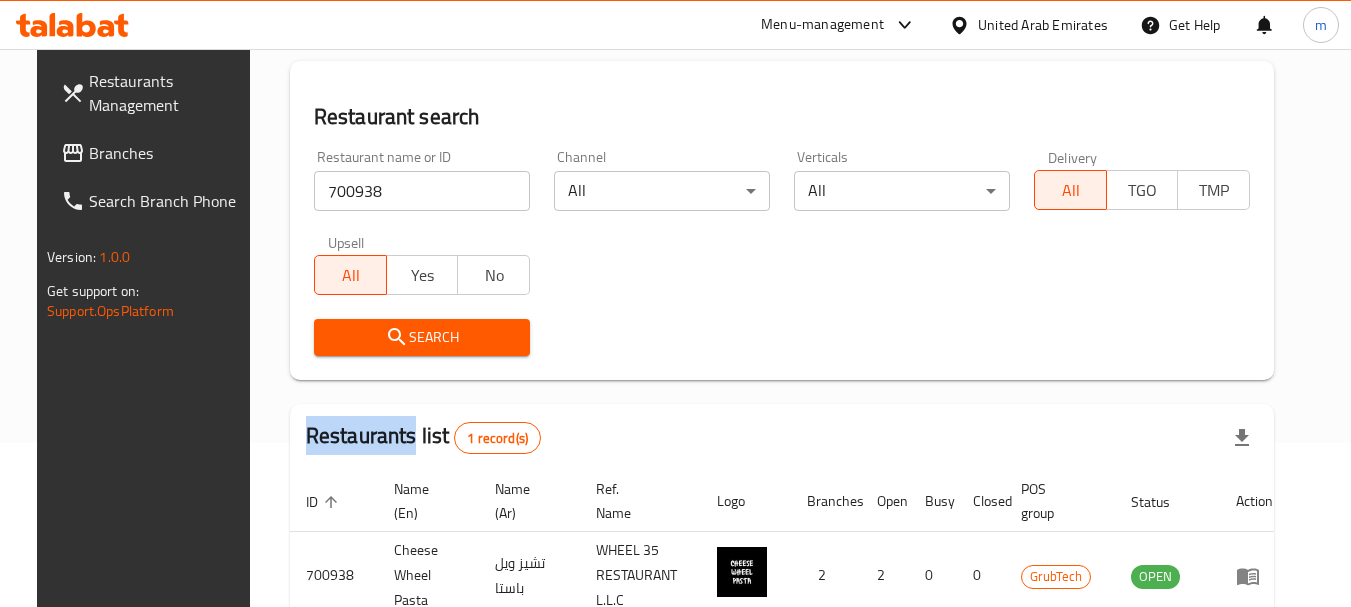 scroll, scrollTop: 285, scrollLeft: 0, axis: vertical 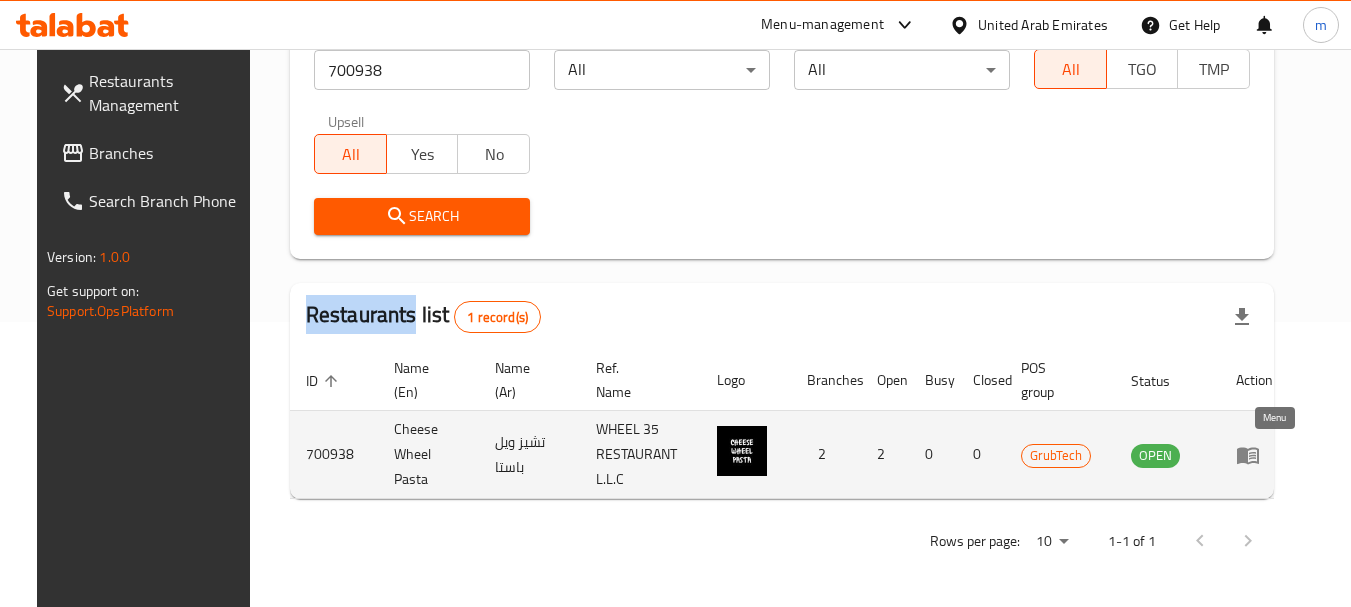 click 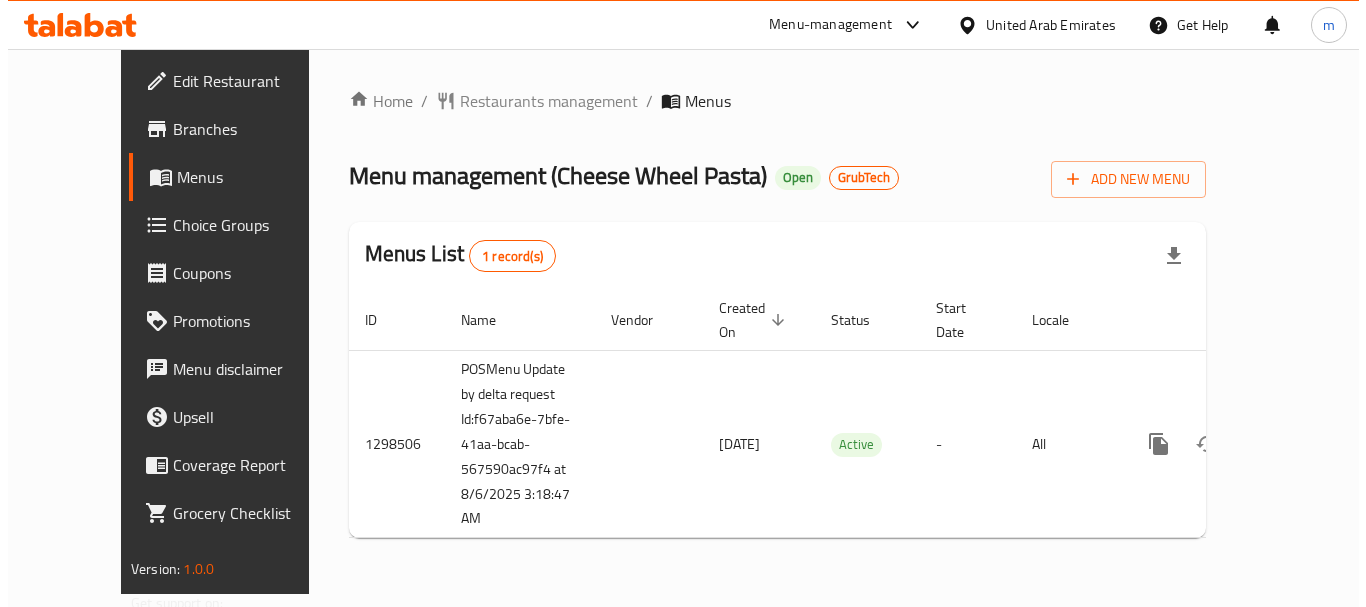 scroll, scrollTop: 0, scrollLeft: 0, axis: both 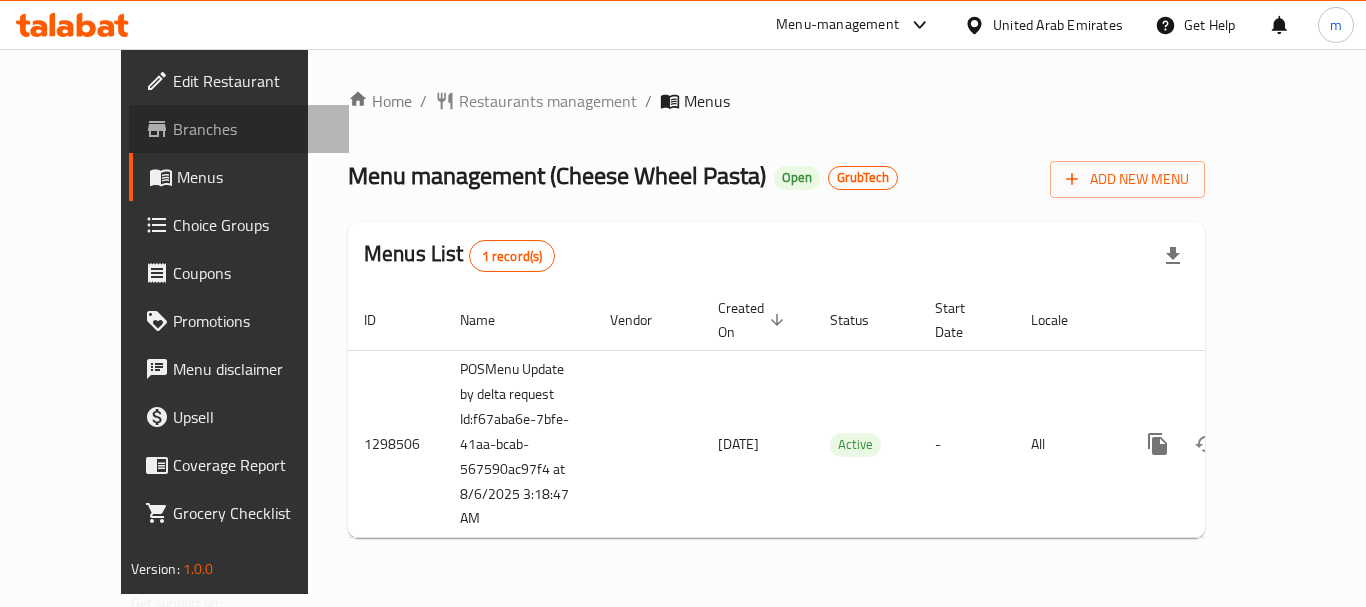 click on "Branches" at bounding box center (253, 129) 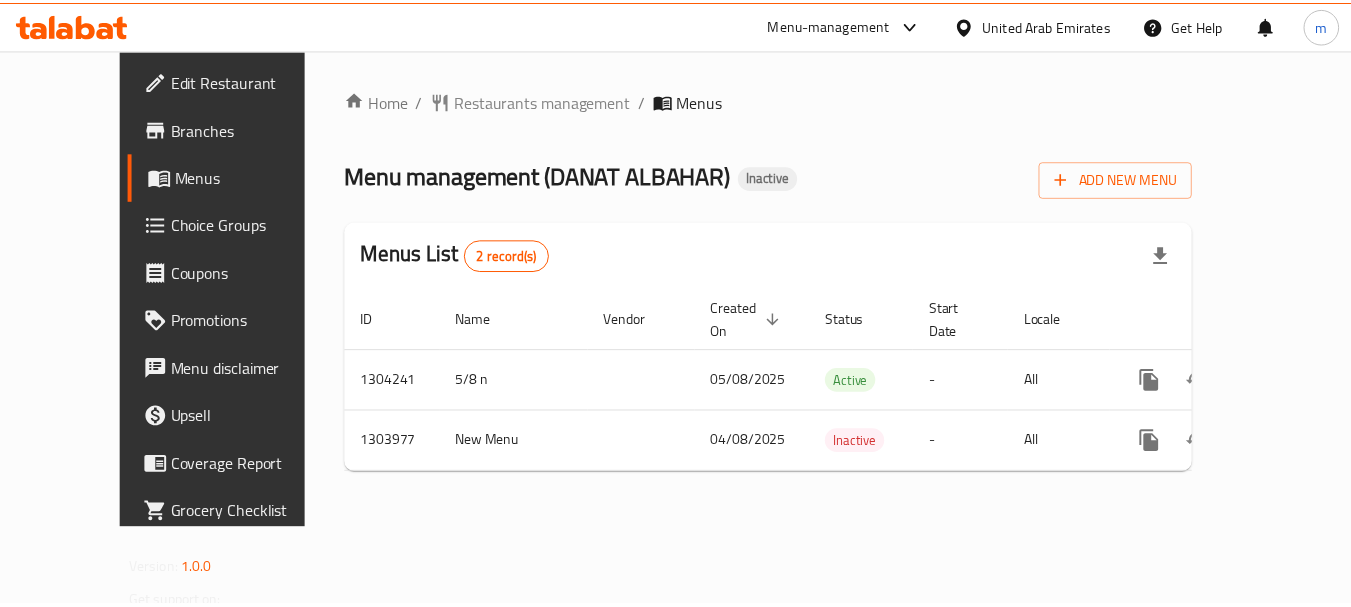 scroll, scrollTop: 0, scrollLeft: 0, axis: both 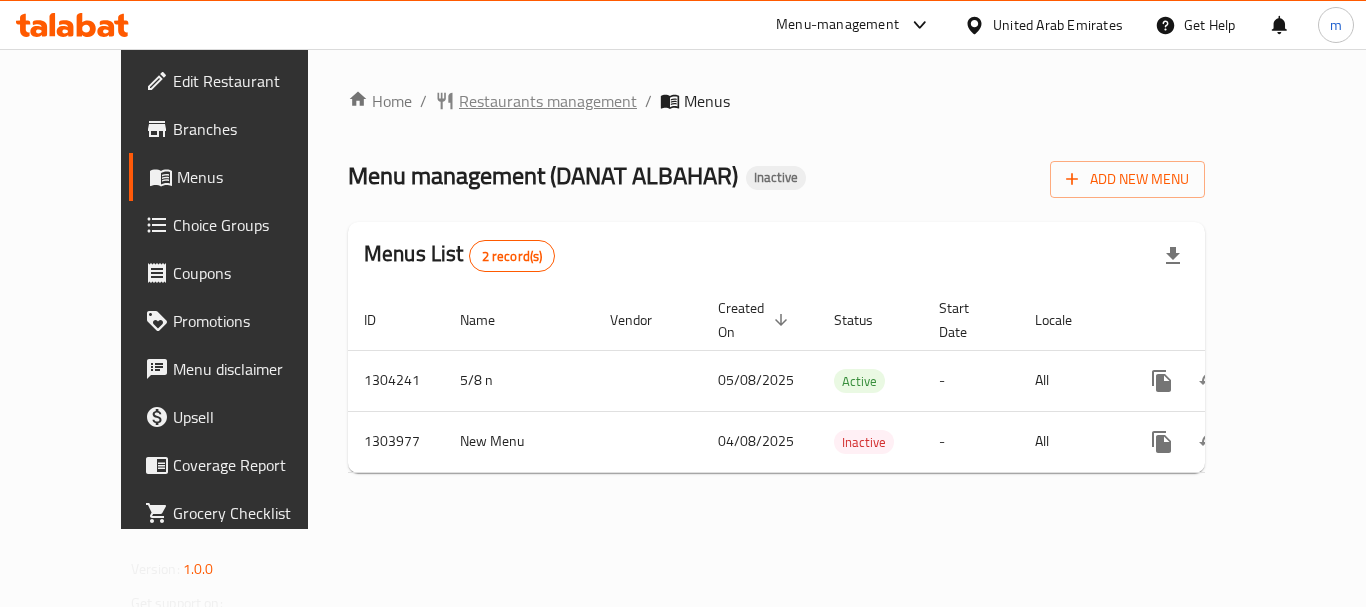 click on "Restaurants management" at bounding box center [548, 101] 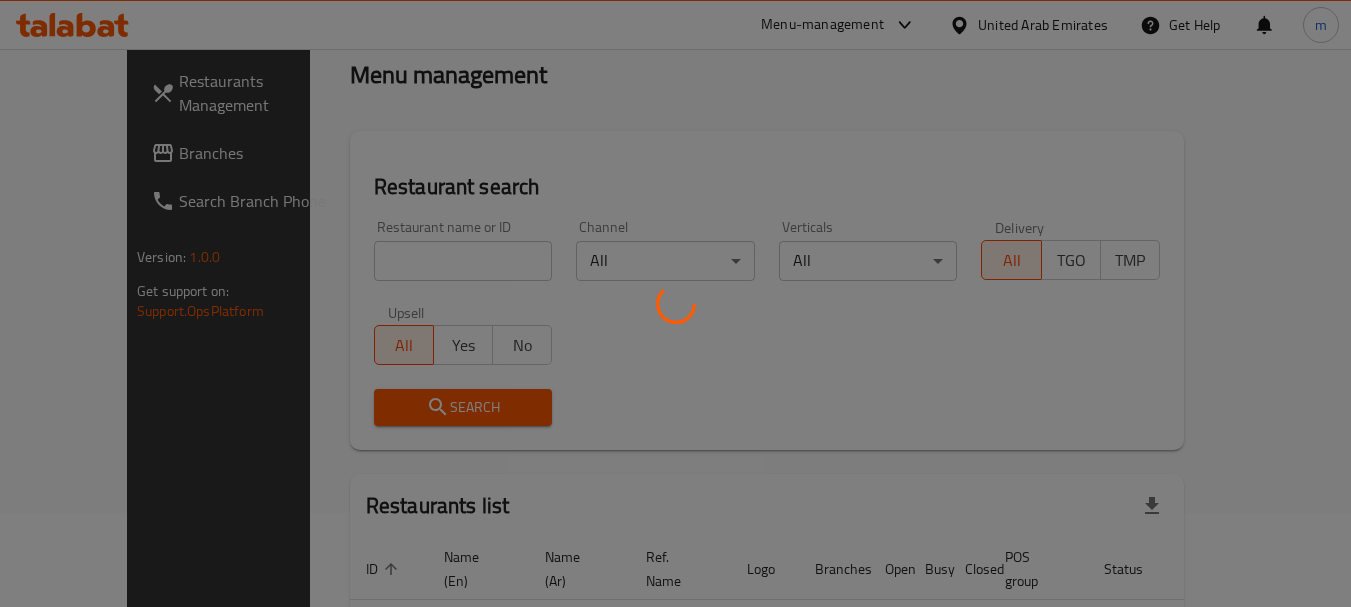 scroll, scrollTop: 200, scrollLeft: 0, axis: vertical 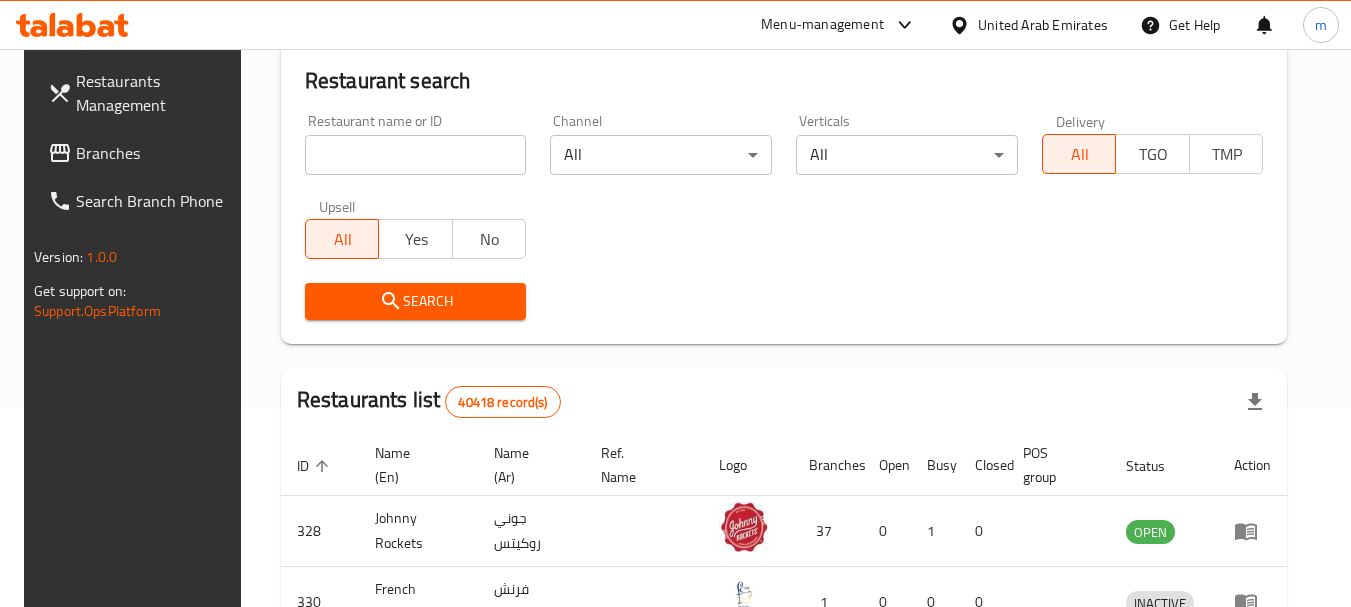 click at bounding box center [416, 155] 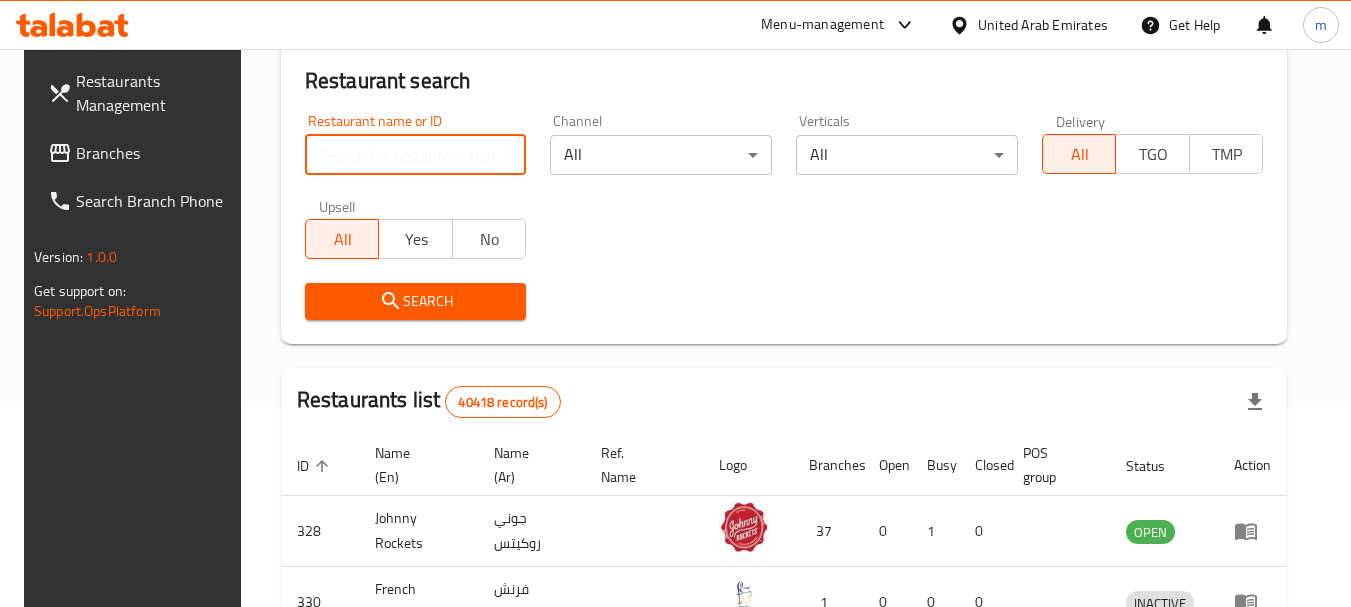 paste on "703018" 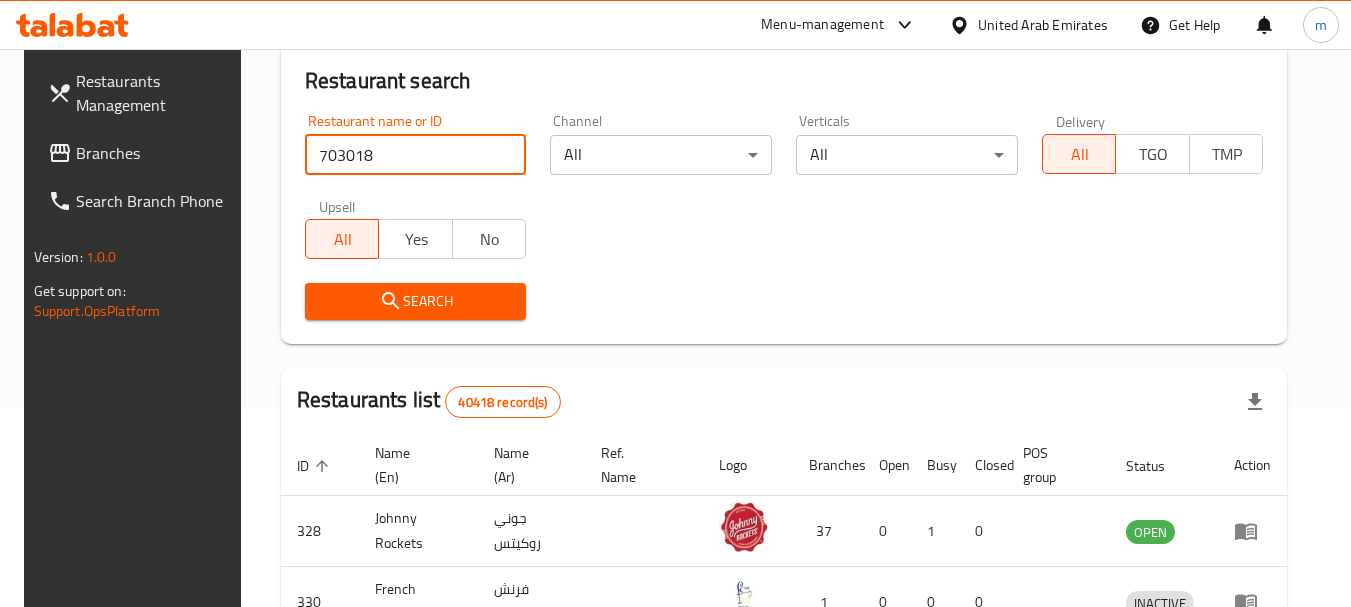 type on "703018" 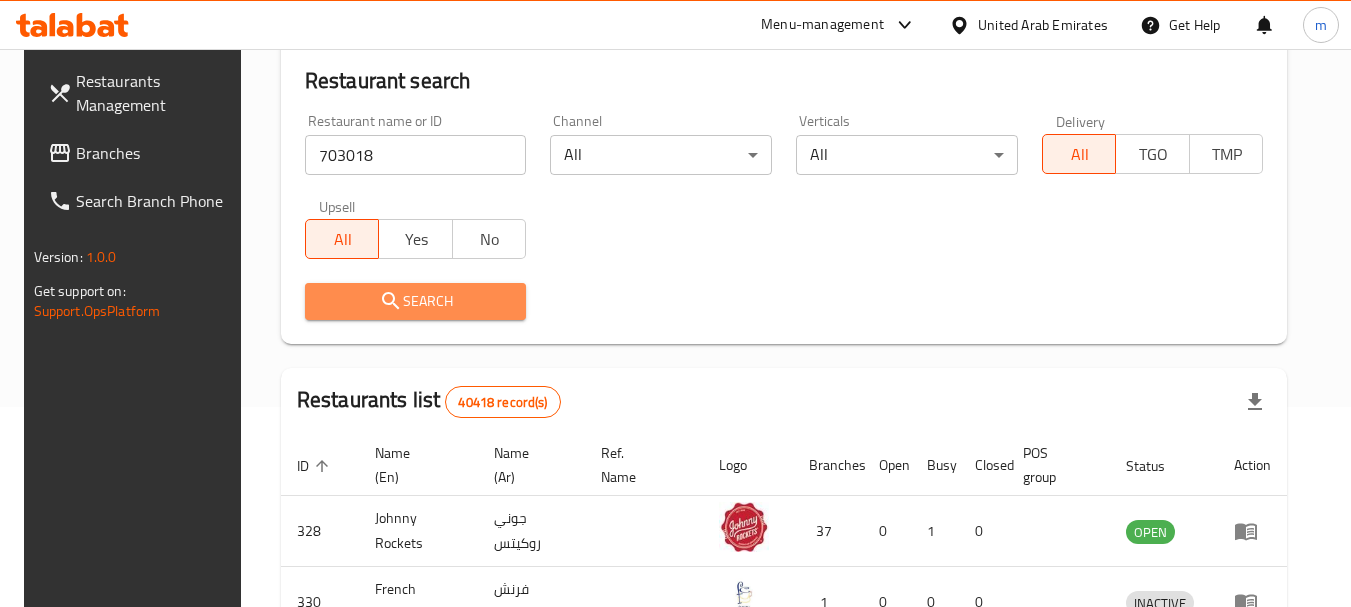 click on "Search" at bounding box center (416, 301) 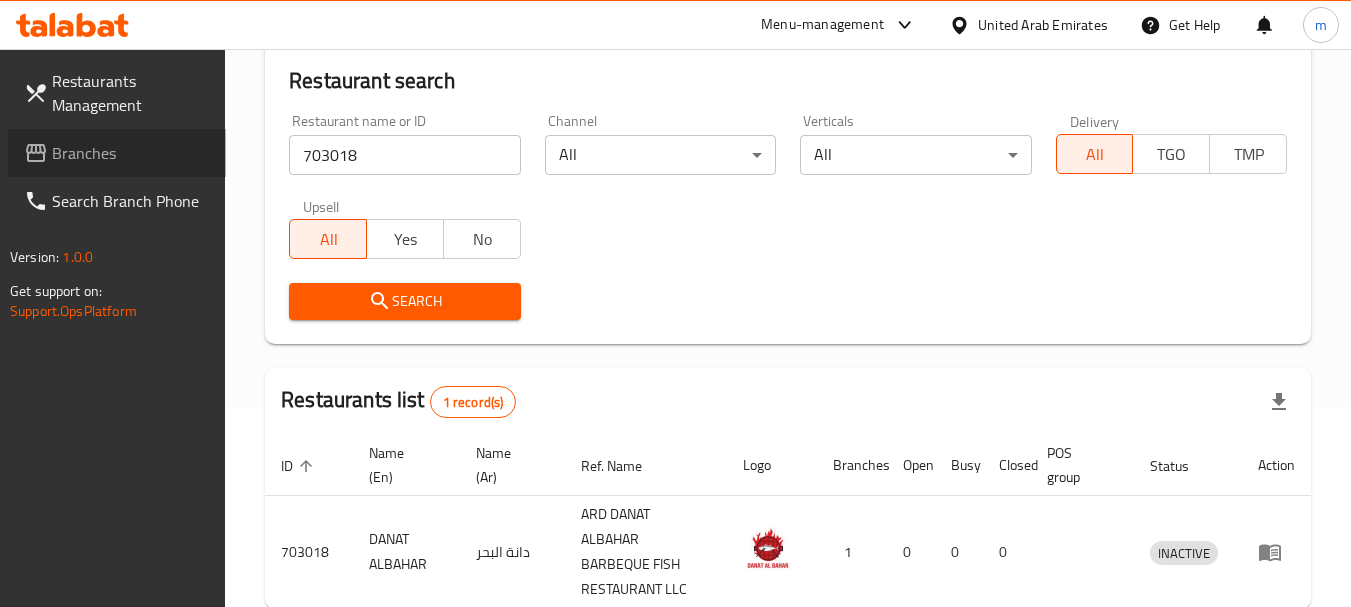 click on "Branches" at bounding box center (131, 153) 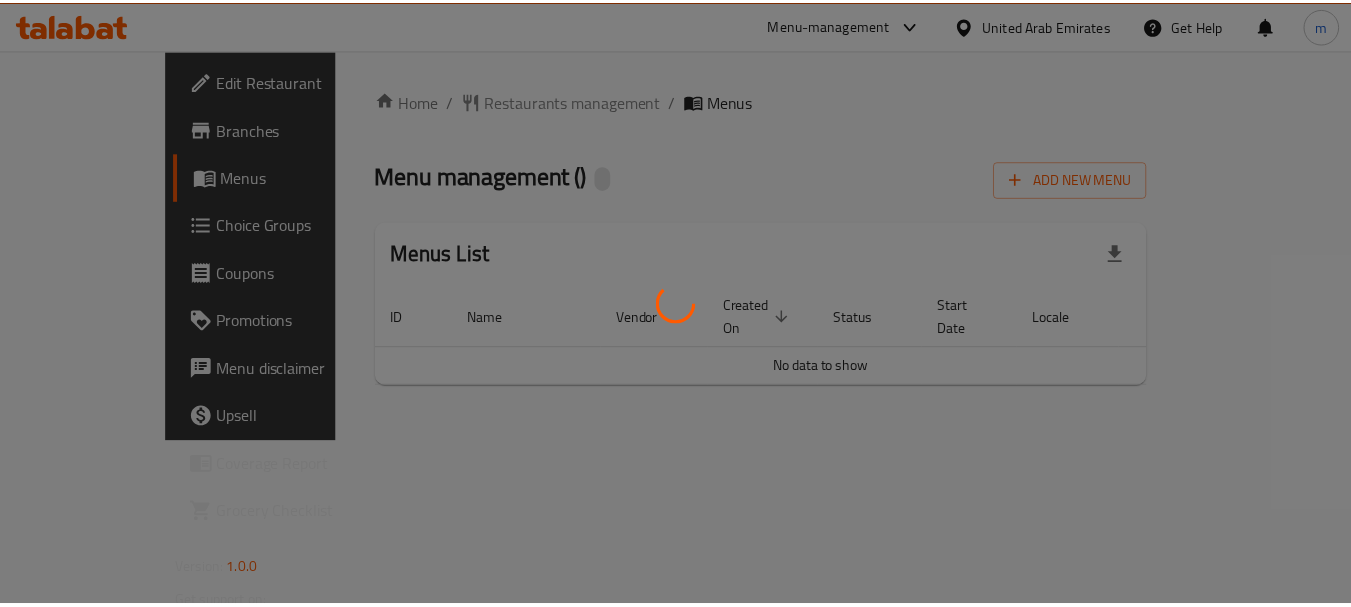 scroll, scrollTop: 0, scrollLeft: 0, axis: both 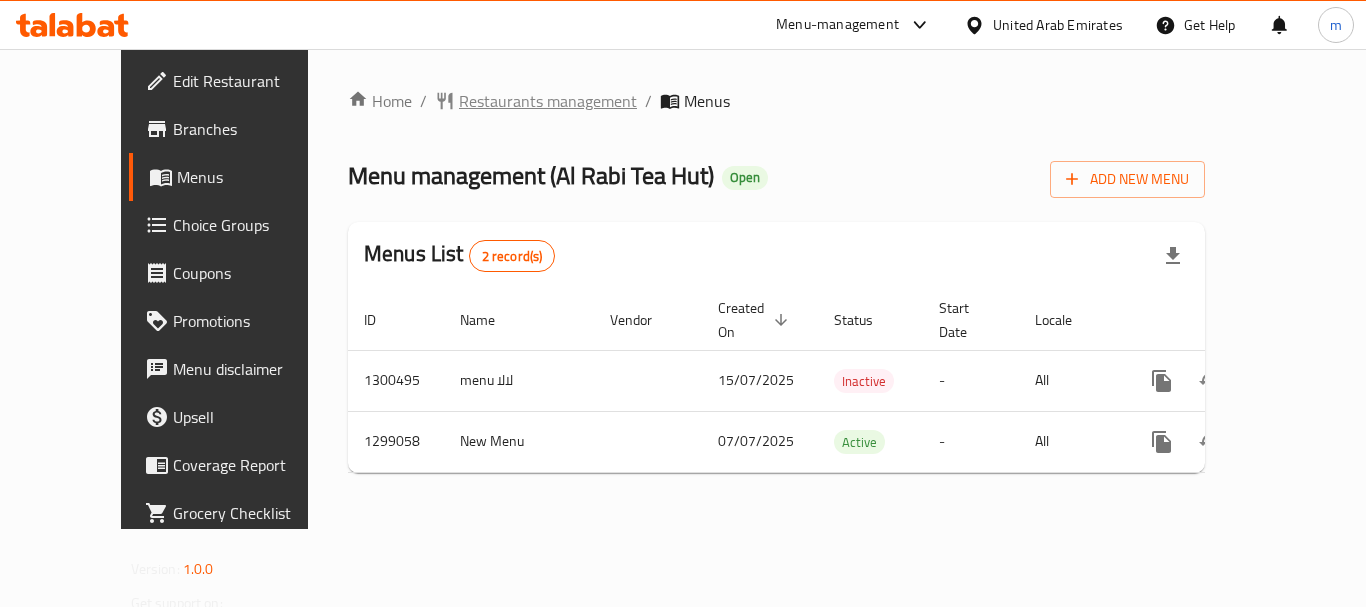 click on "Restaurants management" at bounding box center [548, 101] 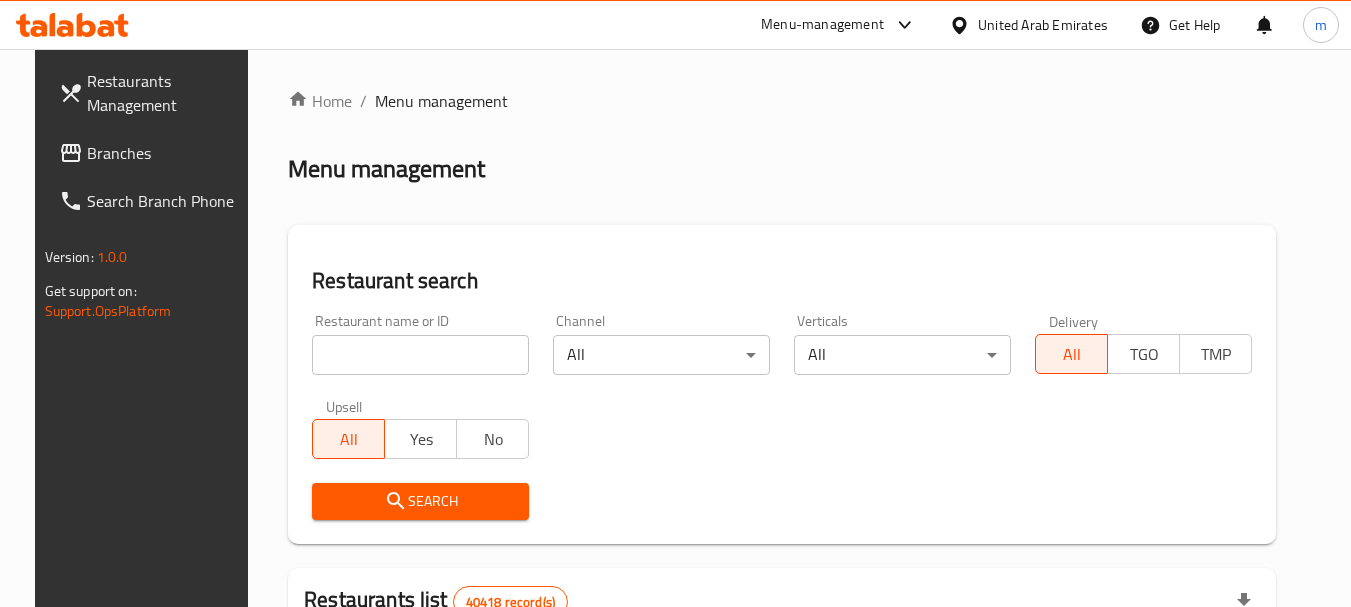 click at bounding box center [420, 355] 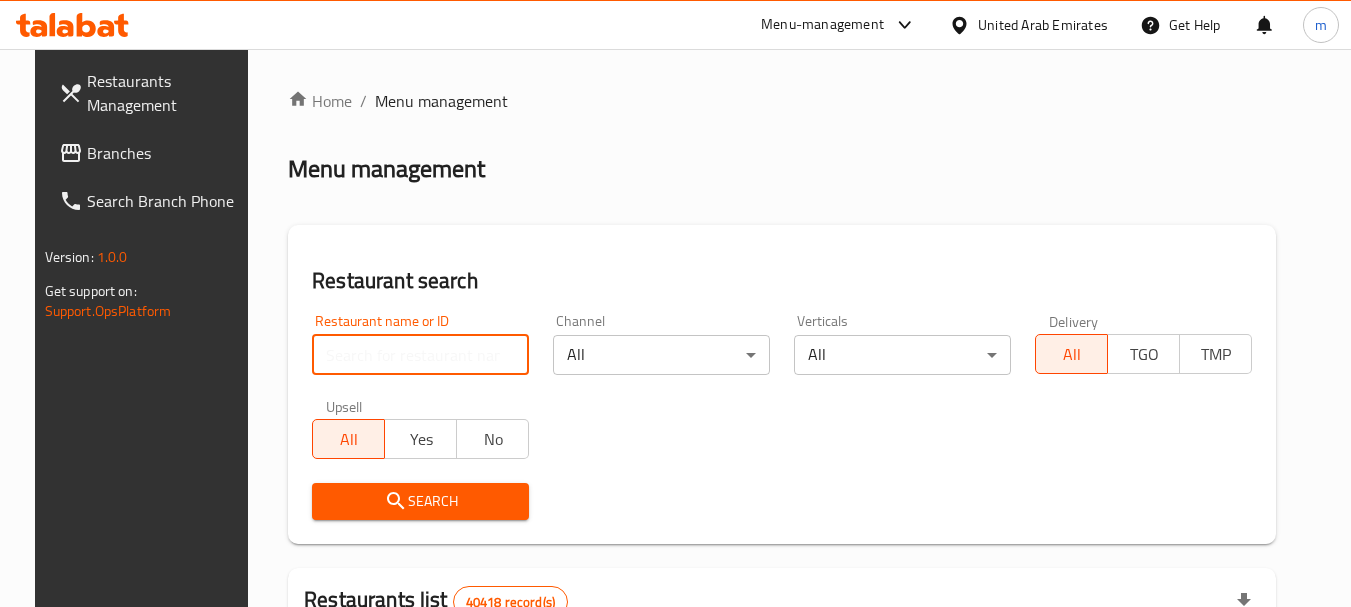 paste on "701201" 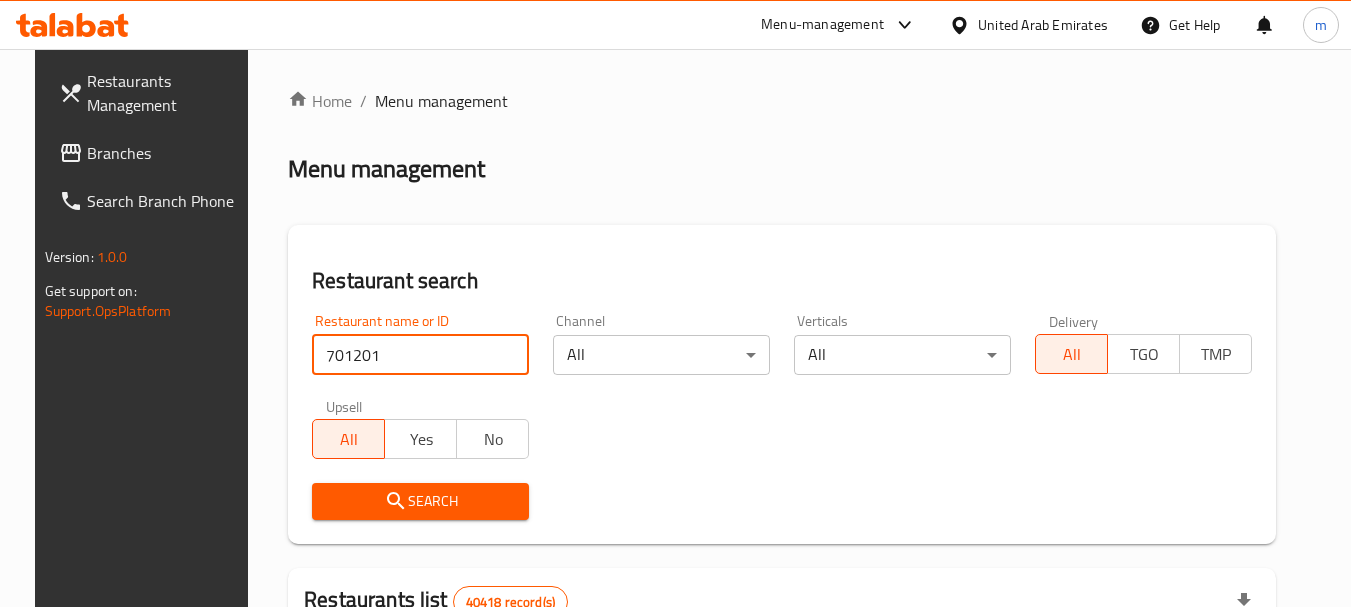 type on "701201" 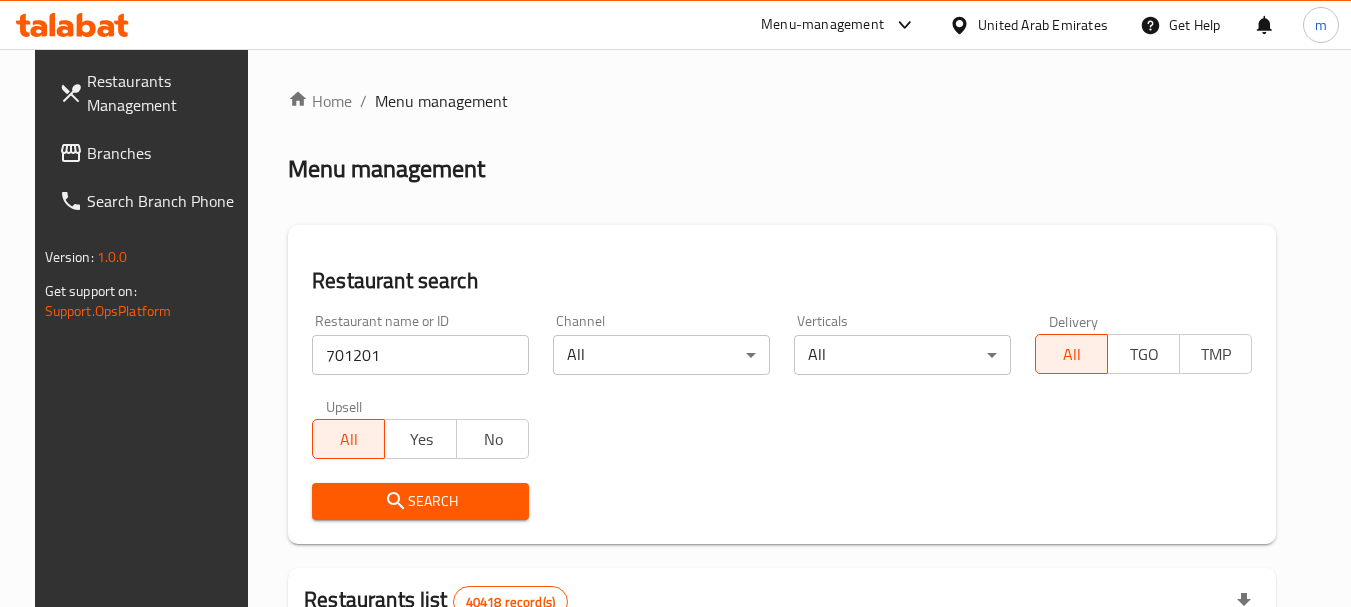 click 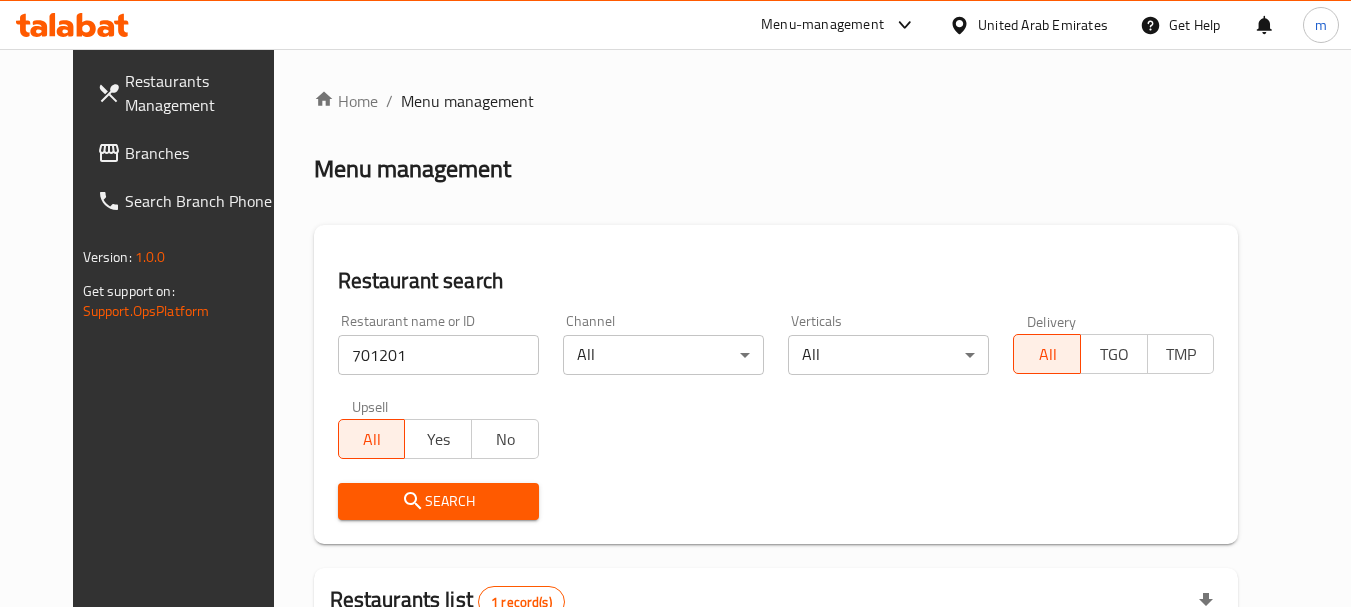 scroll, scrollTop: 260, scrollLeft: 0, axis: vertical 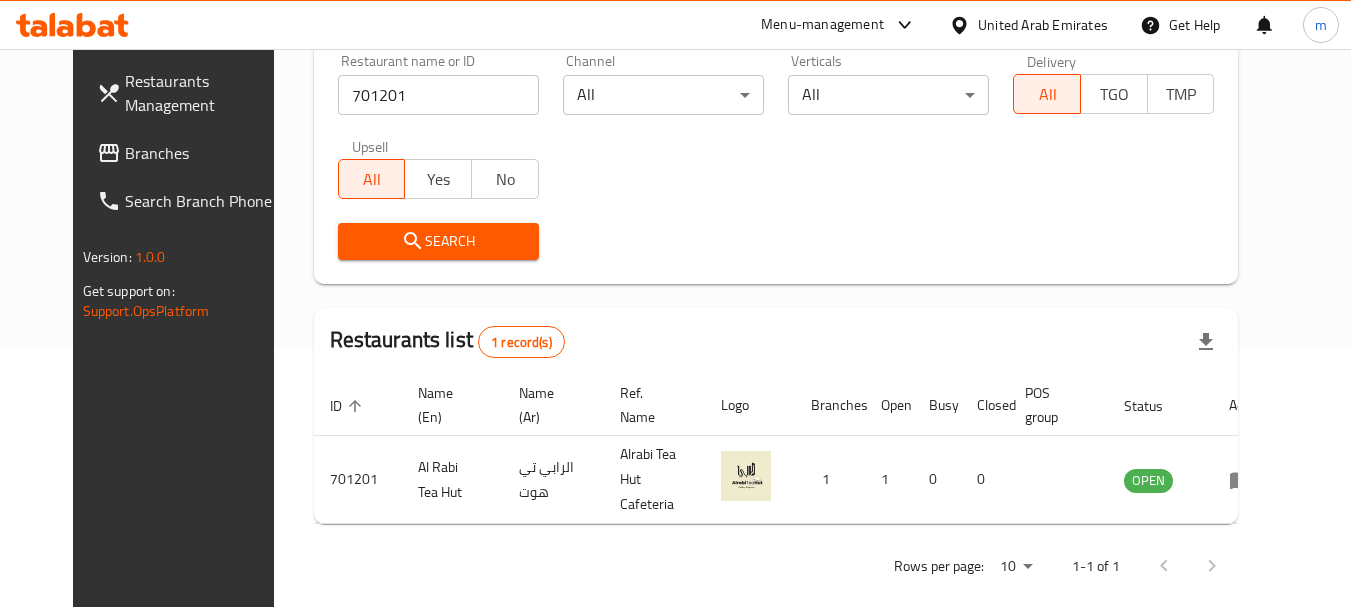 click on "Branches" at bounding box center [204, 153] 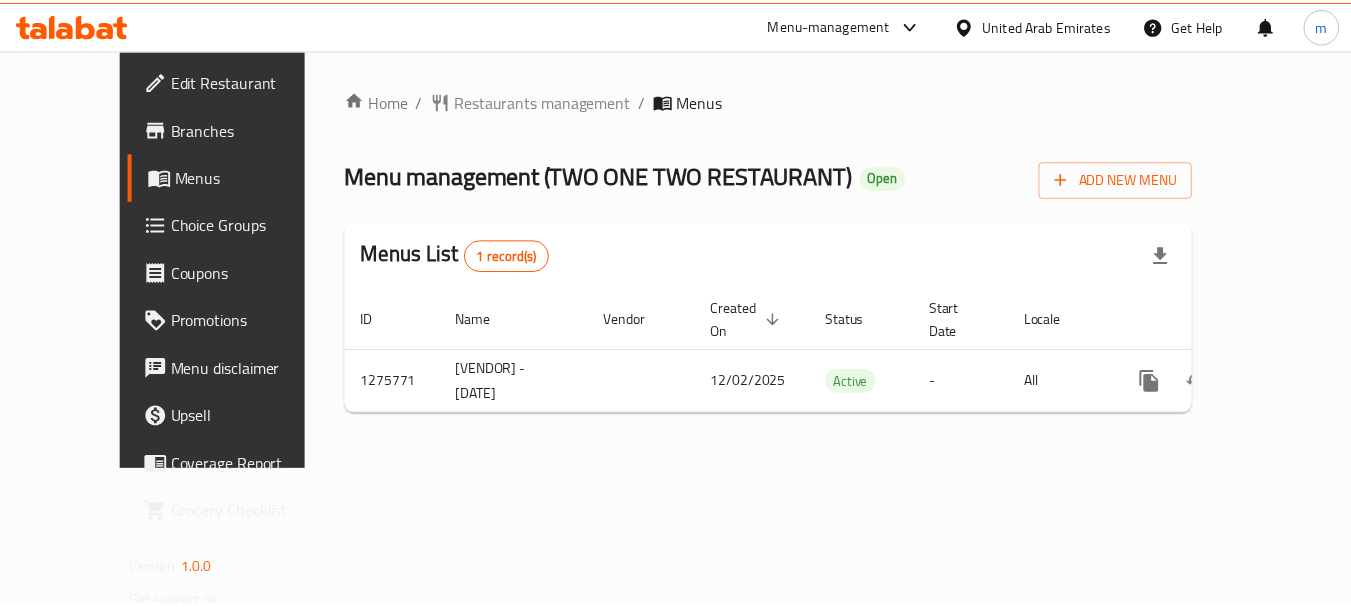 scroll, scrollTop: 0, scrollLeft: 0, axis: both 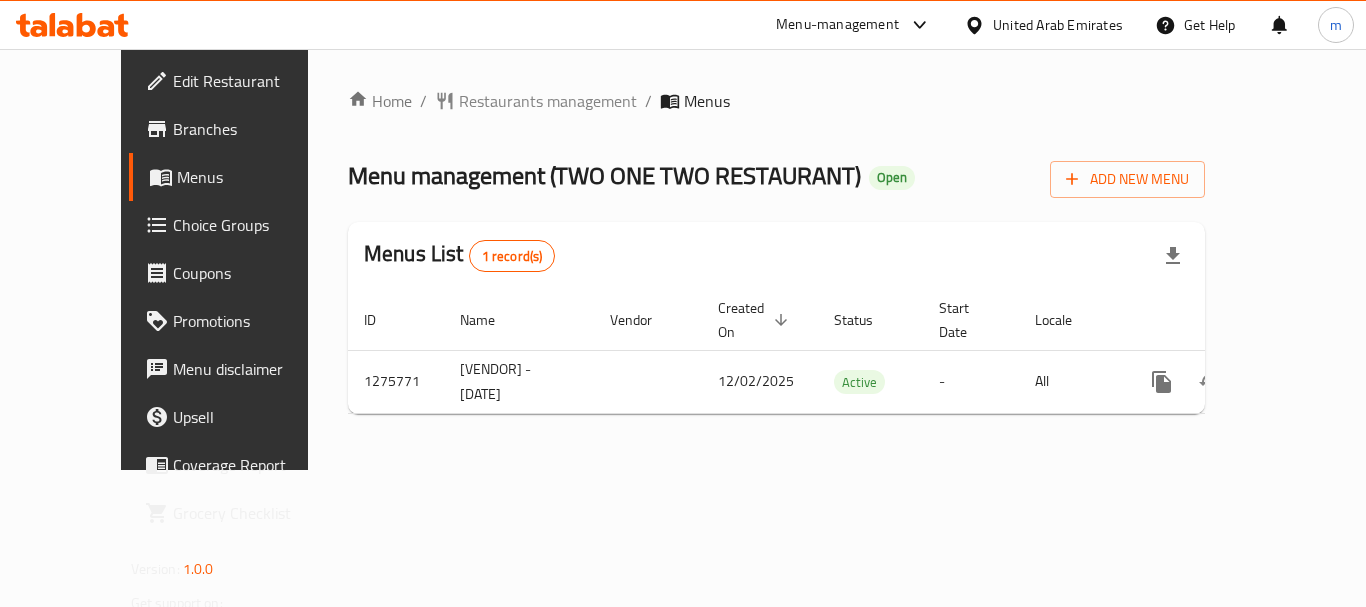 click on "Home / Restaurants management / Menus Menu management ( [PHONE] )  Open Add New Menu Menus List   1 record(s) ID Name Vendor Created On sorted descending Status Start Date Locale Actions 1275771 [VENDOR] - [DATE] 12/02/2025 Active - All" at bounding box center (776, 259) 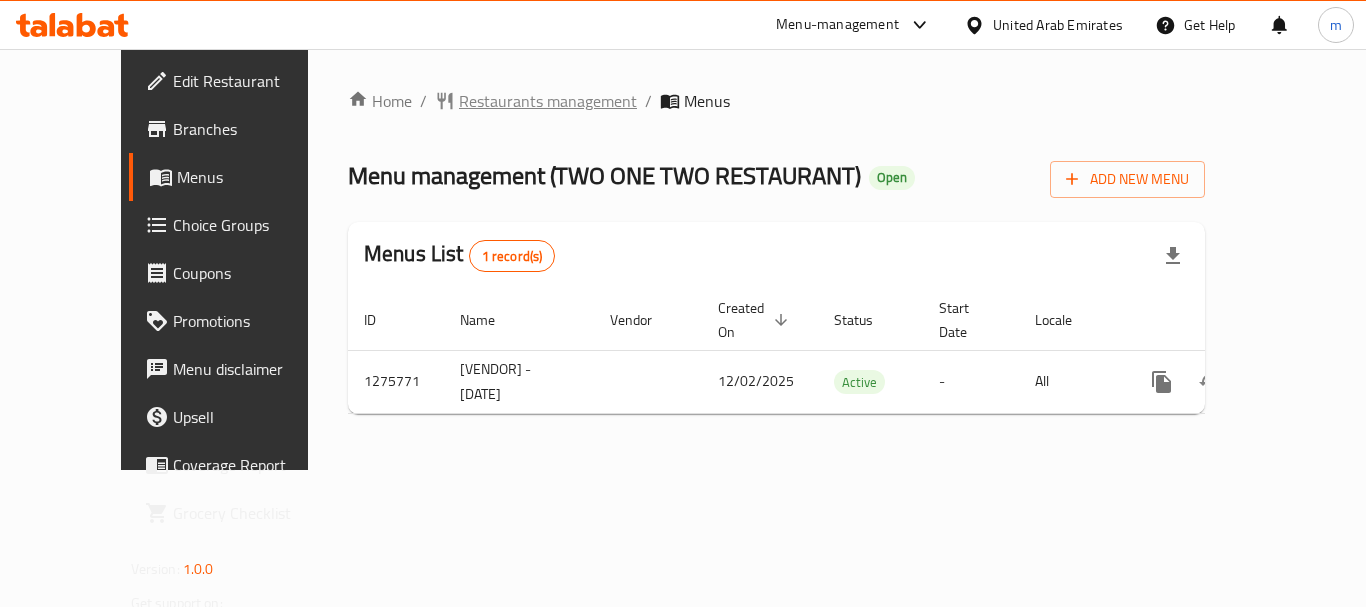 click on "Restaurants management" at bounding box center (548, 101) 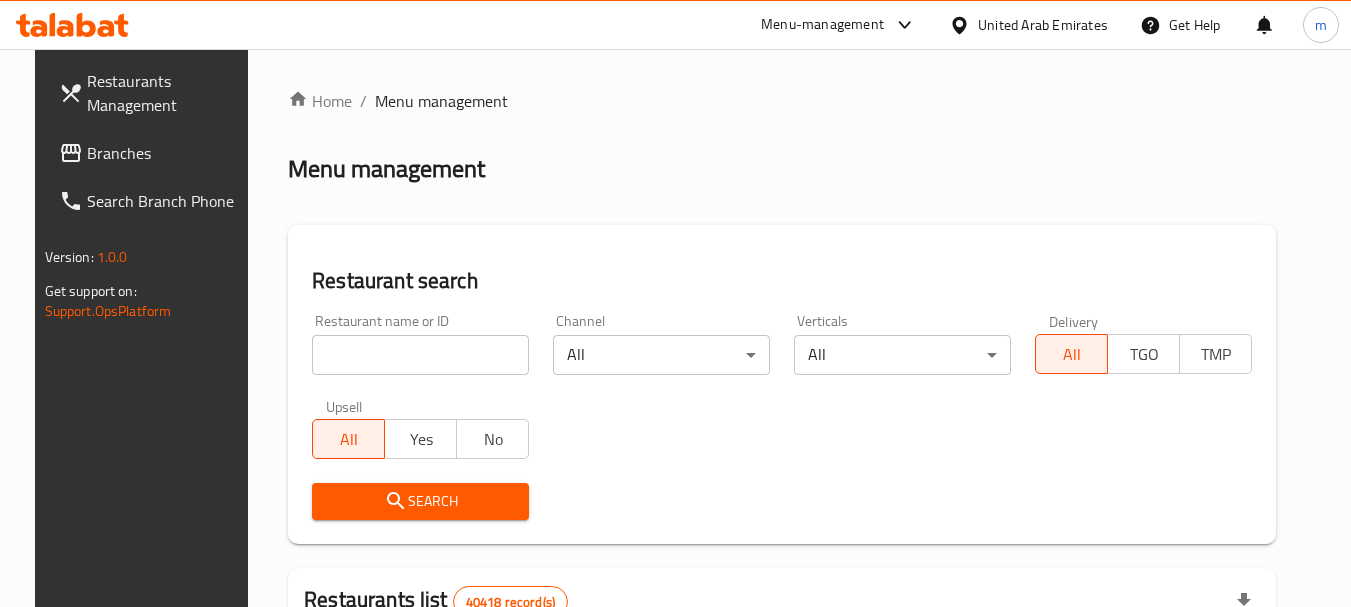 click at bounding box center [420, 355] 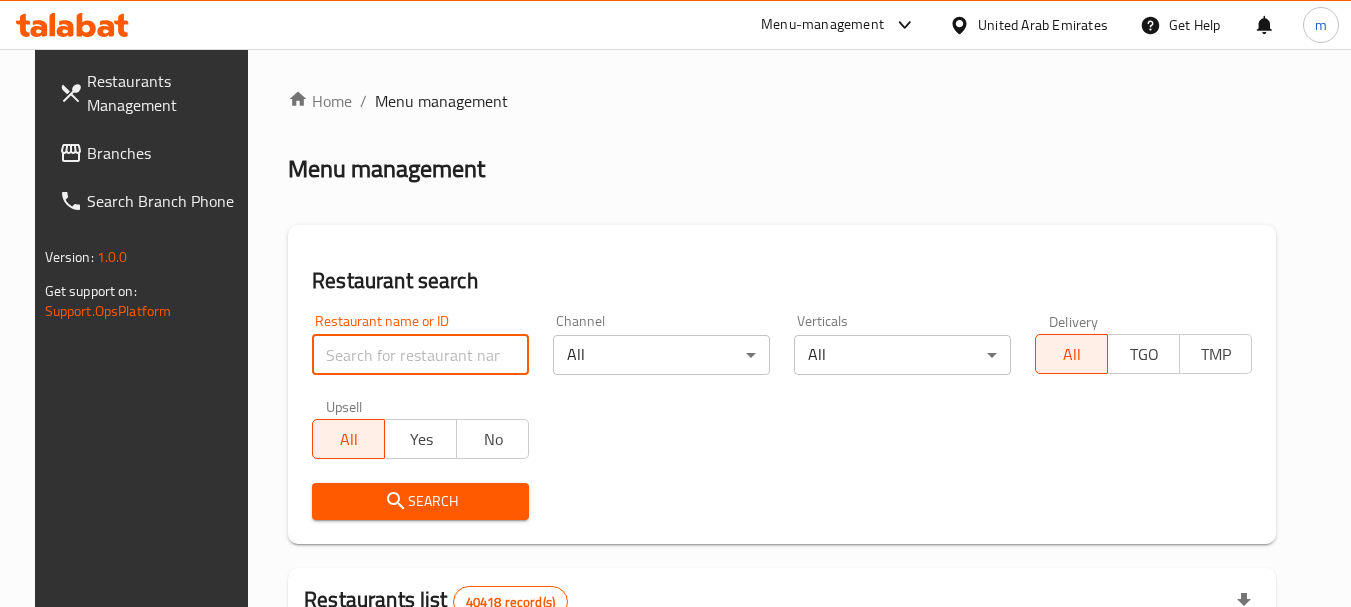 paste on "691720" 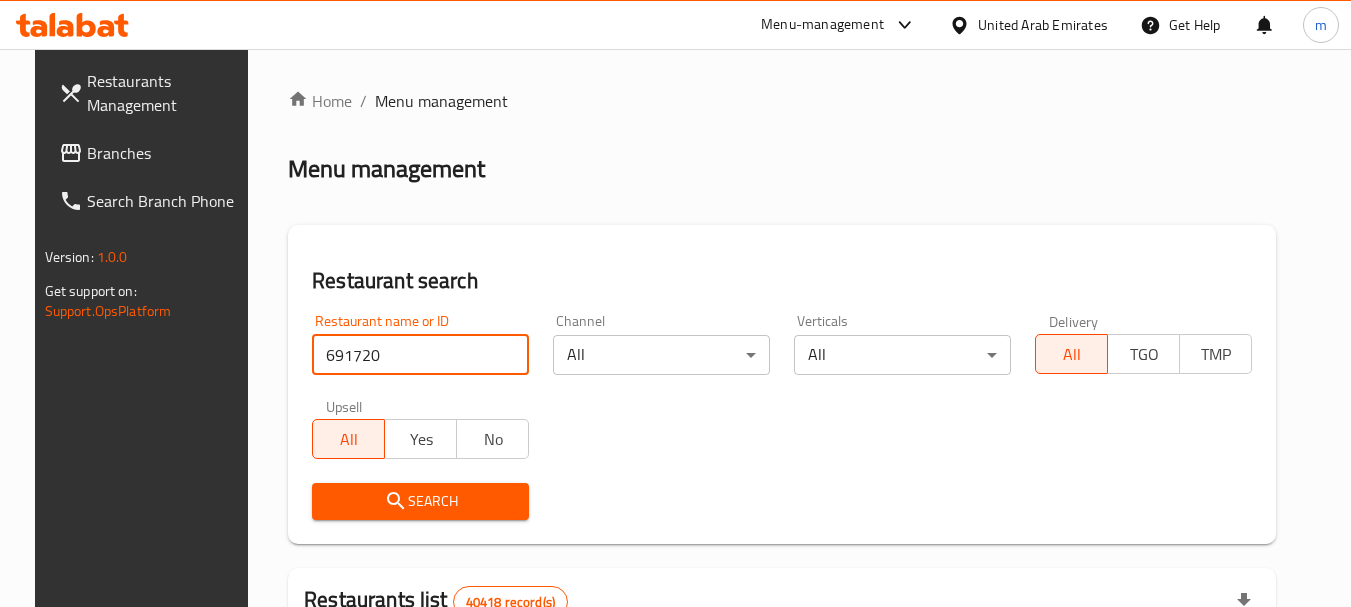 type on "691720" 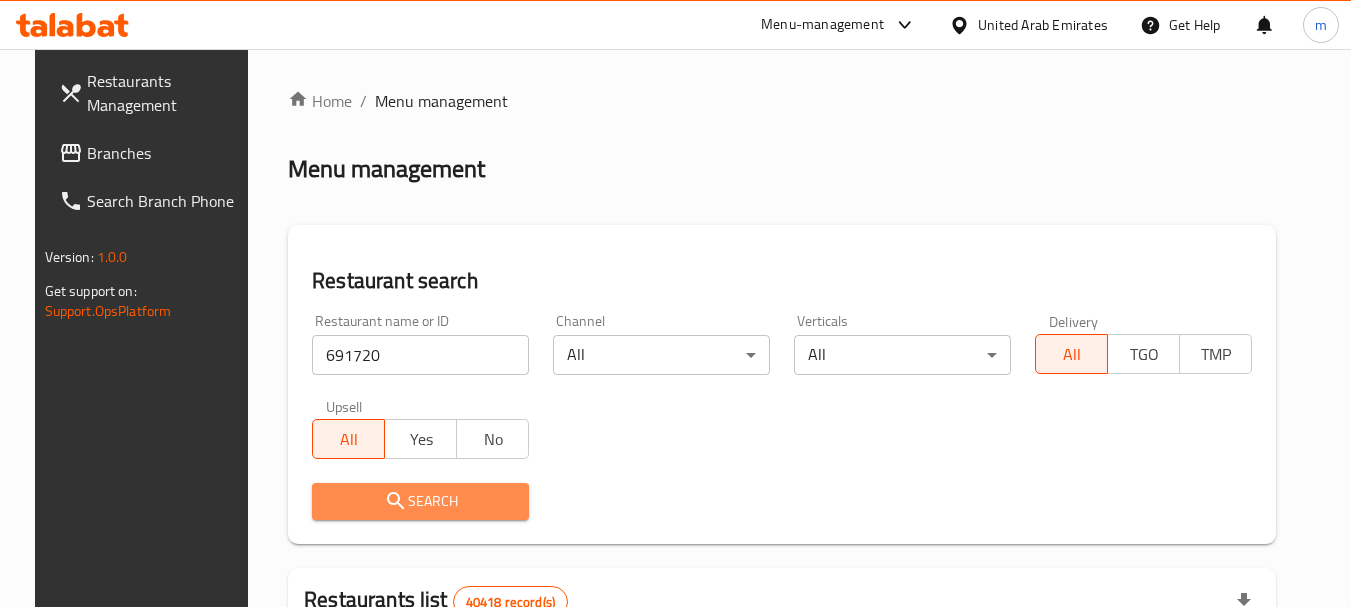 click on "Search" at bounding box center (420, 501) 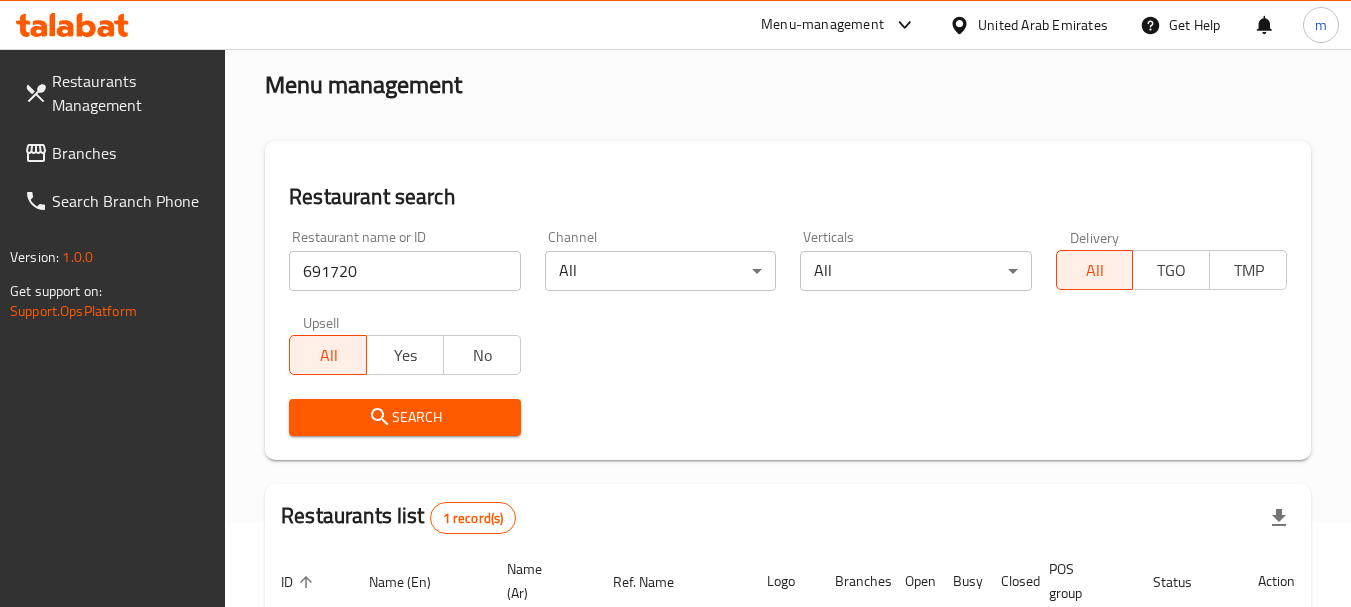 scroll, scrollTop: 285, scrollLeft: 0, axis: vertical 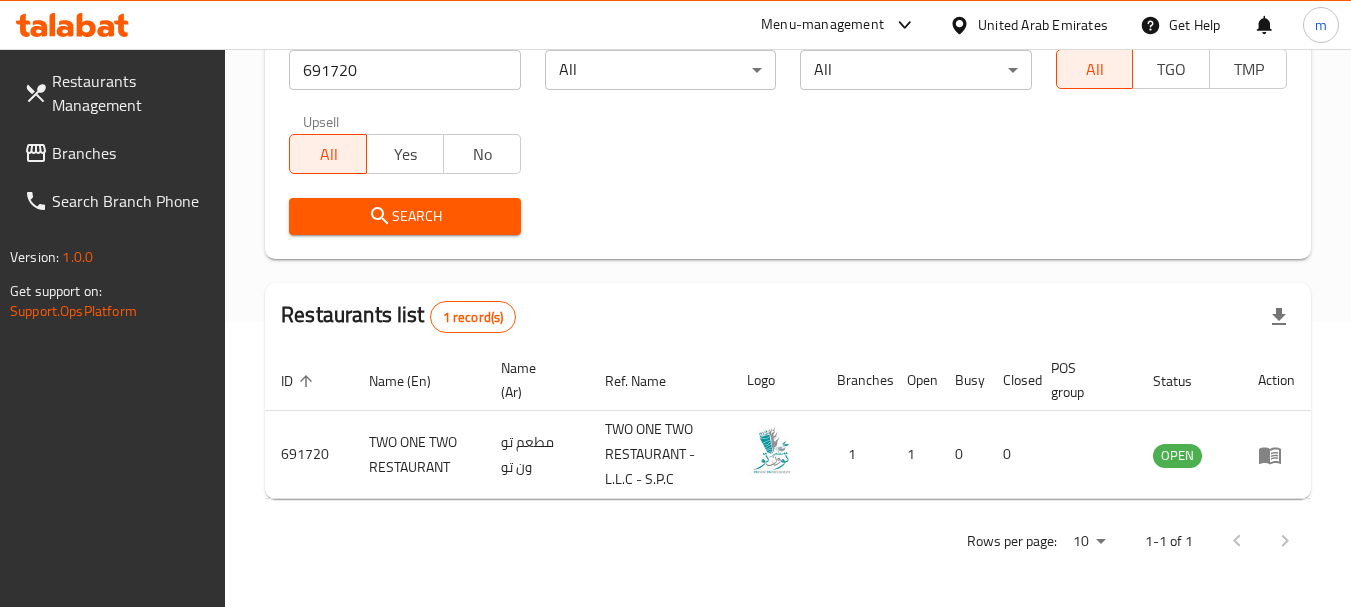 click 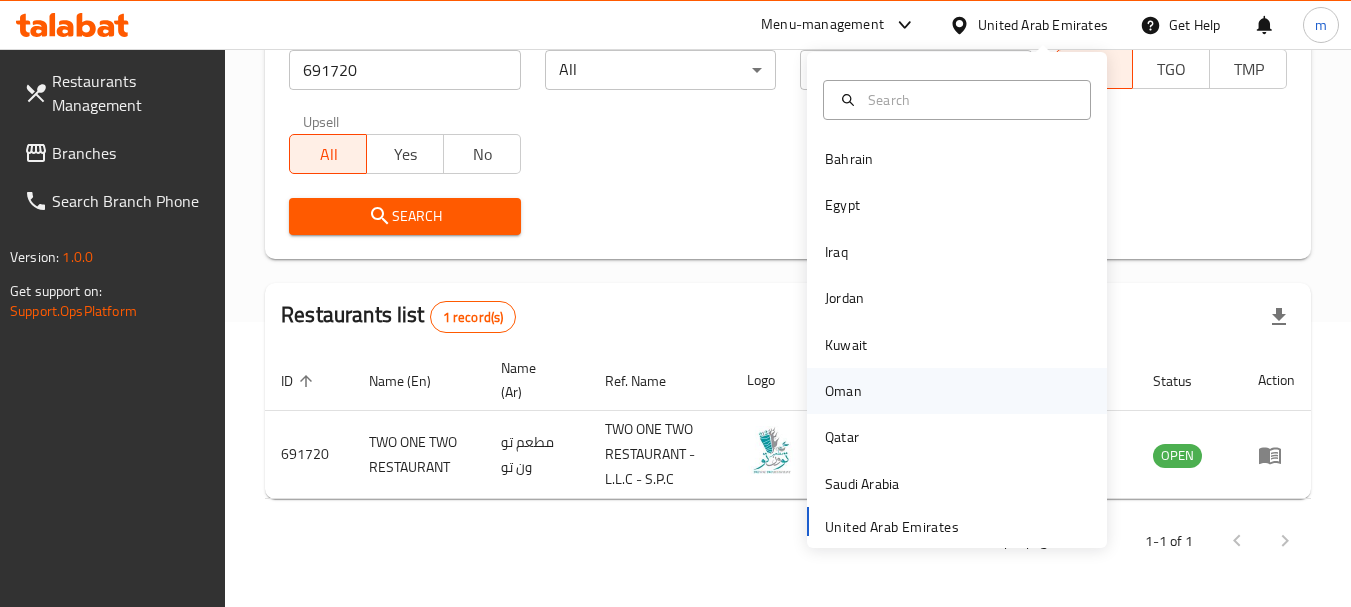 click on "Oman" at bounding box center (843, 391) 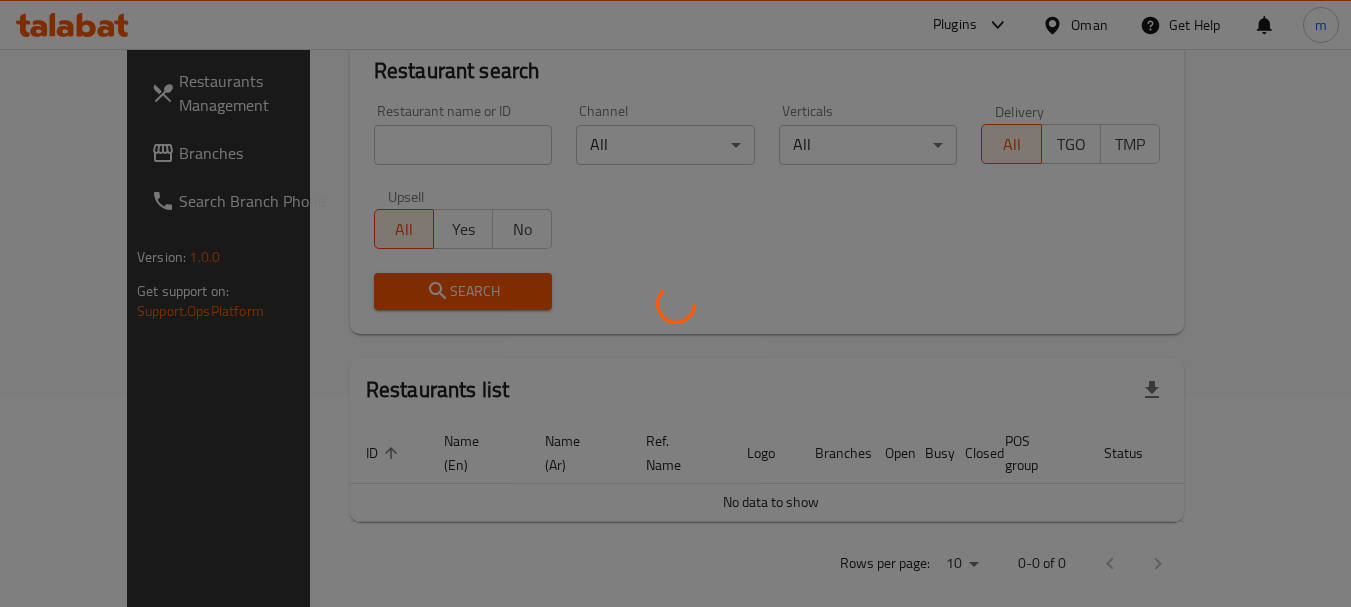 scroll, scrollTop: 285, scrollLeft: 0, axis: vertical 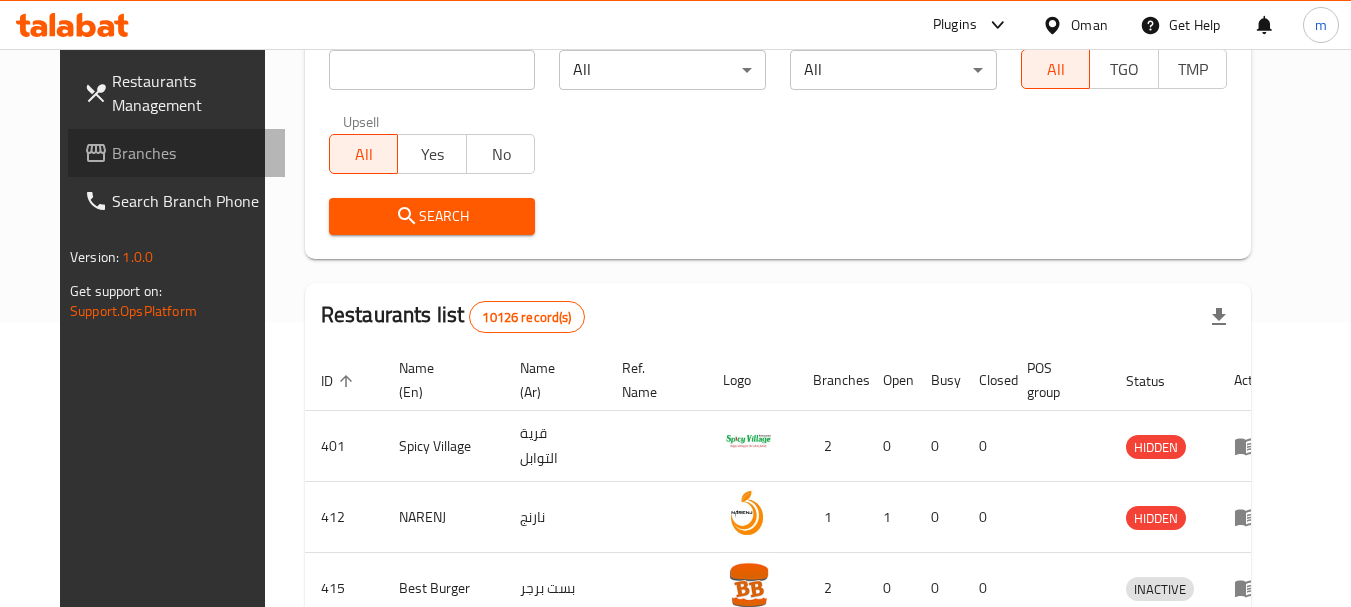 click on "Branches" at bounding box center [191, 153] 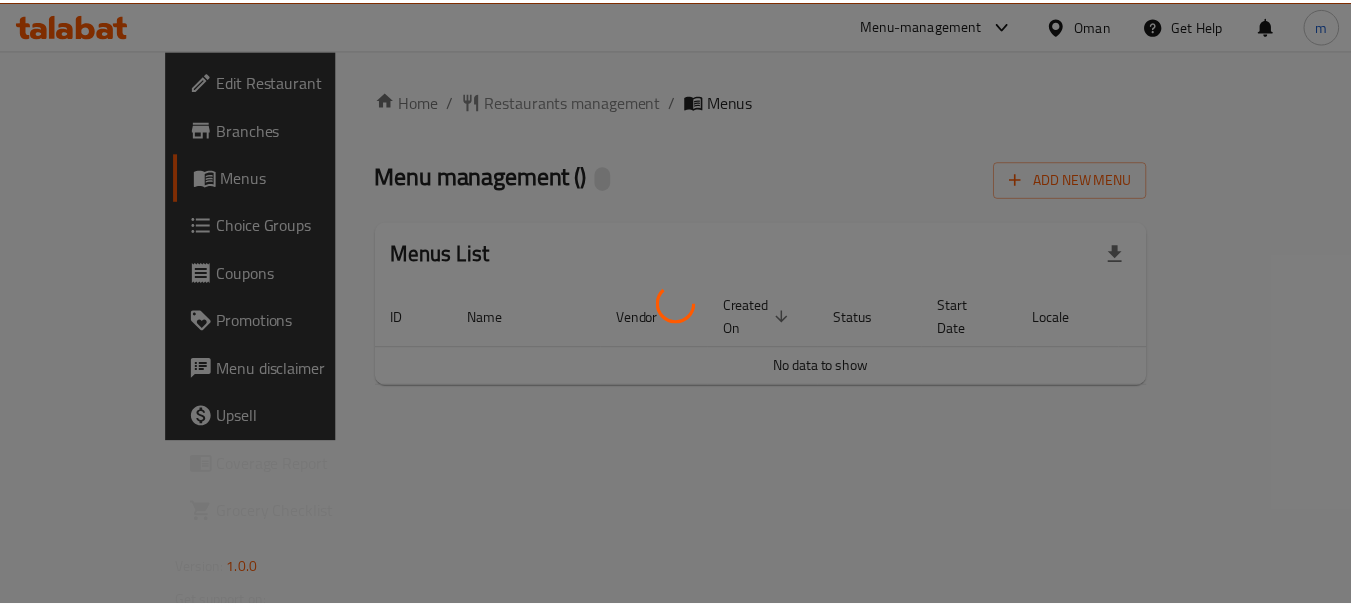 scroll, scrollTop: 0, scrollLeft: 0, axis: both 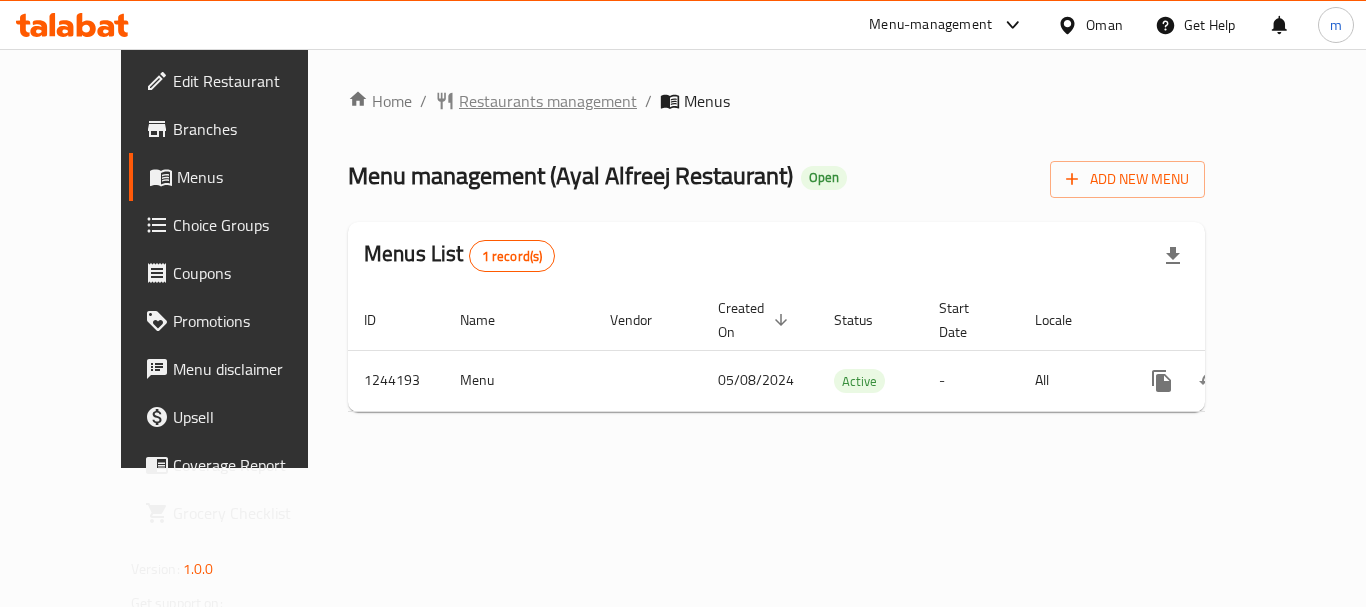 click on "Restaurants management" at bounding box center (548, 101) 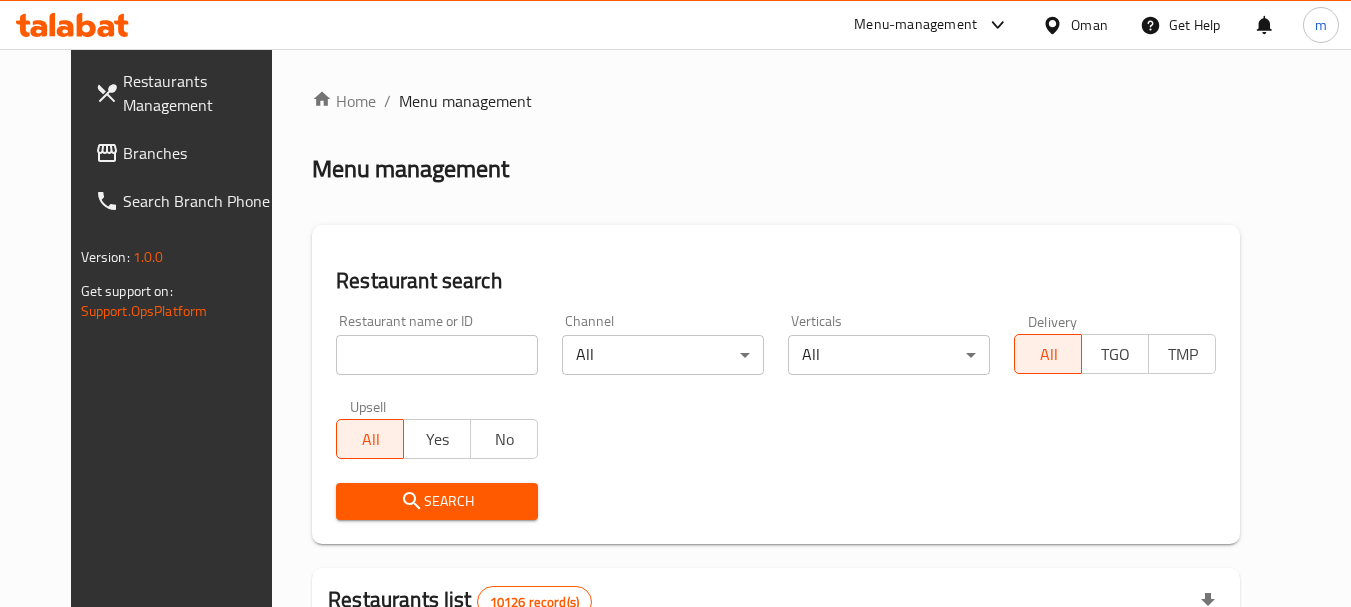 click at bounding box center [437, 355] 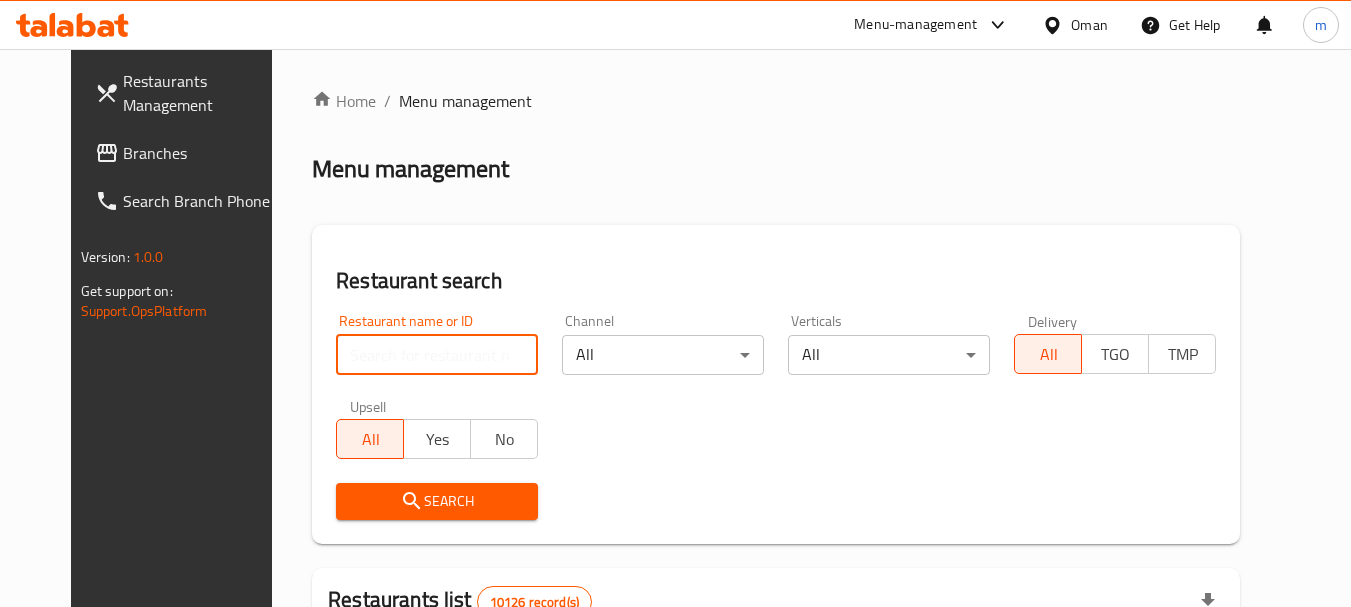 paste on "[NUMBER]/m" 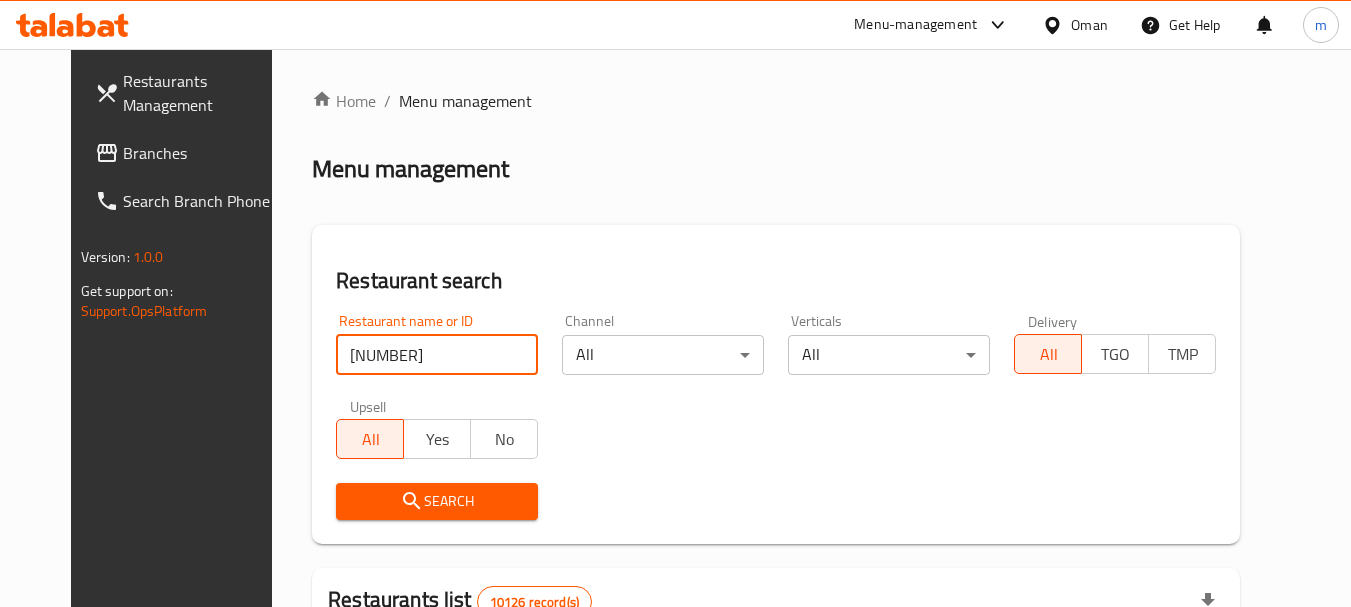 type on "[NUMBER]" 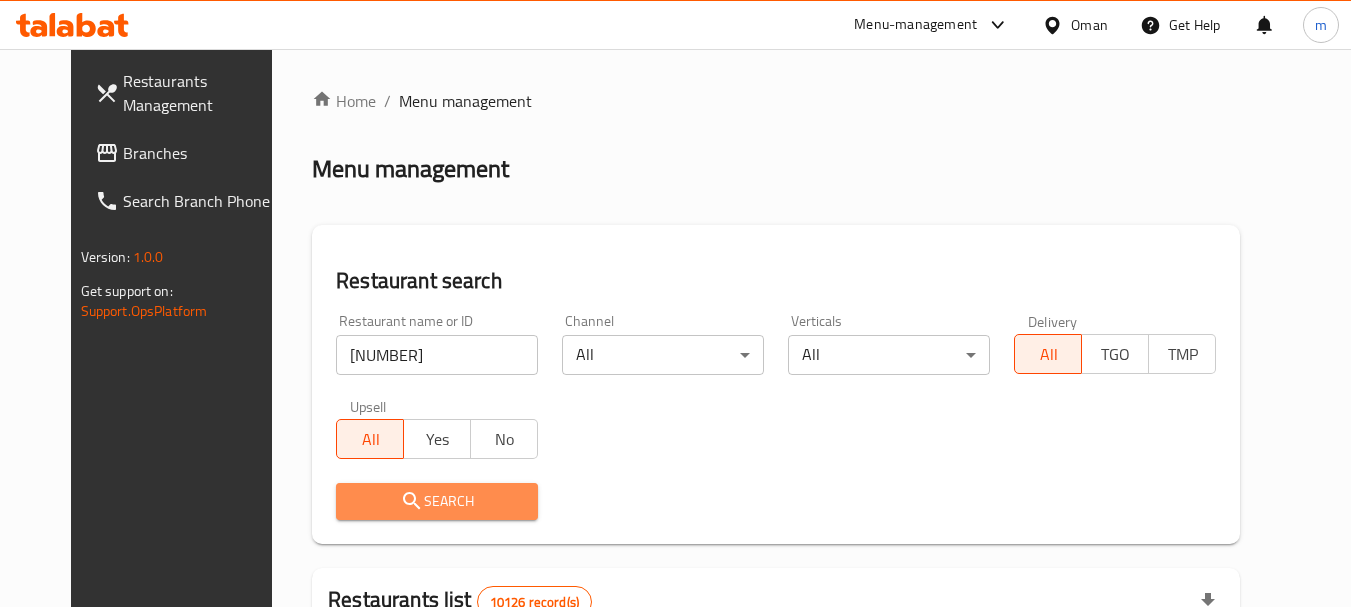 click on "Search" at bounding box center (437, 501) 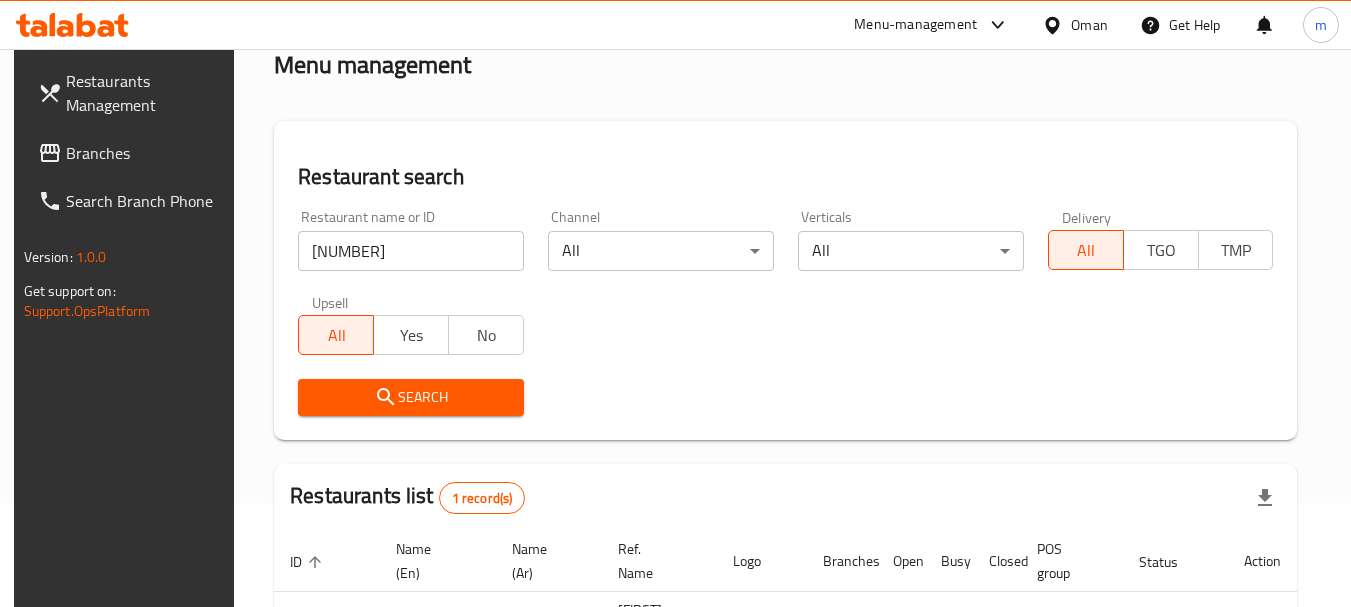 scroll, scrollTop: 260, scrollLeft: 0, axis: vertical 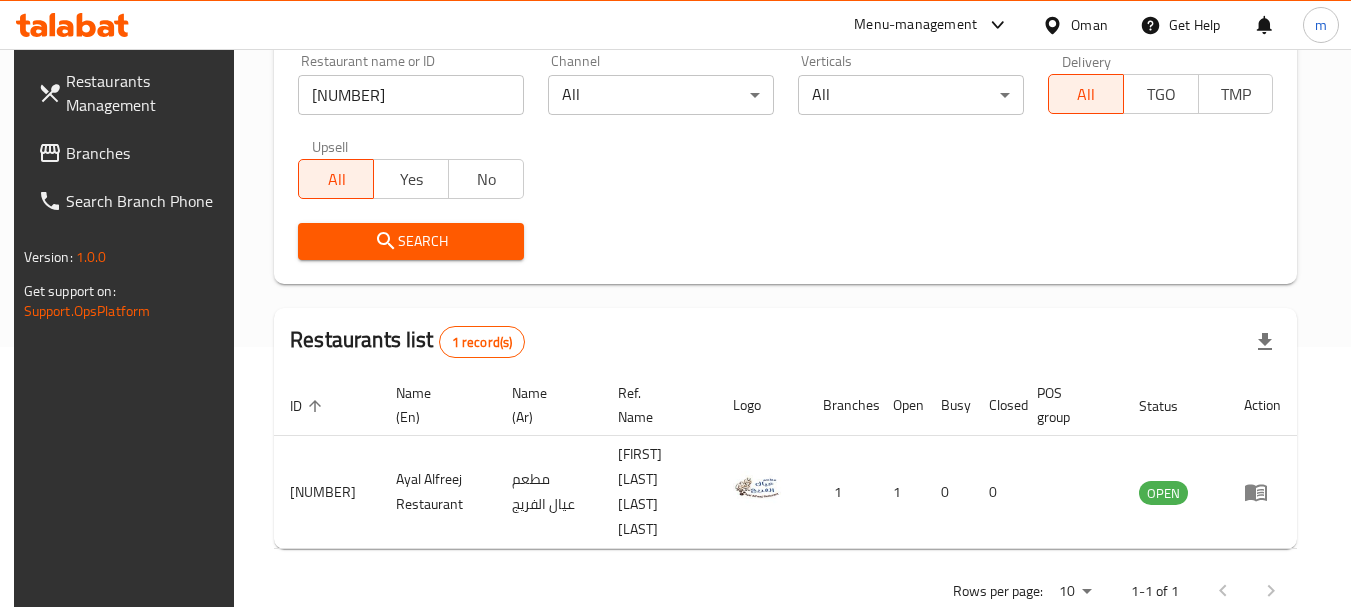 click 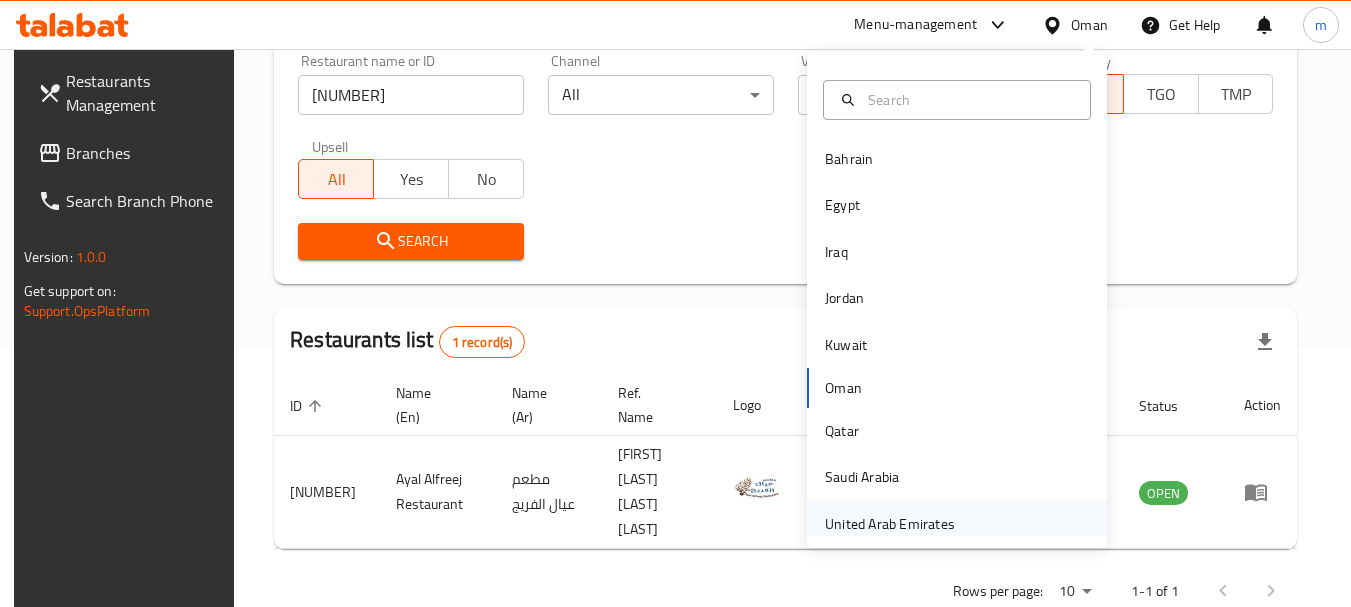 click on "United Arab Emirates" at bounding box center (890, 524) 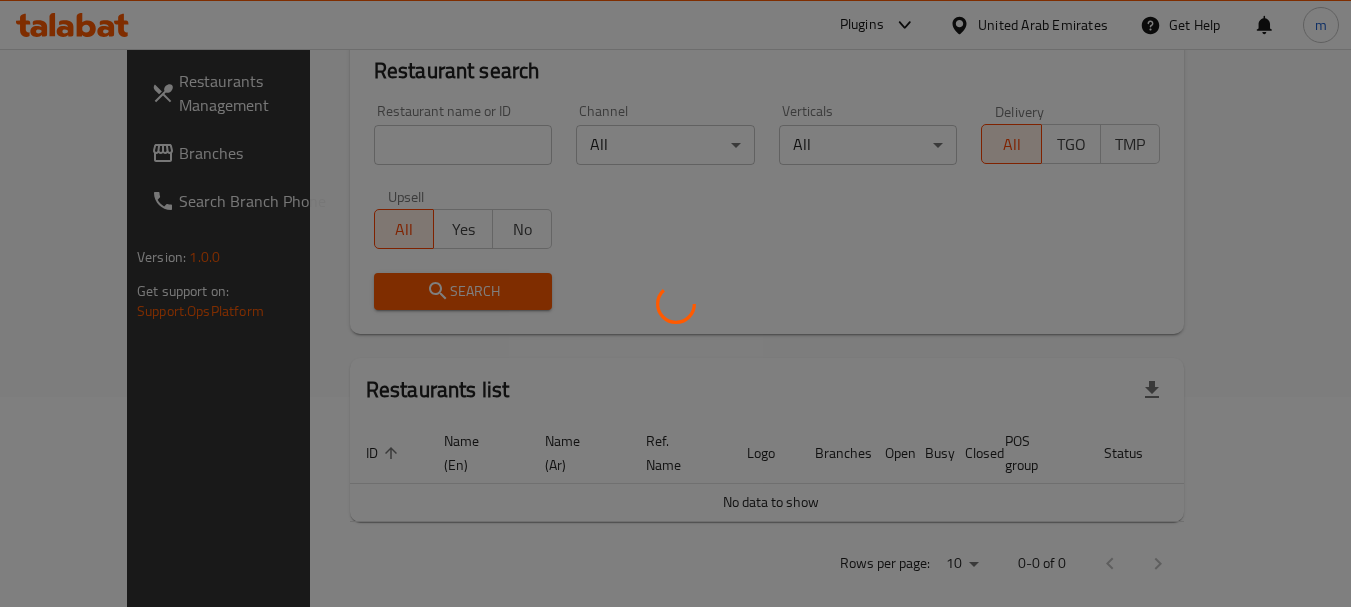 scroll, scrollTop: 260, scrollLeft: 0, axis: vertical 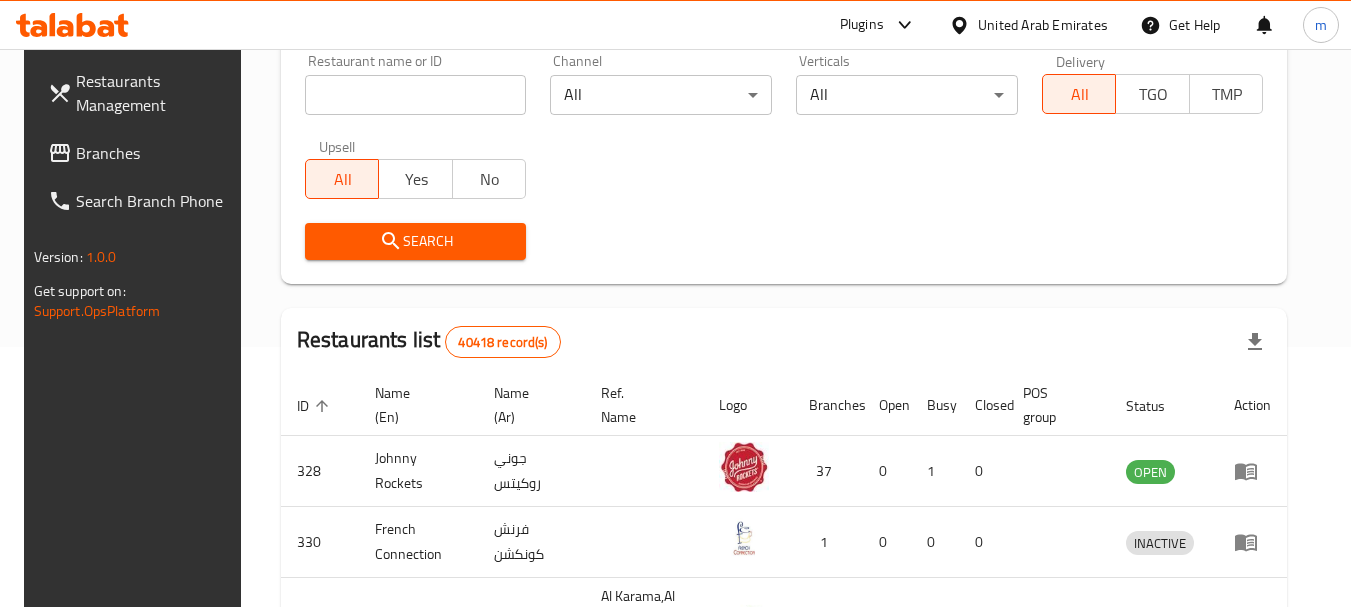 click on "Branches" at bounding box center (155, 153) 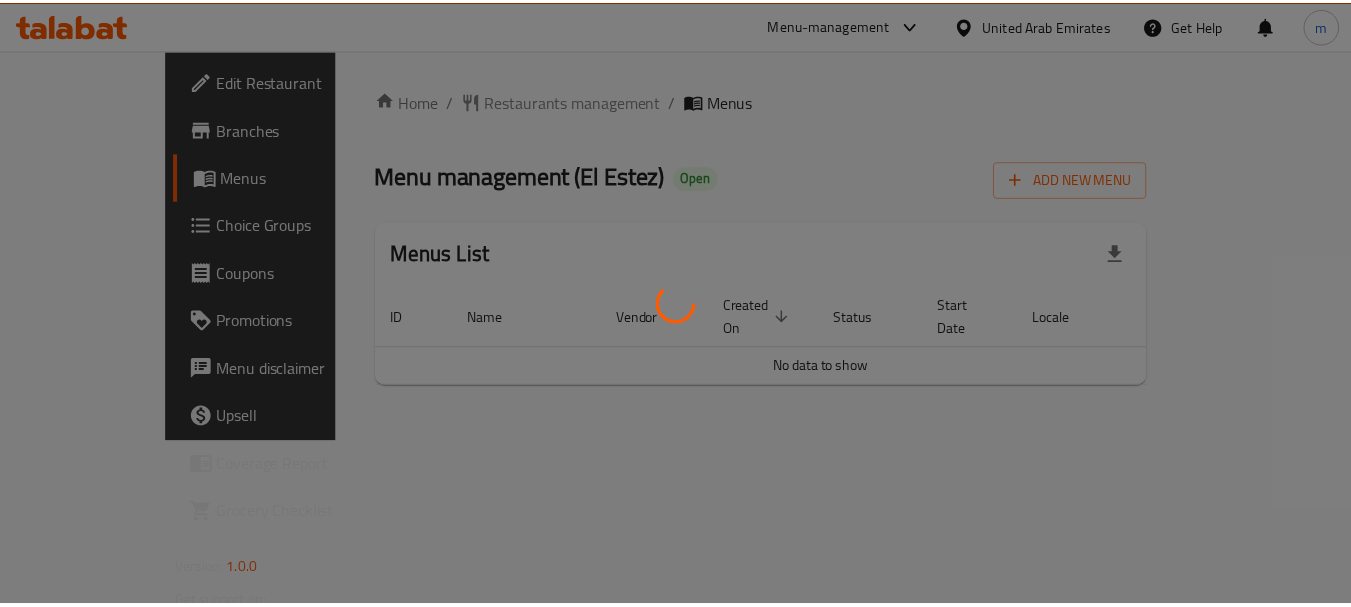 scroll, scrollTop: 0, scrollLeft: 0, axis: both 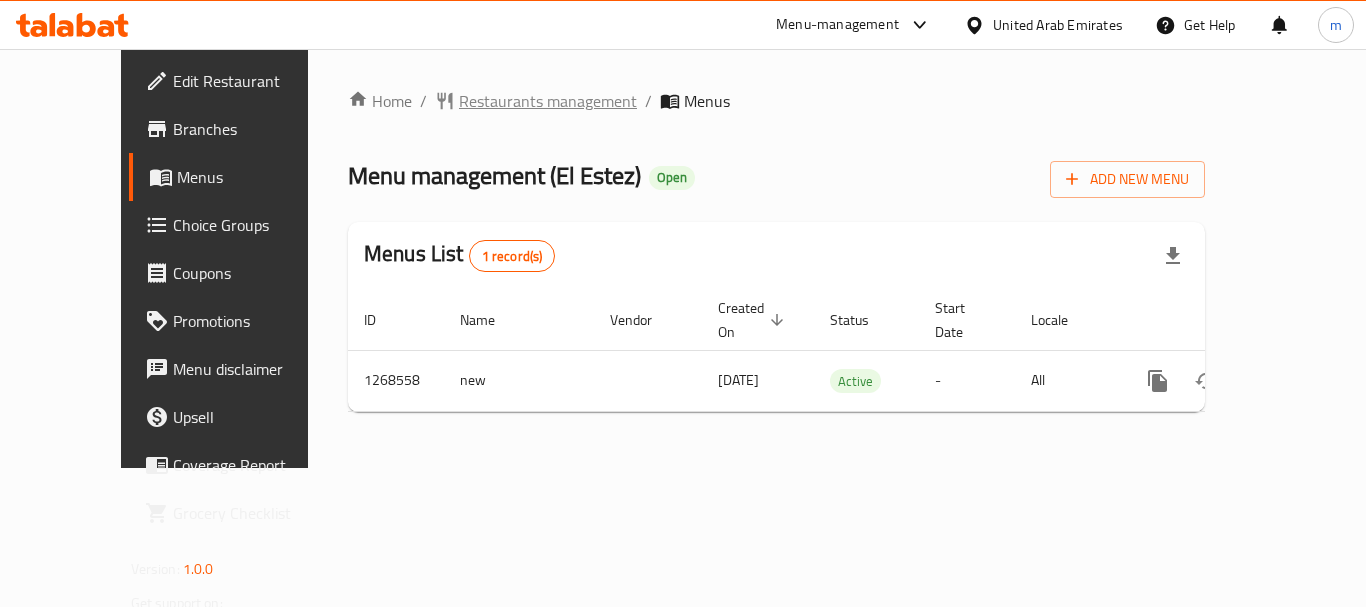 click on "Restaurants management" at bounding box center (548, 101) 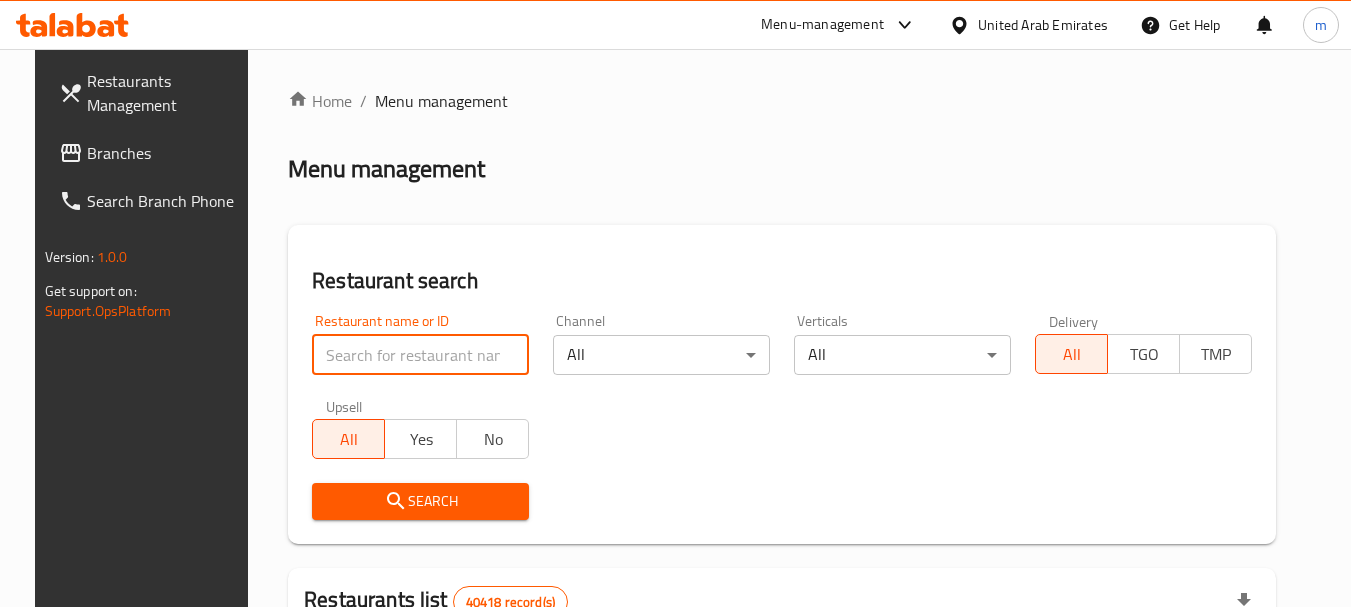 click at bounding box center [420, 355] 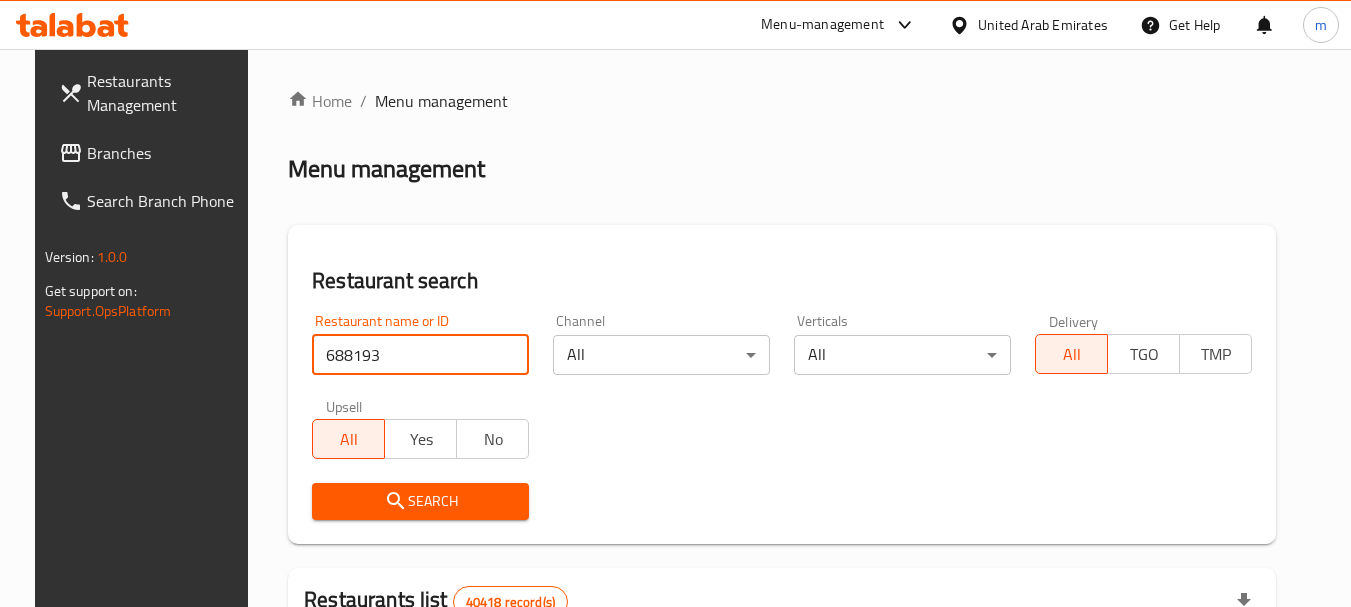 type on "688193" 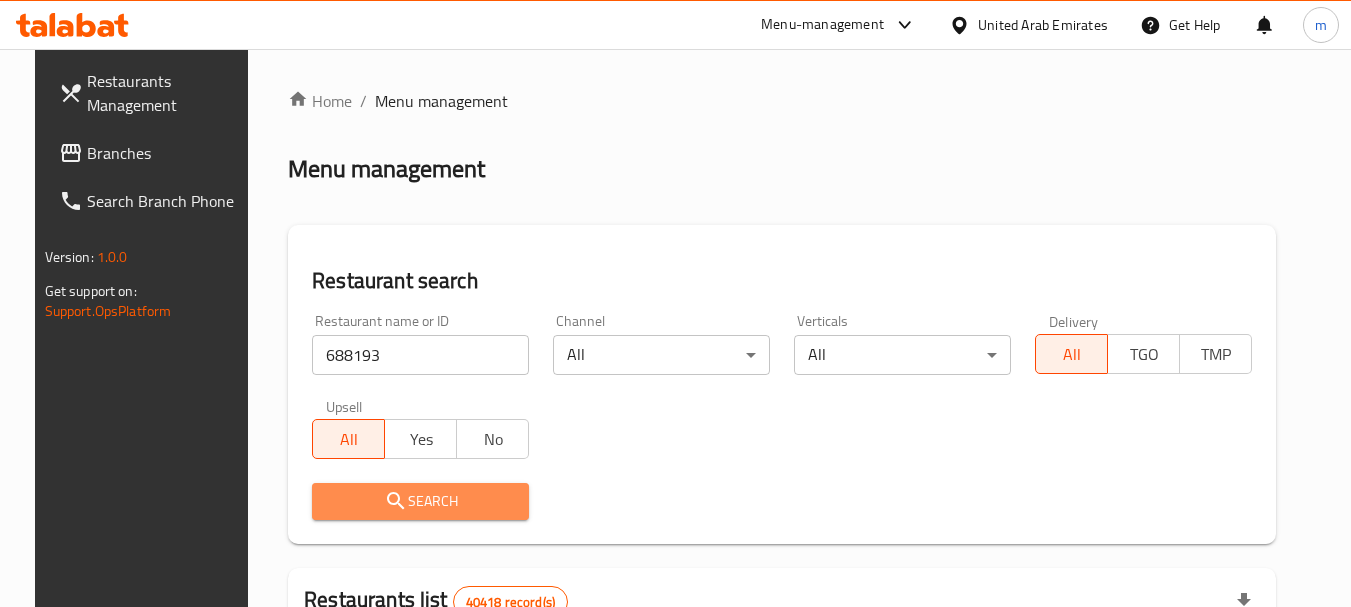 click on "Search" at bounding box center (420, 501) 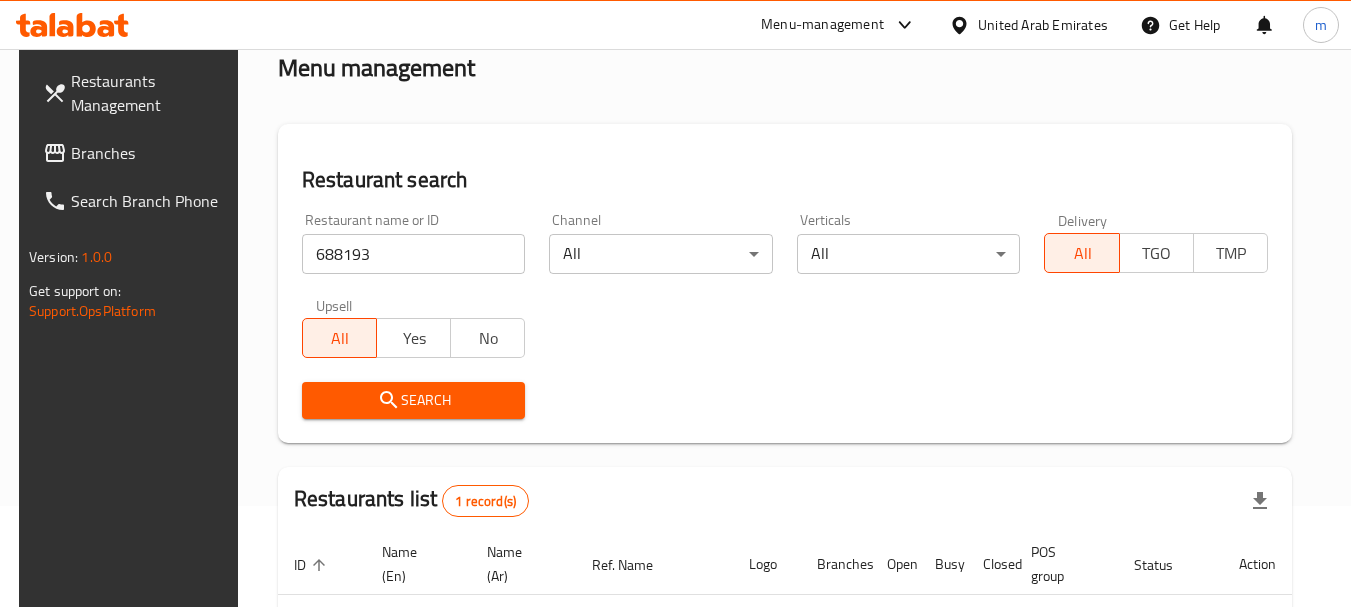 scroll, scrollTop: 285, scrollLeft: 0, axis: vertical 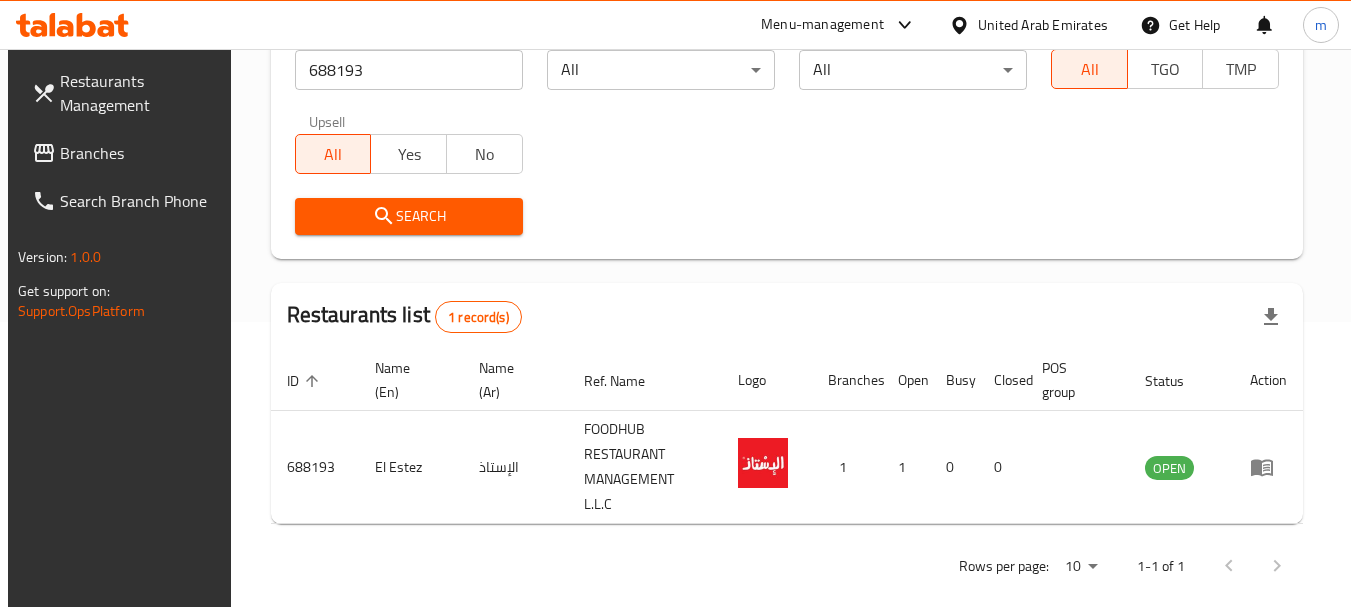 click at bounding box center (963, 25) 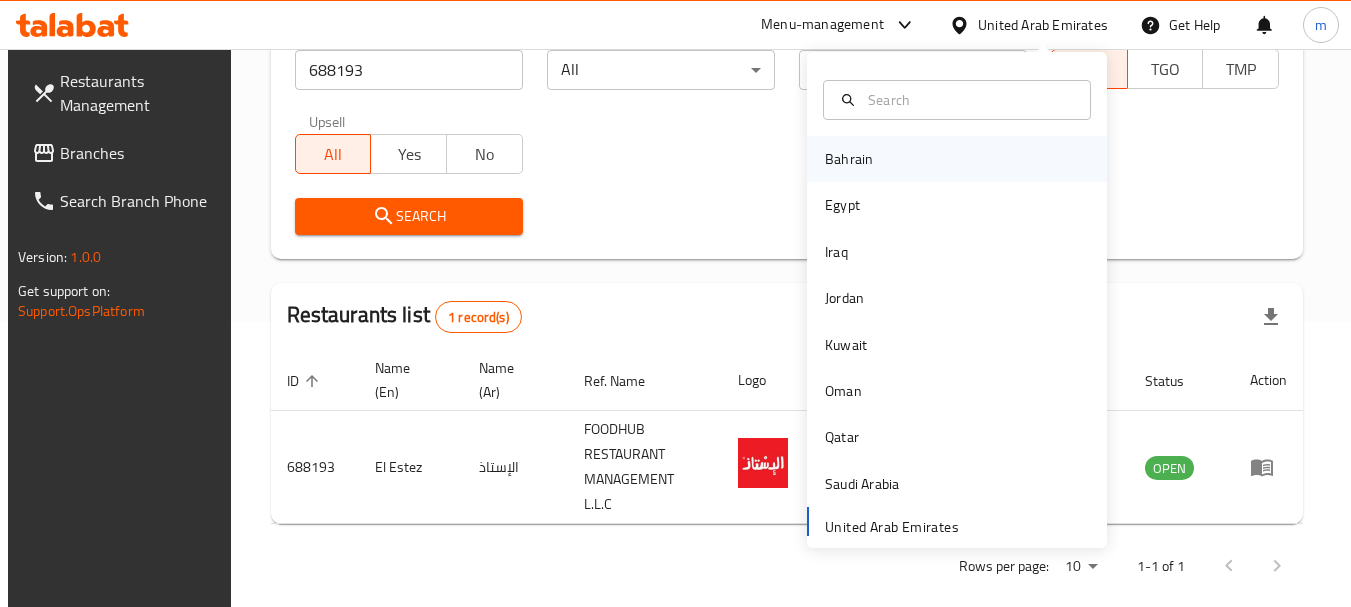 click on "Bahrain" at bounding box center (849, 159) 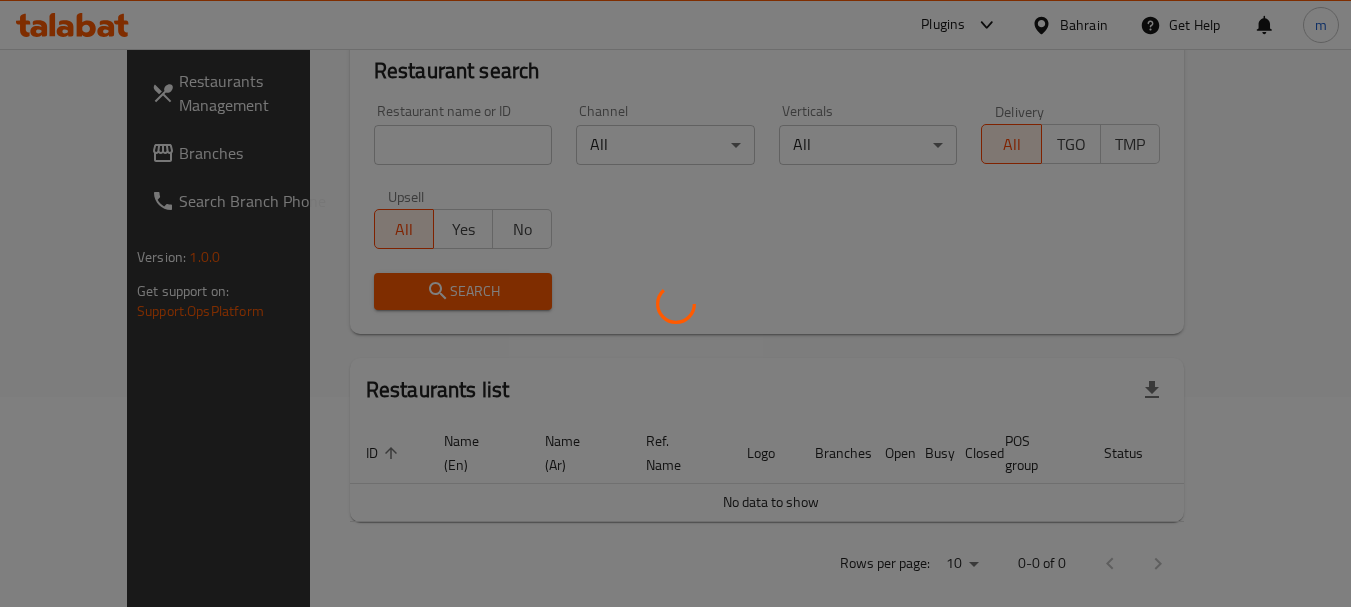 scroll, scrollTop: 285, scrollLeft: 0, axis: vertical 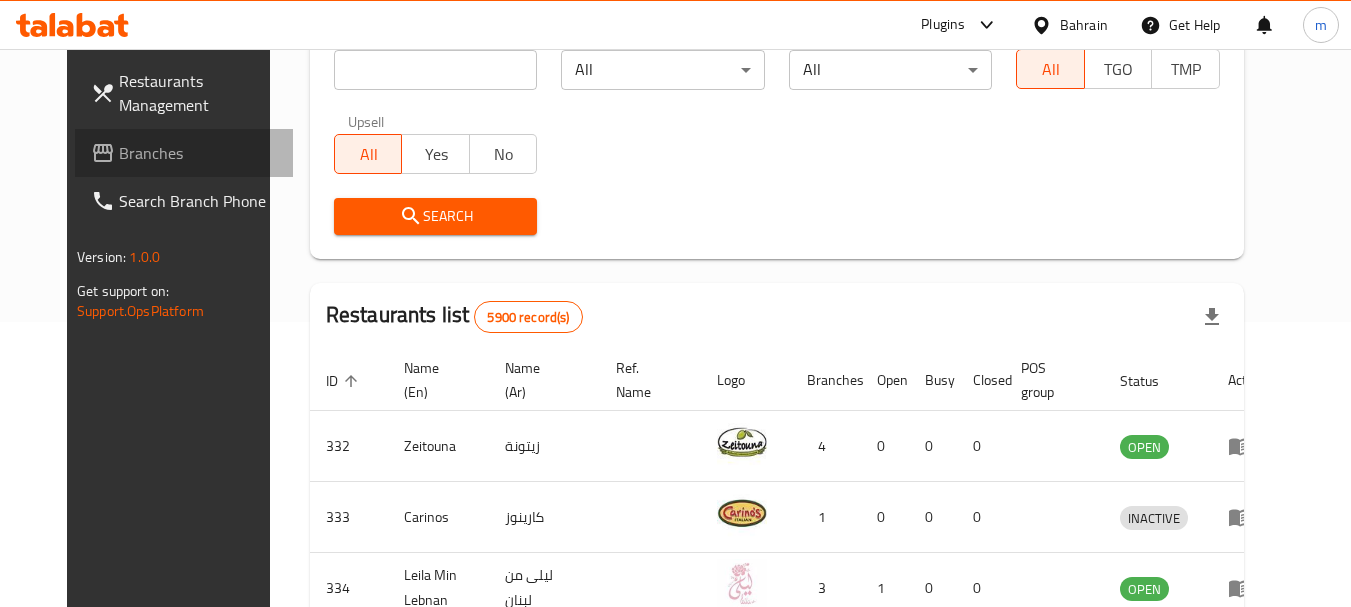click on "Branches" at bounding box center [198, 153] 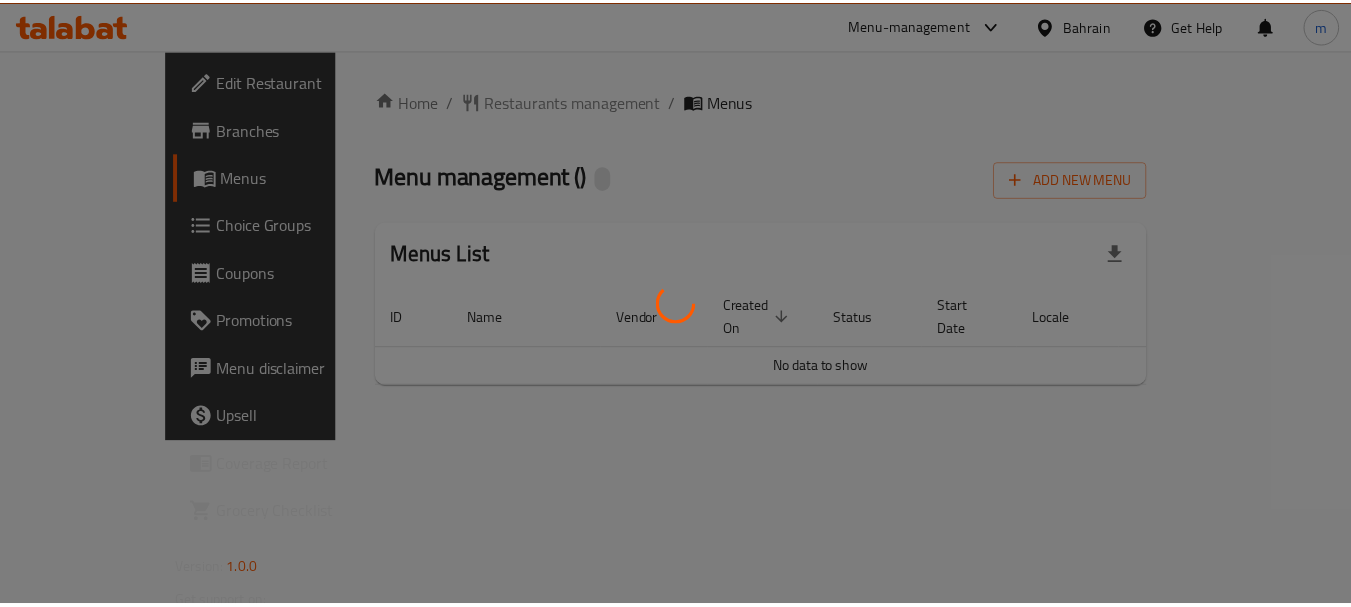 scroll, scrollTop: 0, scrollLeft: 0, axis: both 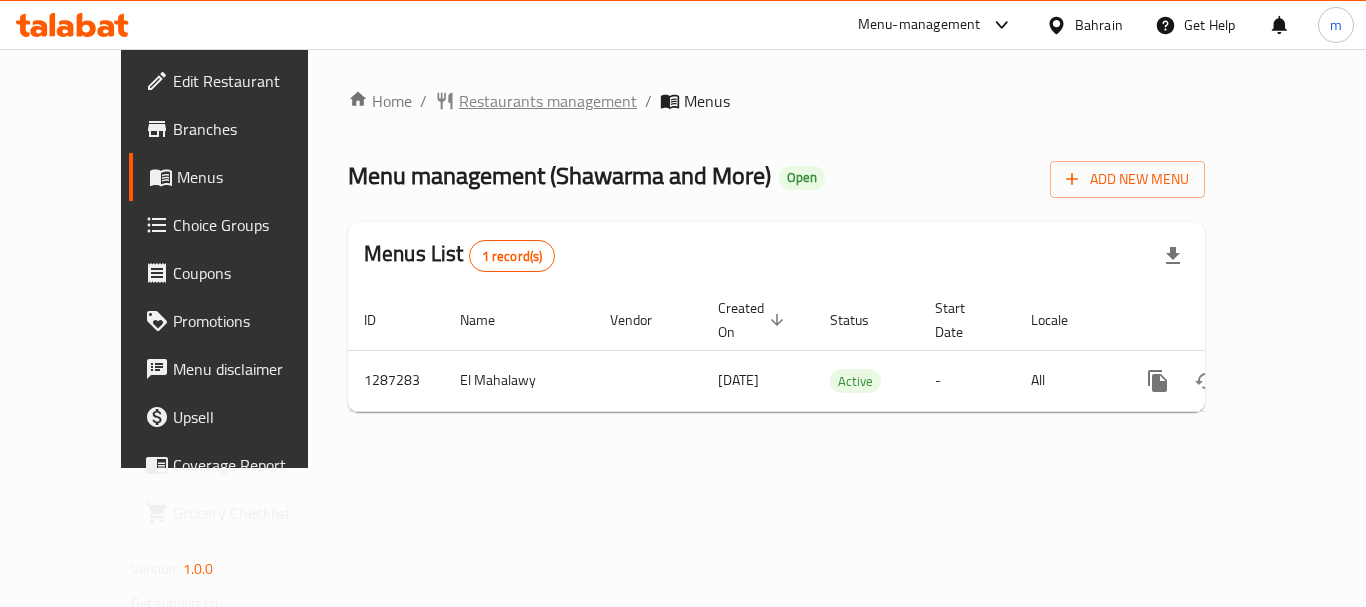 click on "Restaurants management" at bounding box center [548, 101] 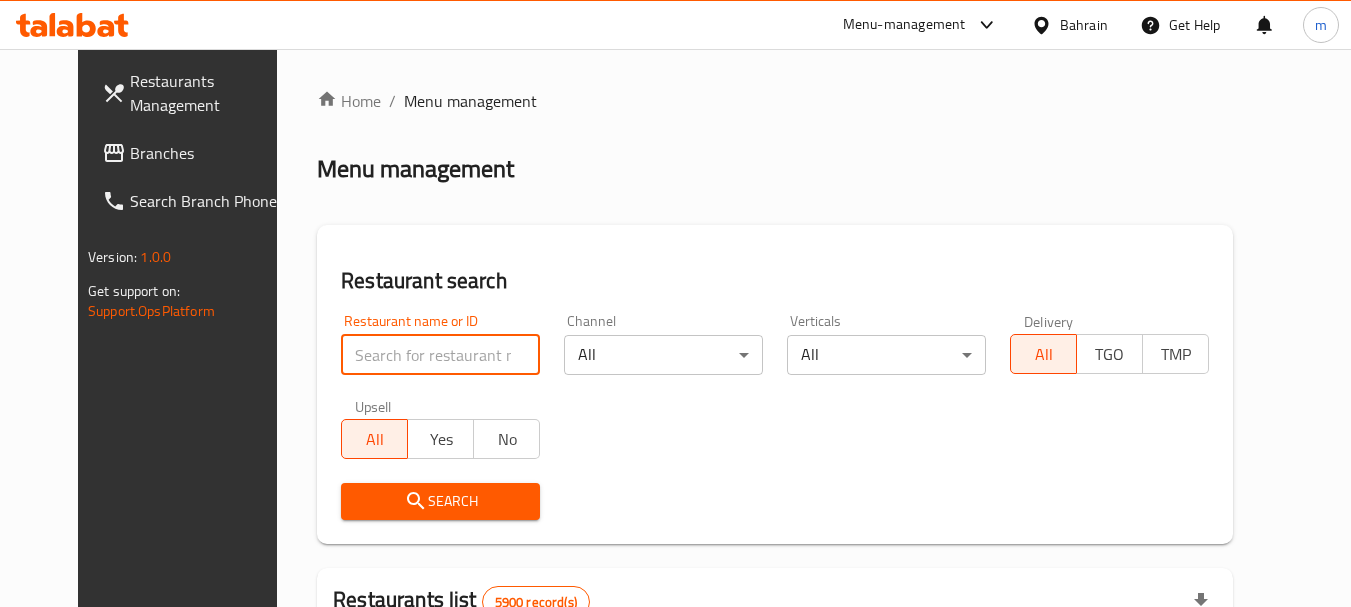 click at bounding box center (440, 355) 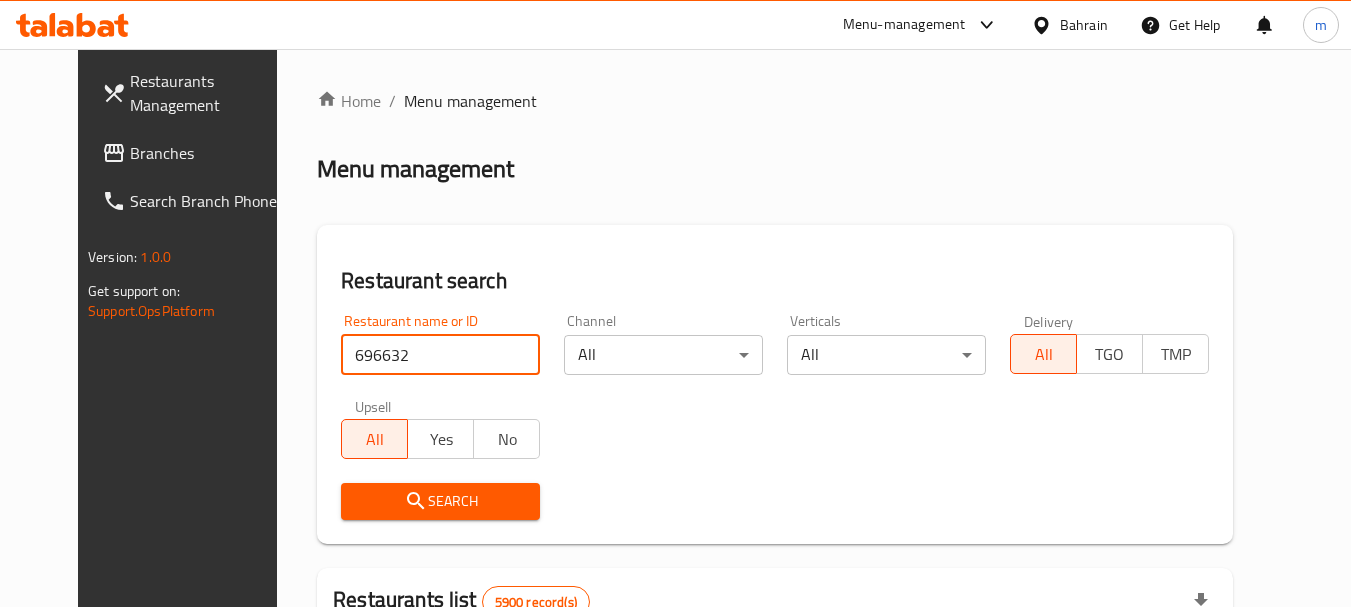 type on "696632" 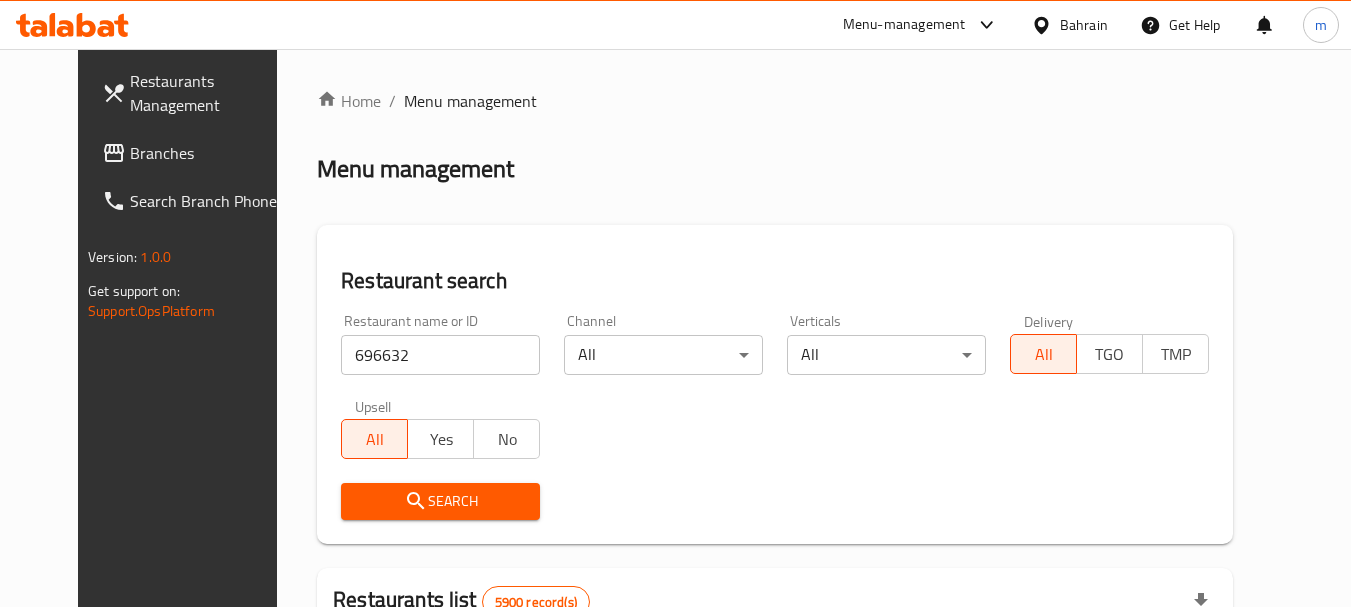 click on "Search" at bounding box center [440, 501] 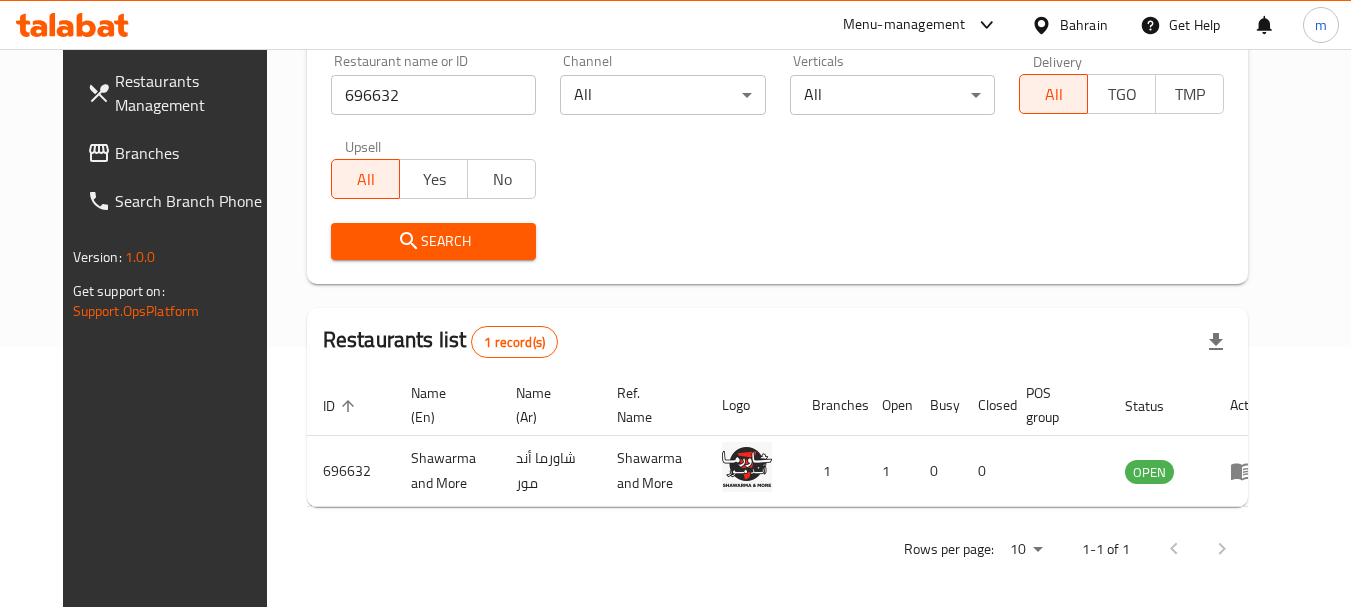 scroll, scrollTop: 268, scrollLeft: 0, axis: vertical 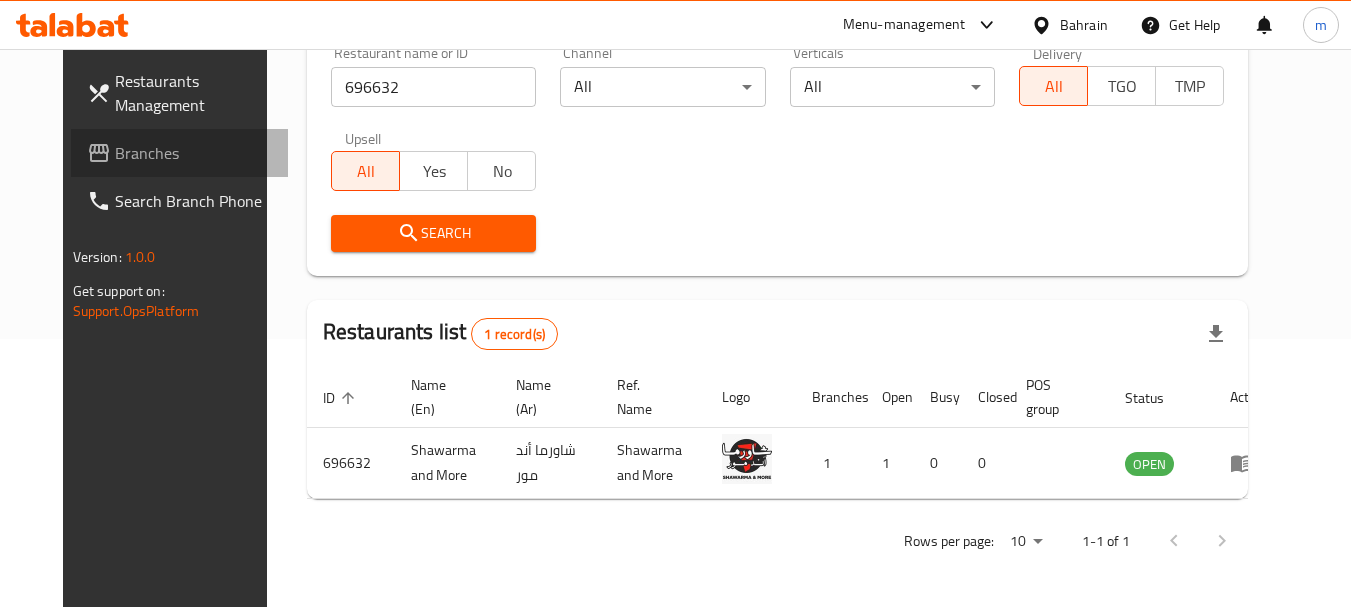 click on "Branches" at bounding box center (194, 153) 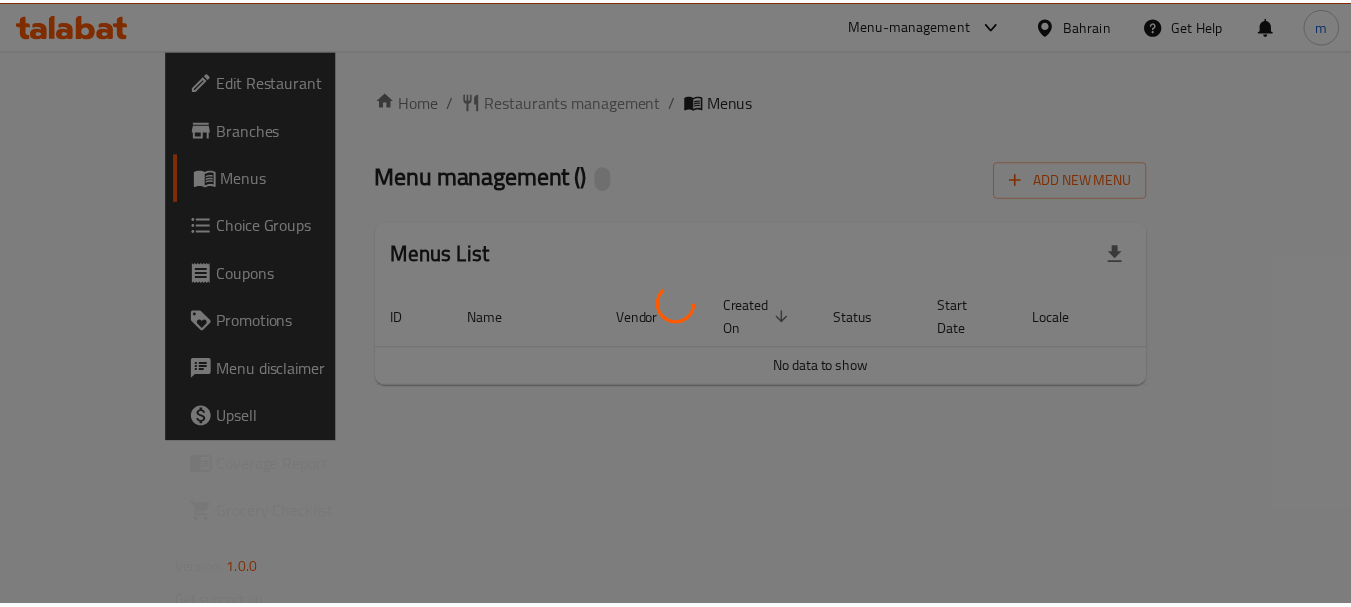 scroll, scrollTop: 0, scrollLeft: 0, axis: both 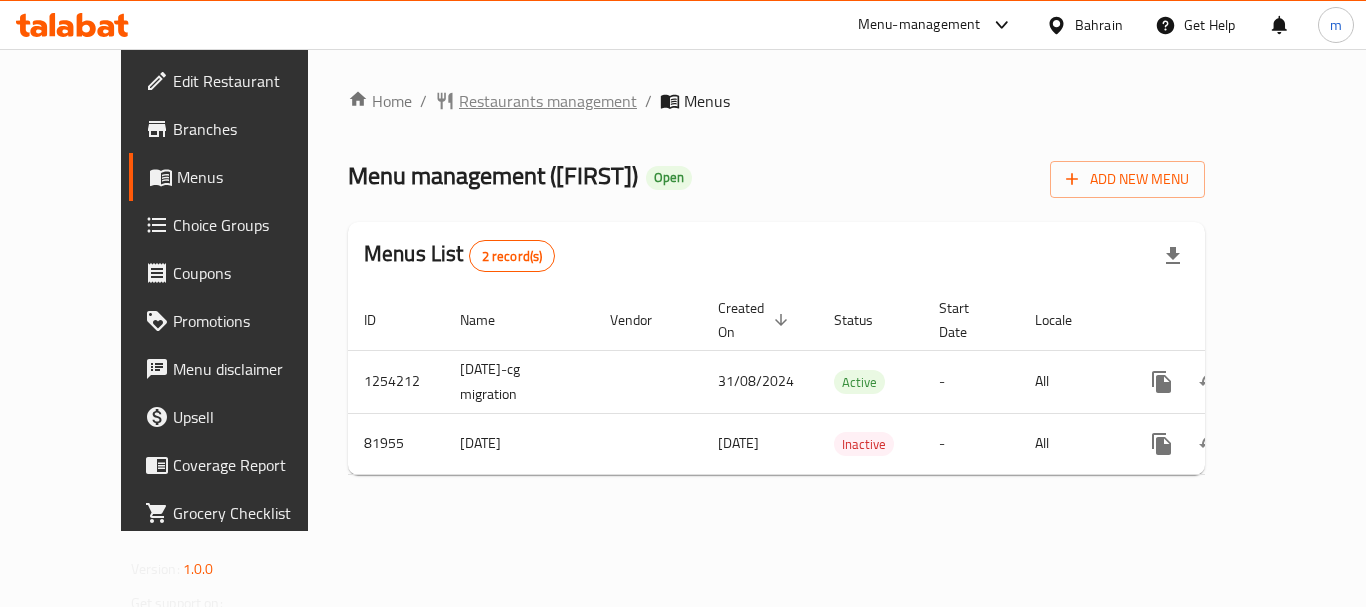 click on "Restaurants management" at bounding box center (548, 101) 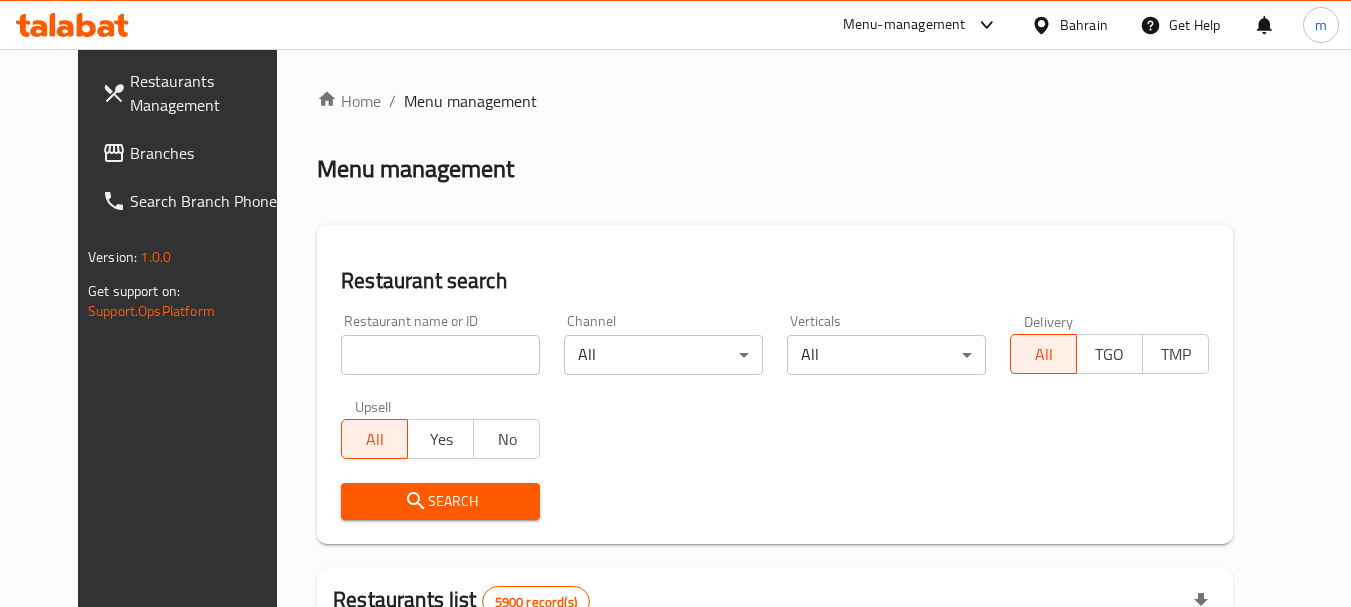 click at bounding box center (440, 355) 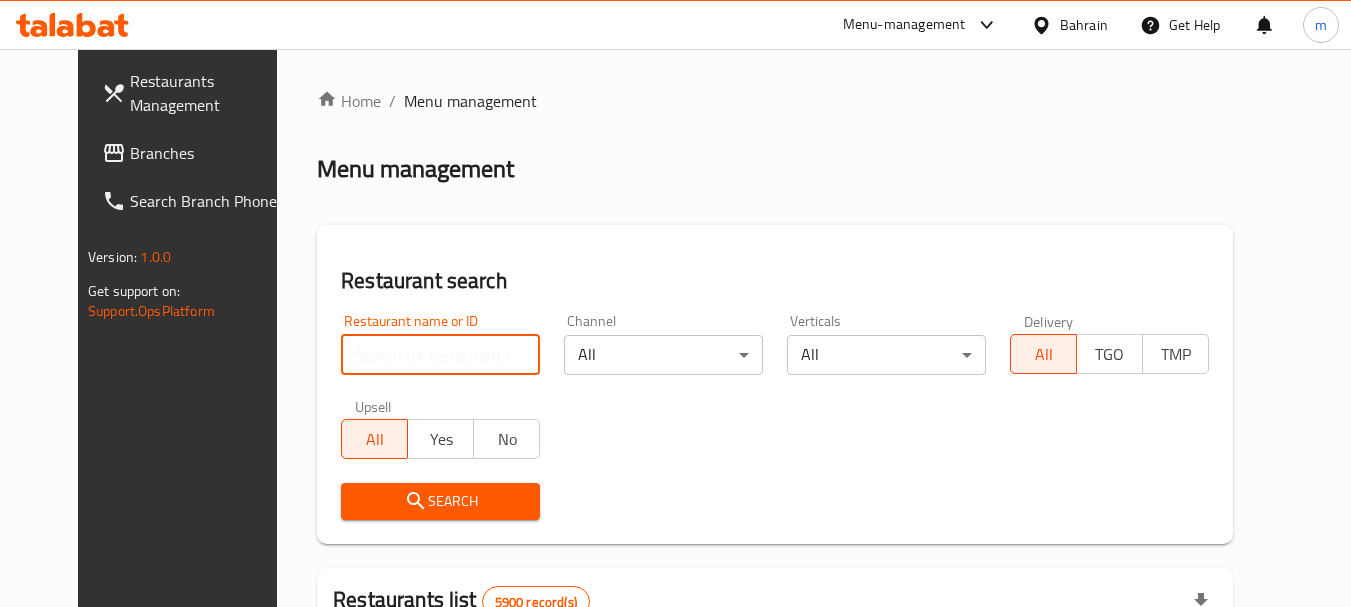 paste on "600431" 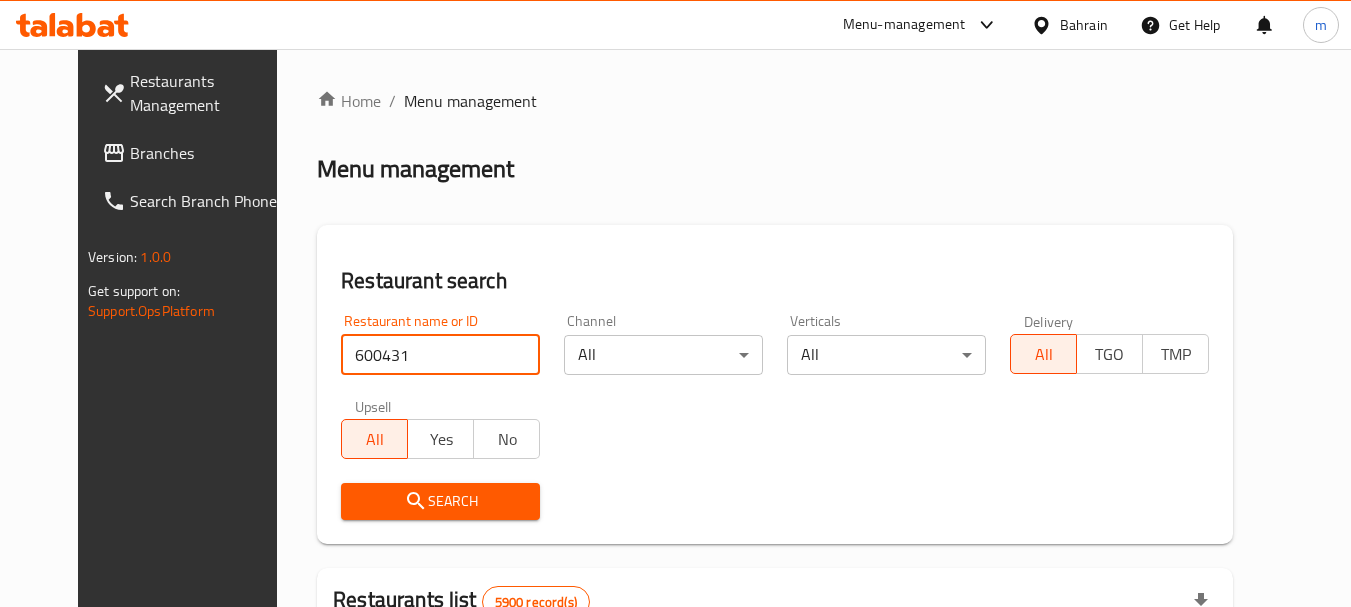 type on "600431" 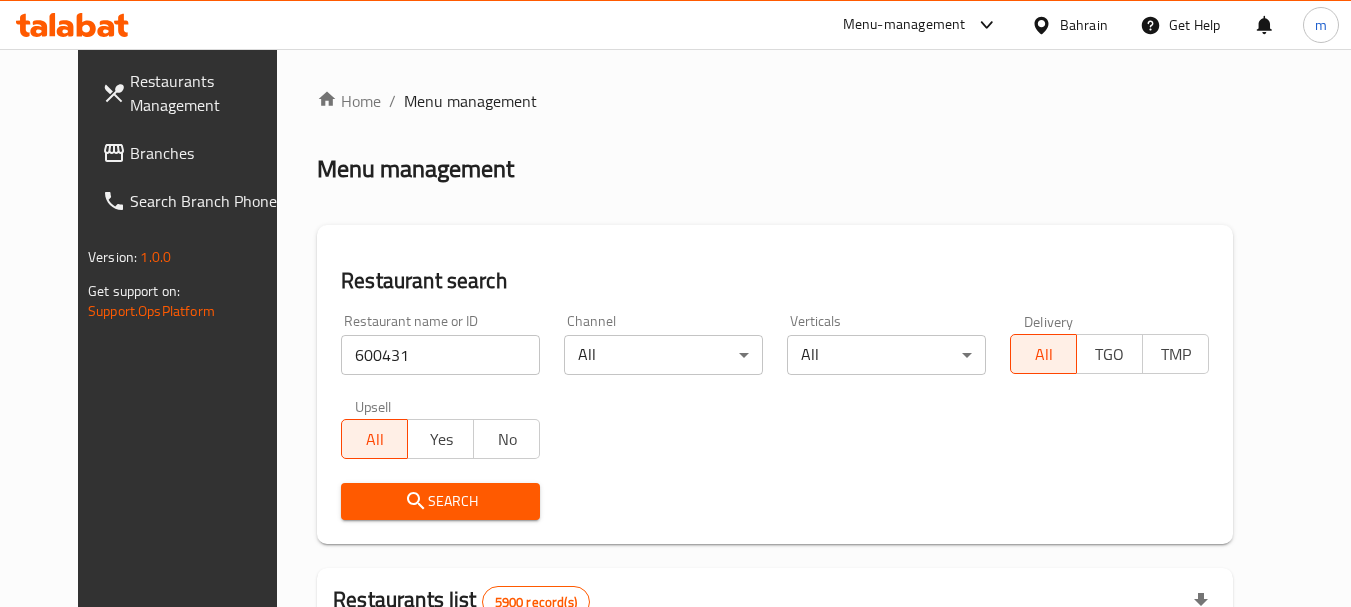 click on "Search" at bounding box center (440, 501) 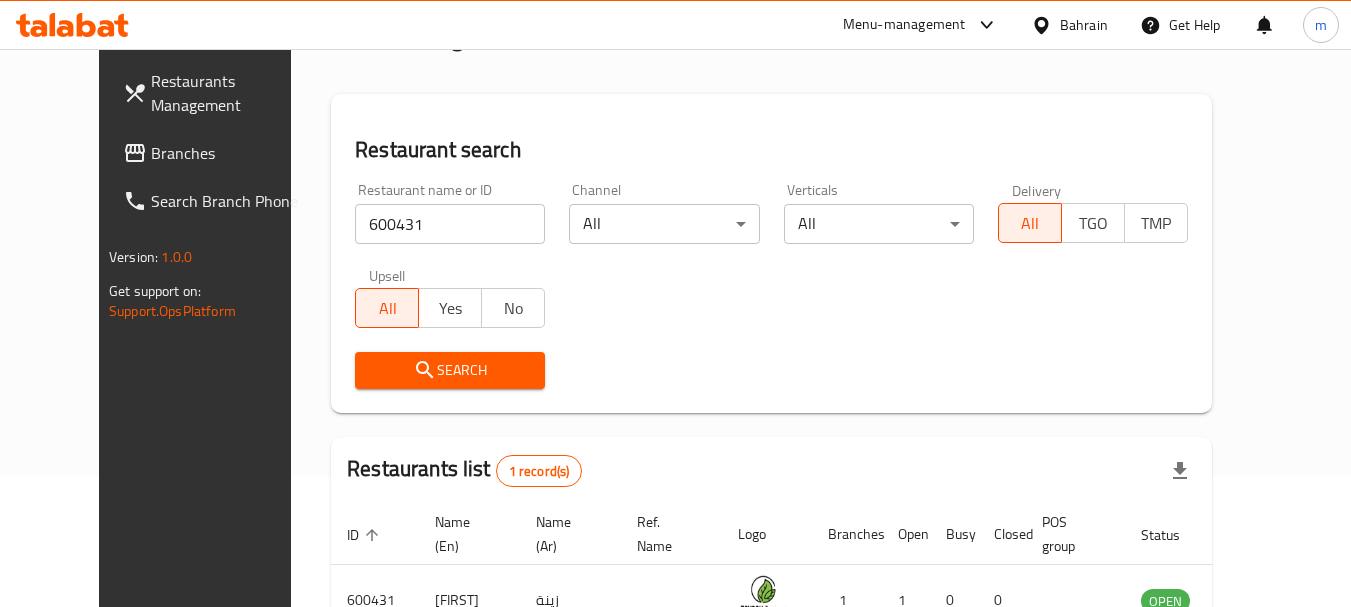 scroll, scrollTop: 236, scrollLeft: 0, axis: vertical 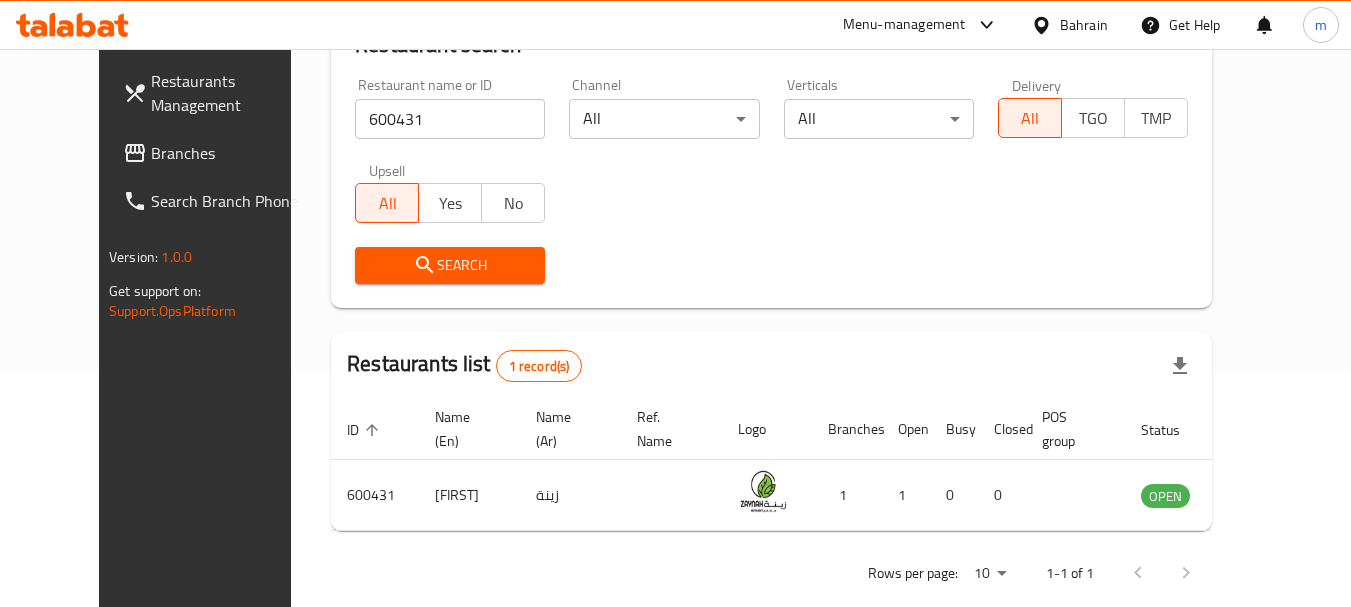 click 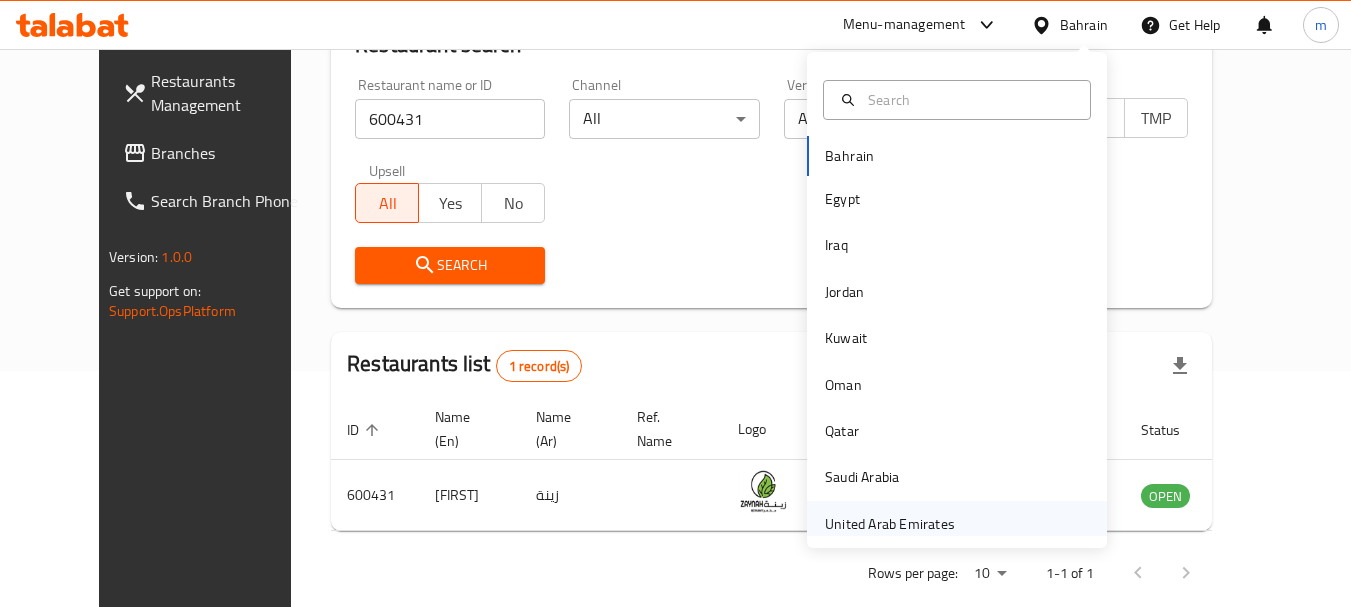 click on "United Arab Emirates" at bounding box center [890, 524] 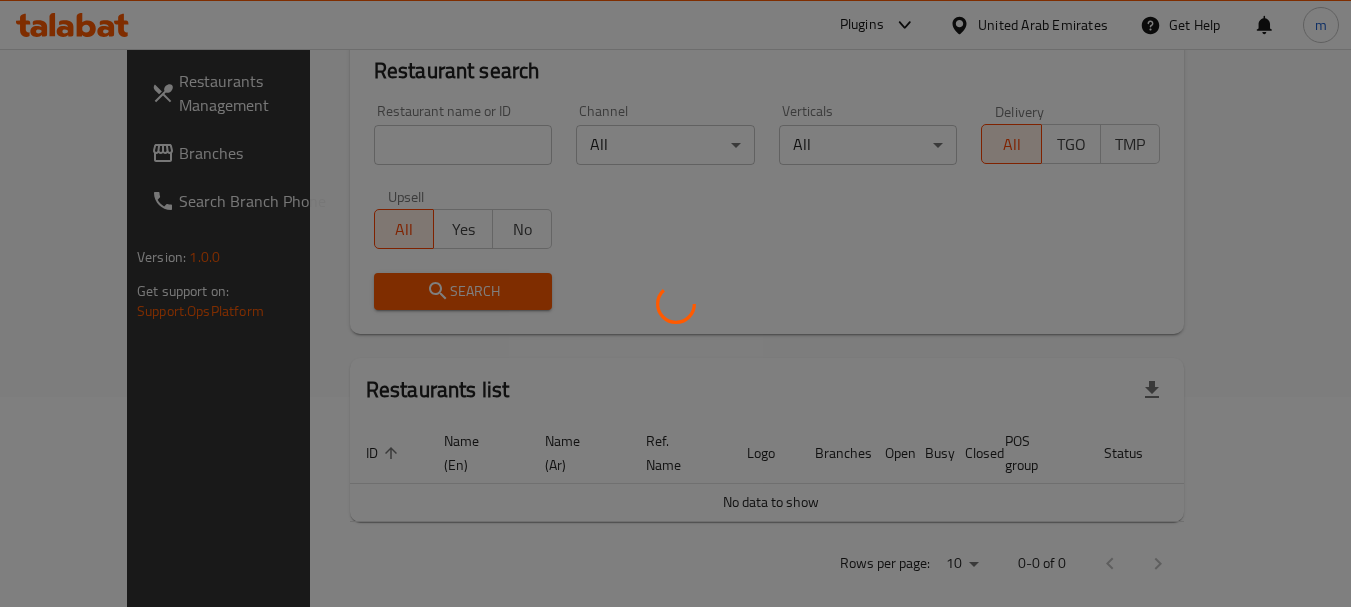 scroll, scrollTop: 236, scrollLeft: 0, axis: vertical 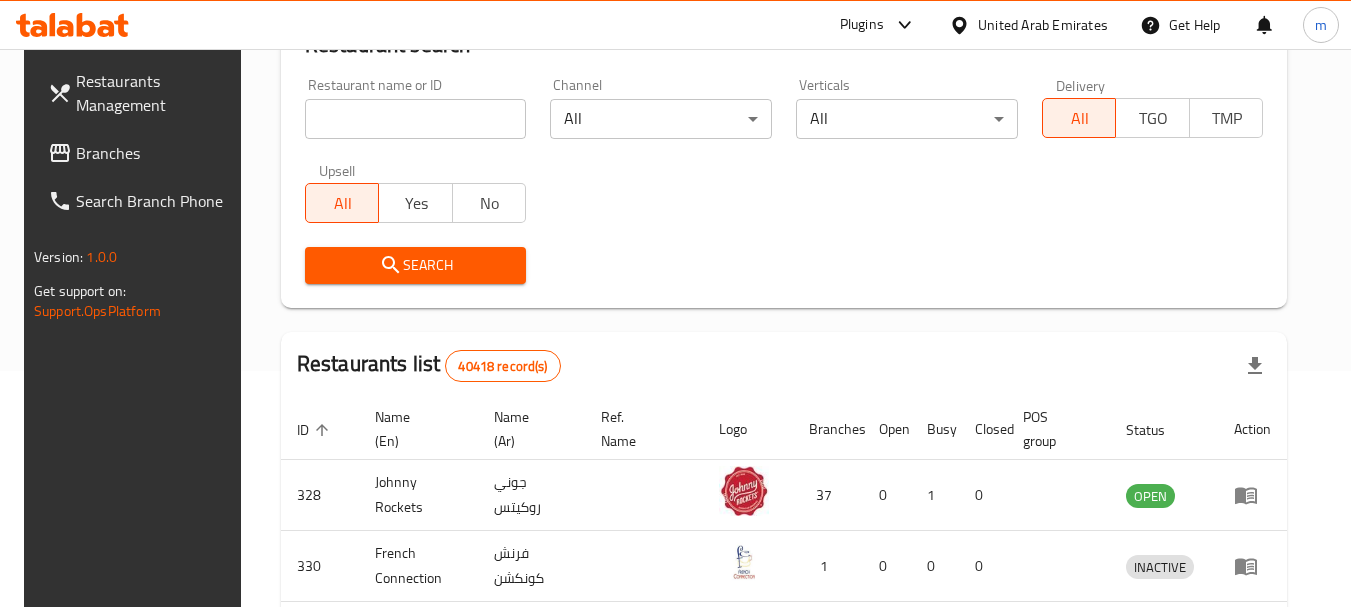 click on "Branches" at bounding box center [155, 153] 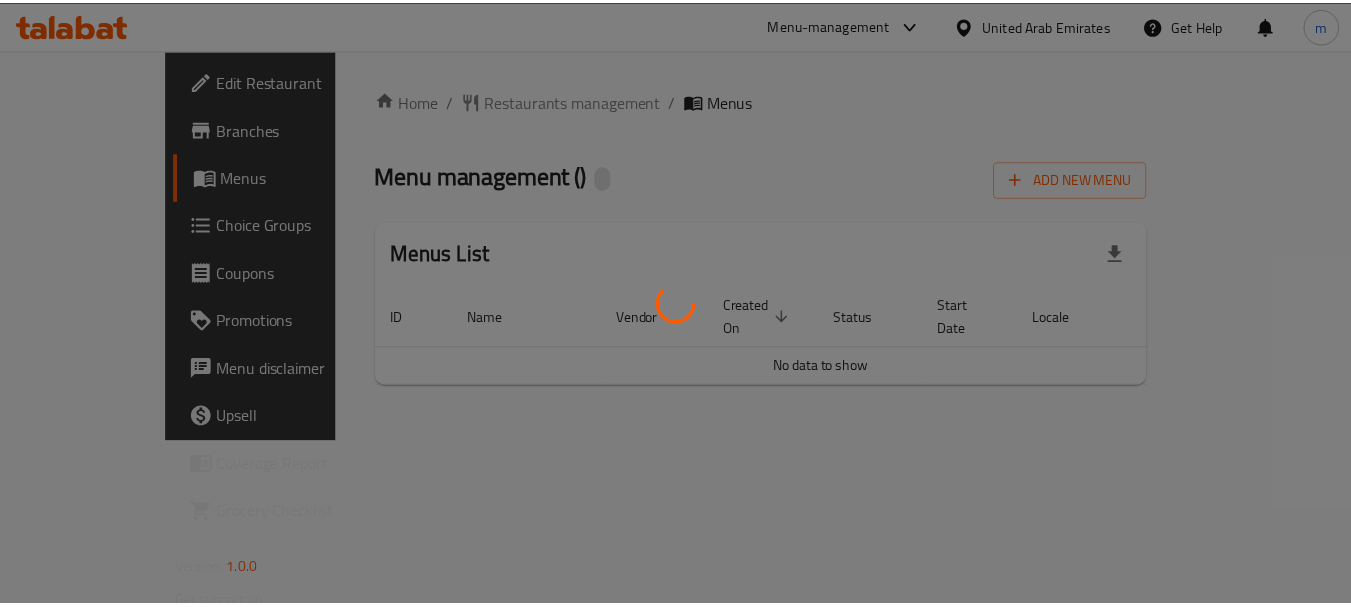 scroll, scrollTop: 0, scrollLeft: 0, axis: both 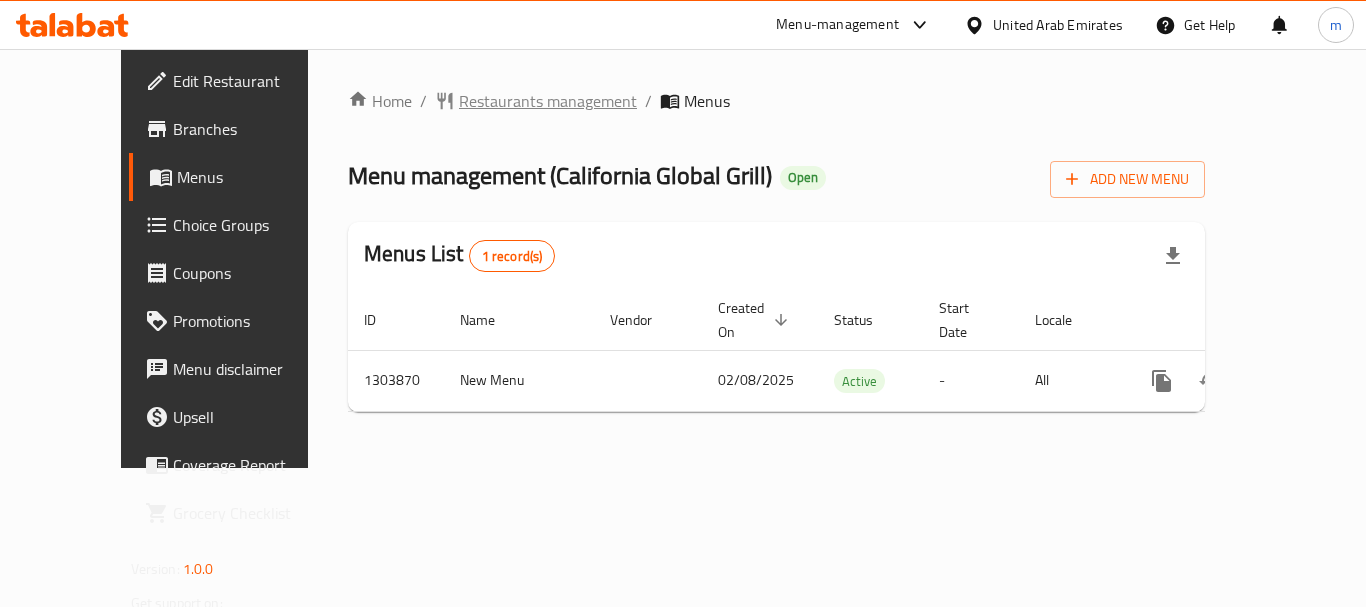 click on "Restaurants management" at bounding box center [548, 101] 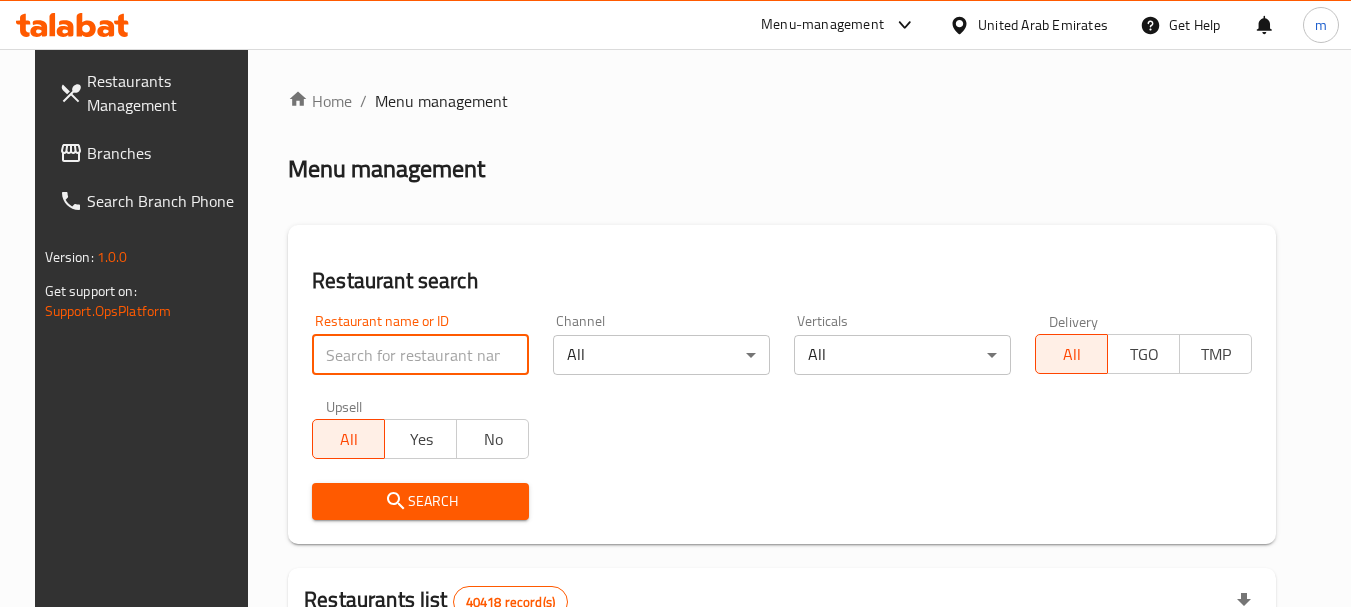 click at bounding box center (420, 355) 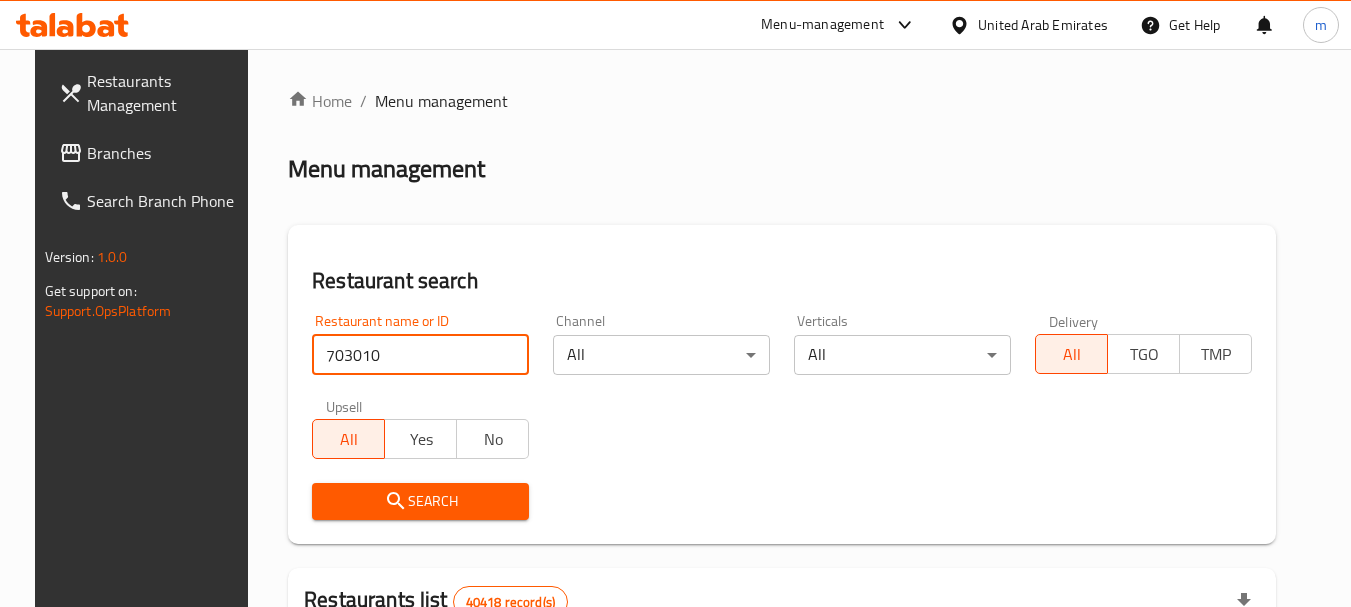 type on "703010" 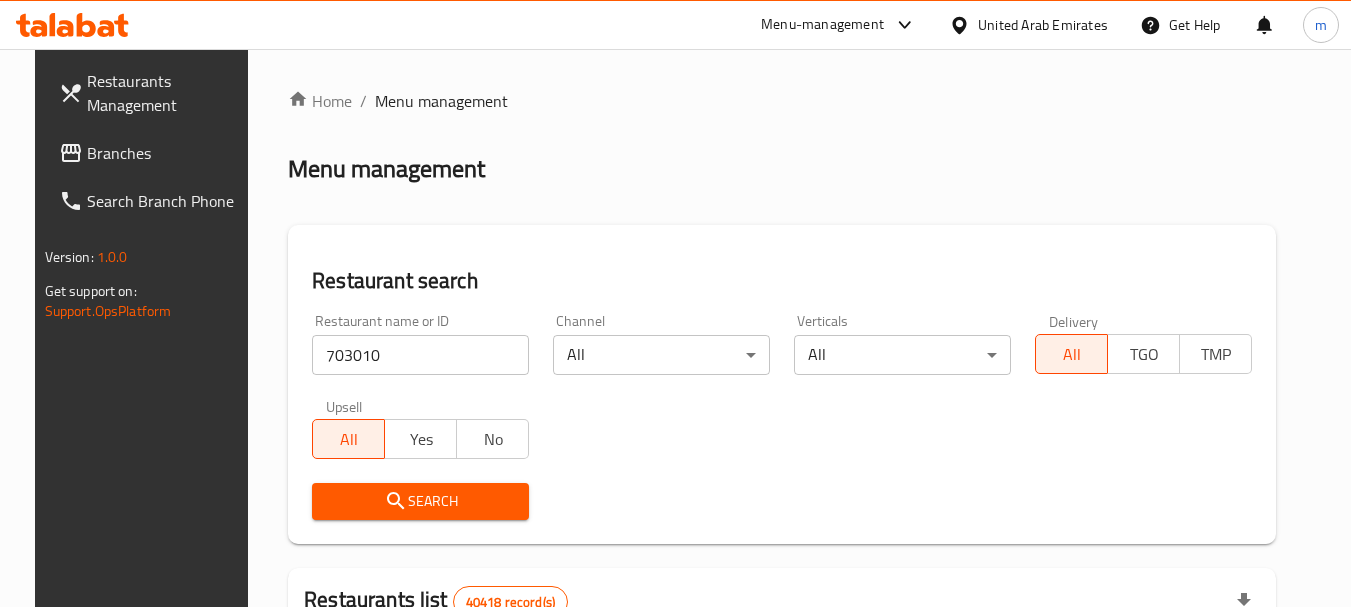 click on "Search" at bounding box center (420, 501) 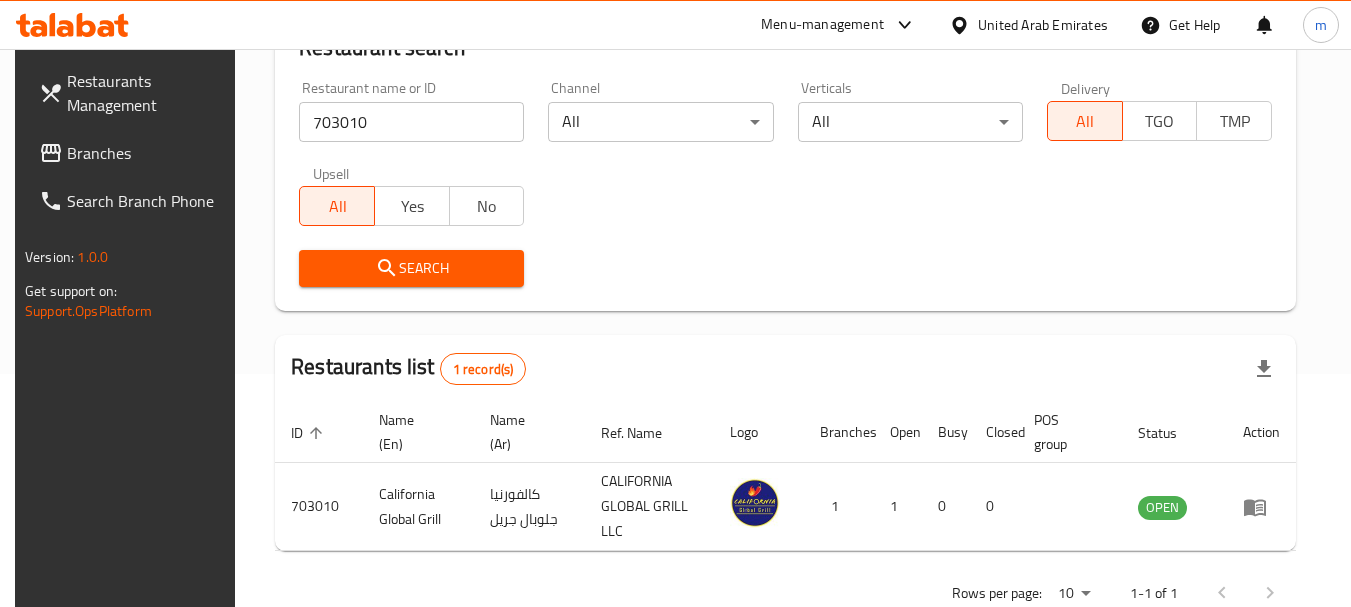 scroll, scrollTop: 260, scrollLeft: 0, axis: vertical 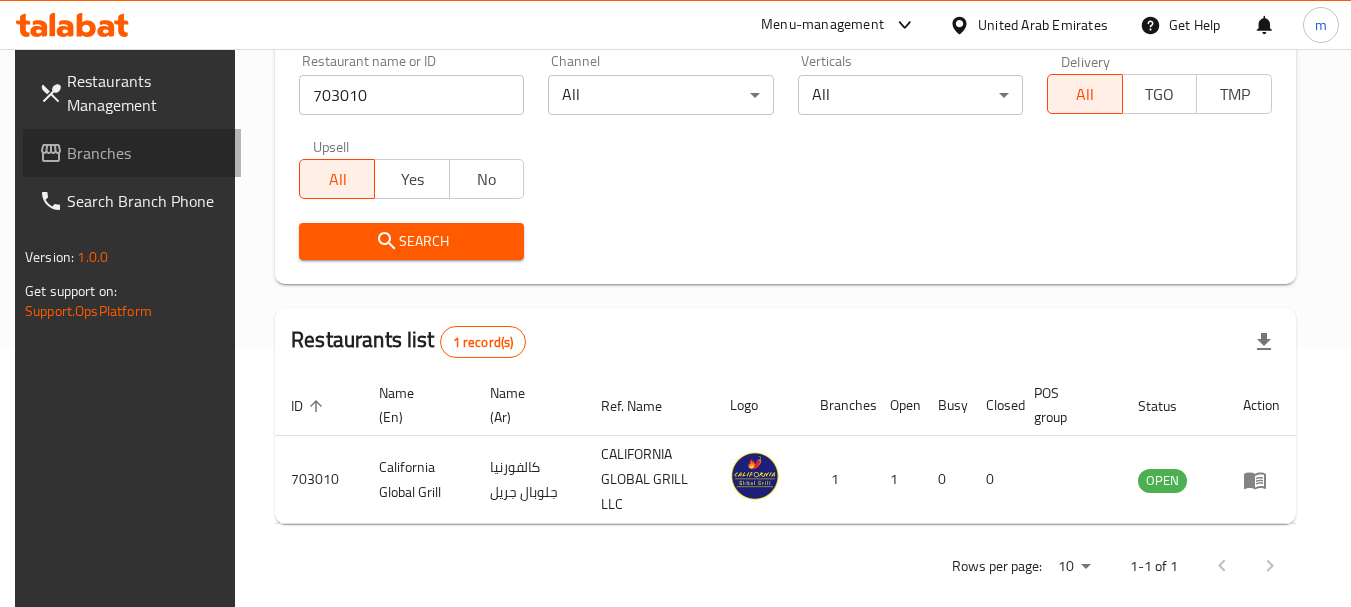 click on "Branches" at bounding box center [146, 153] 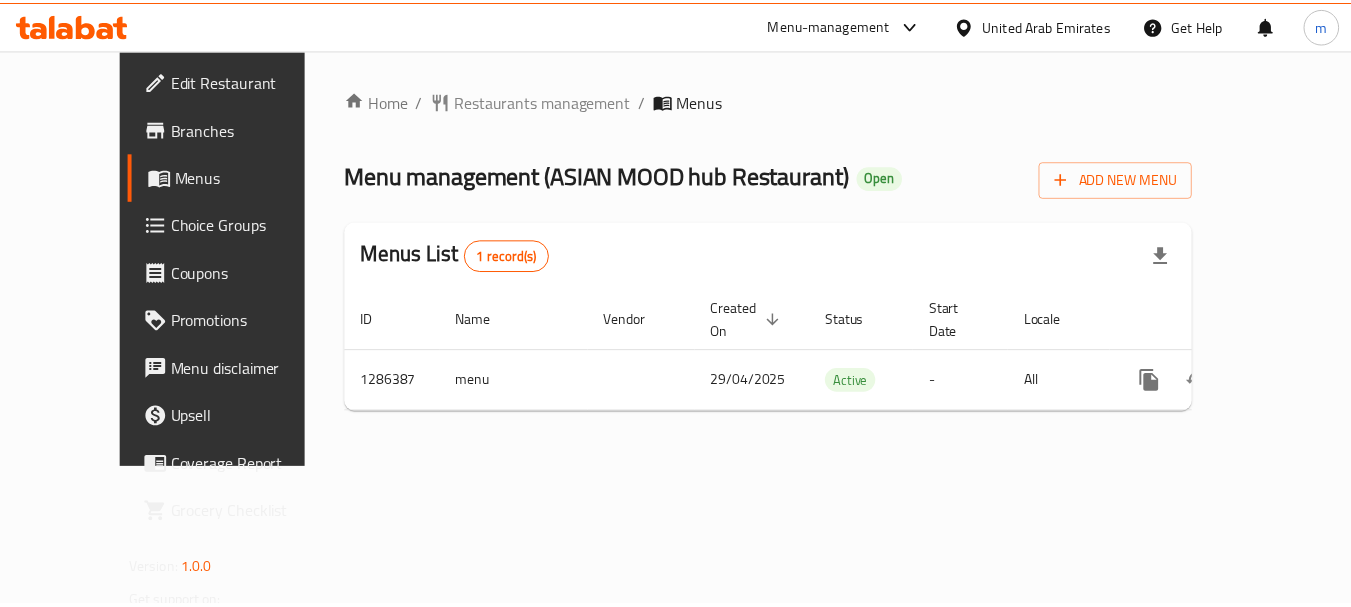 scroll, scrollTop: 0, scrollLeft: 0, axis: both 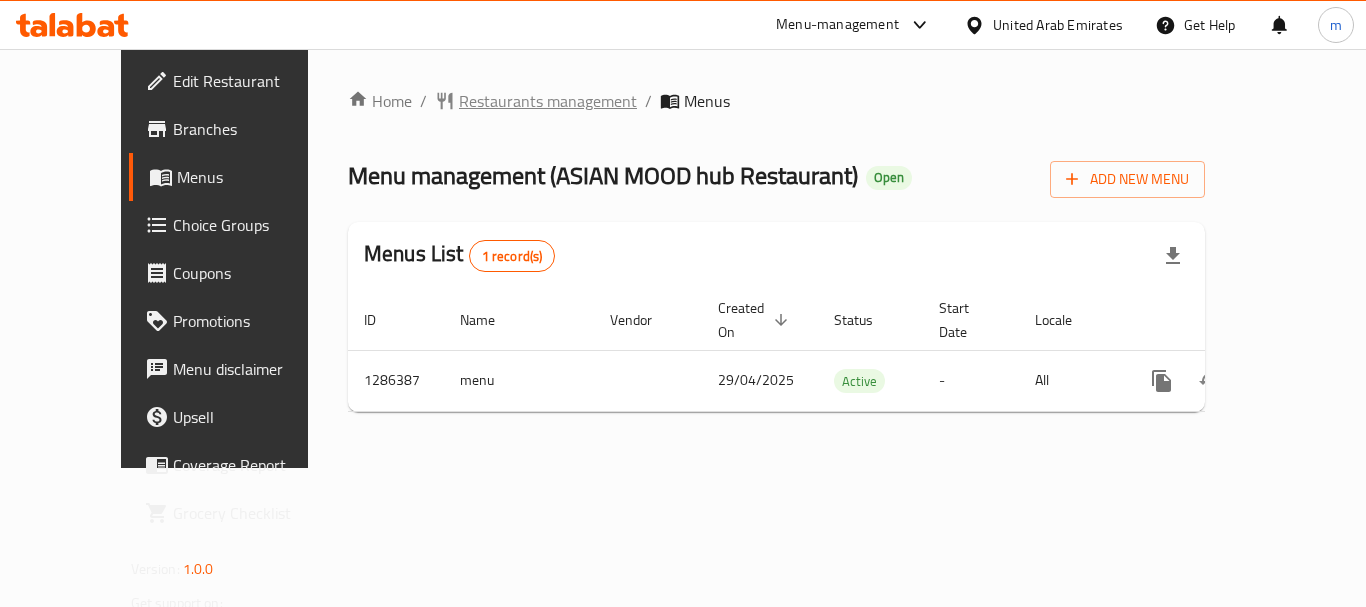 click on "Restaurants management" at bounding box center (548, 101) 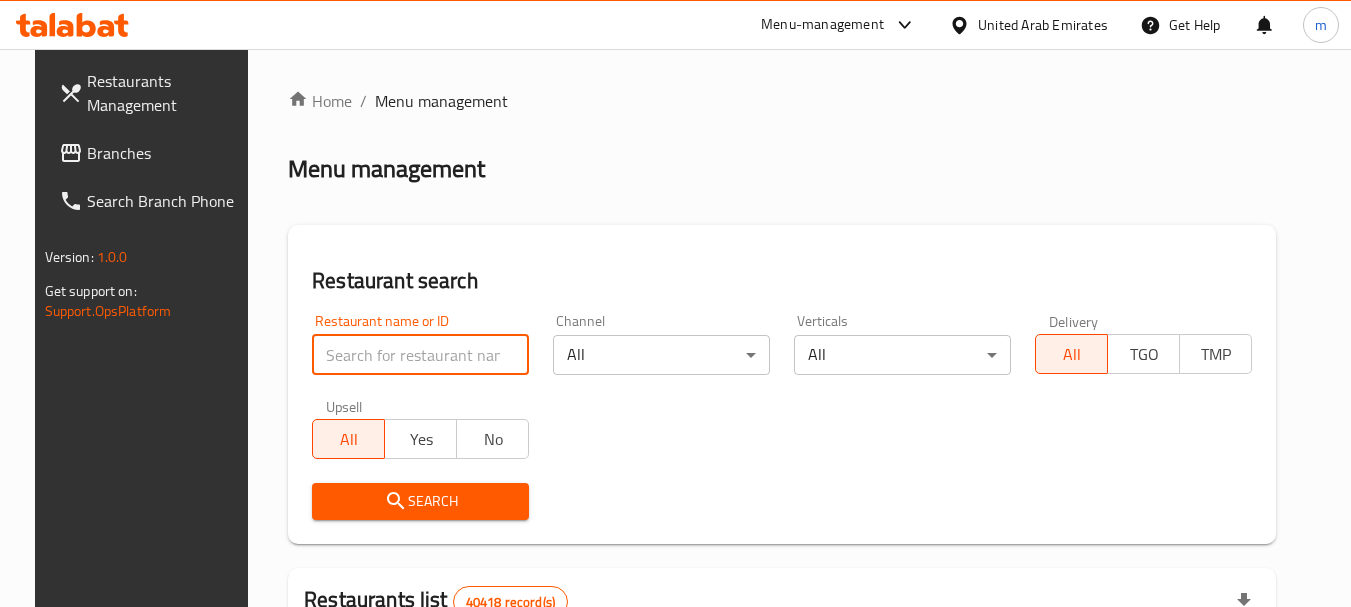 click at bounding box center (420, 355) 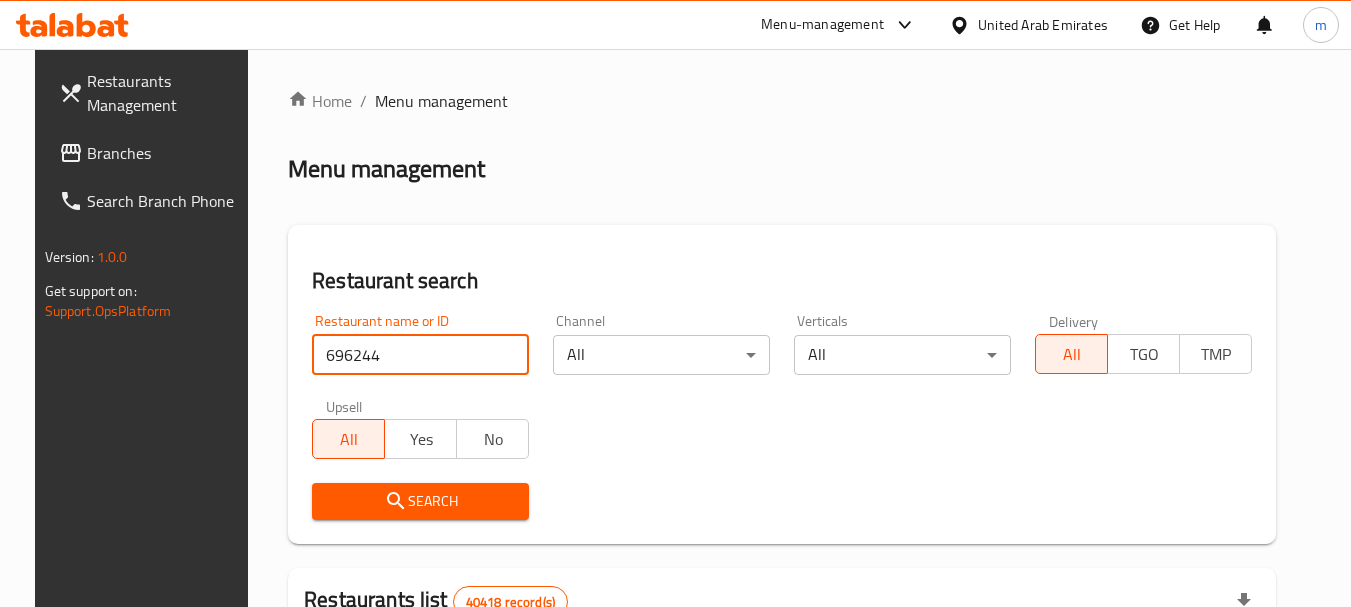 type on "696244" 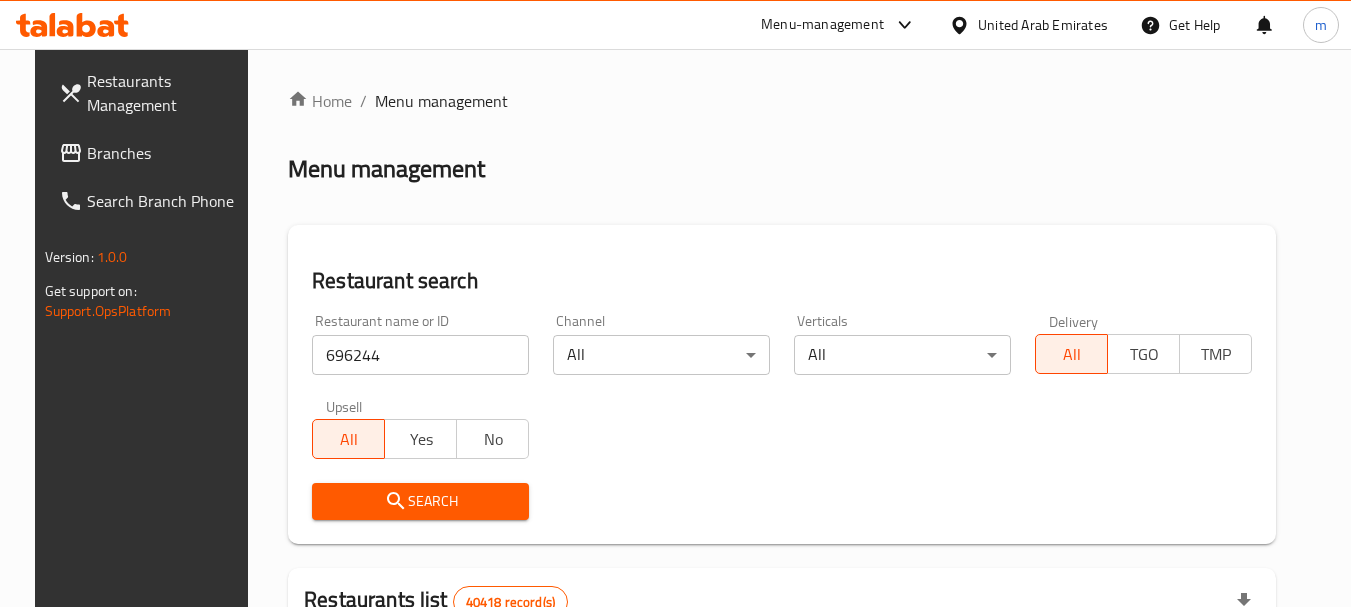 click on "Search" at bounding box center [420, 501] 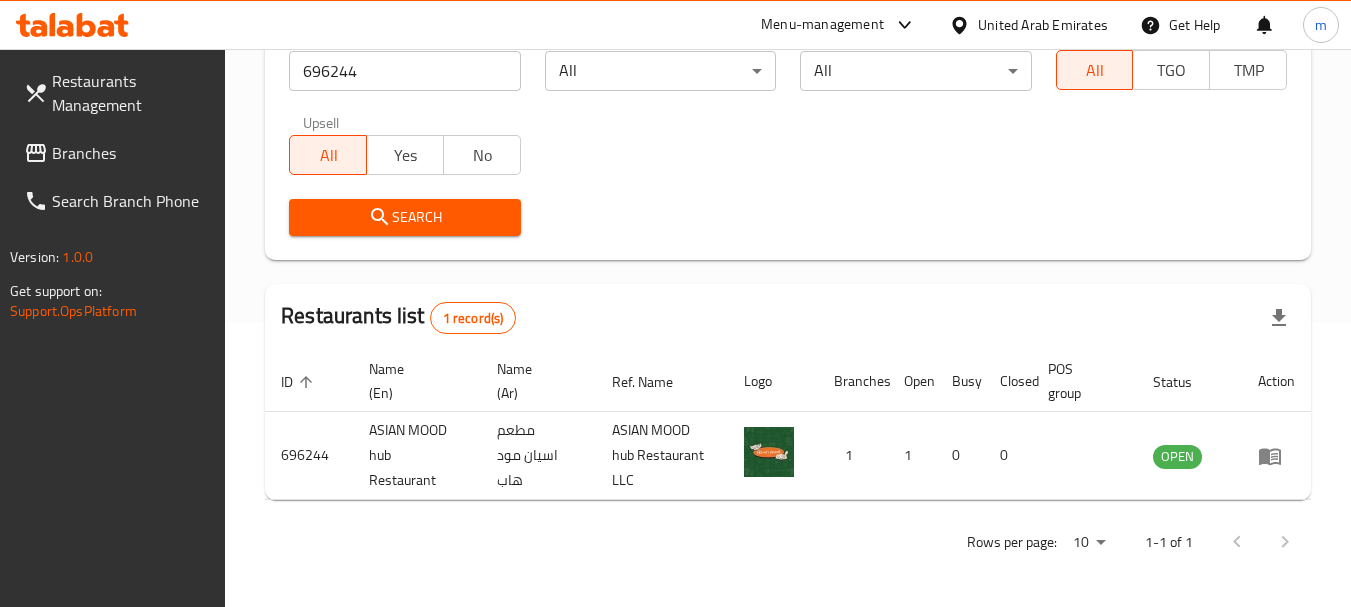 scroll, scrollTop: 285, scrollLeft: 0, axis: vertical 